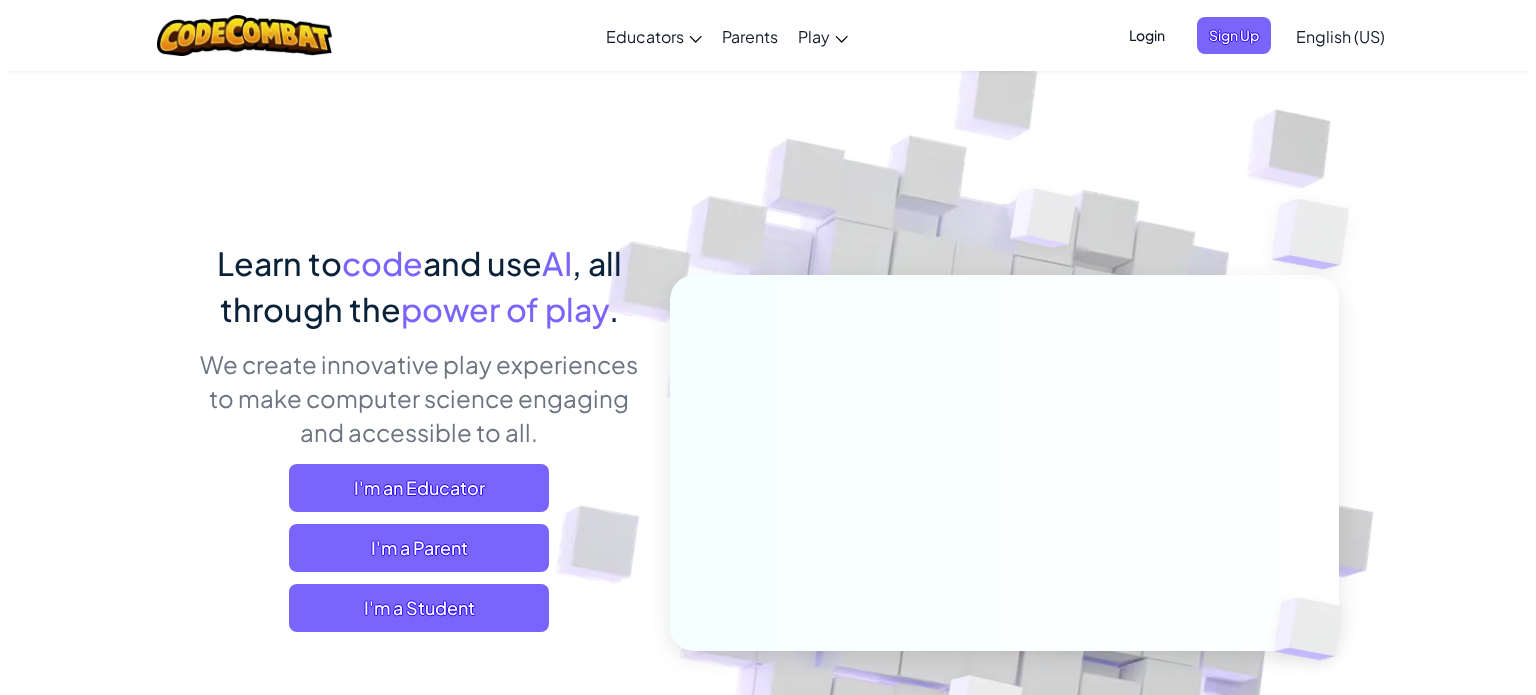 scroll, scrollTop: 0, scrollLeft: 0, axis: both 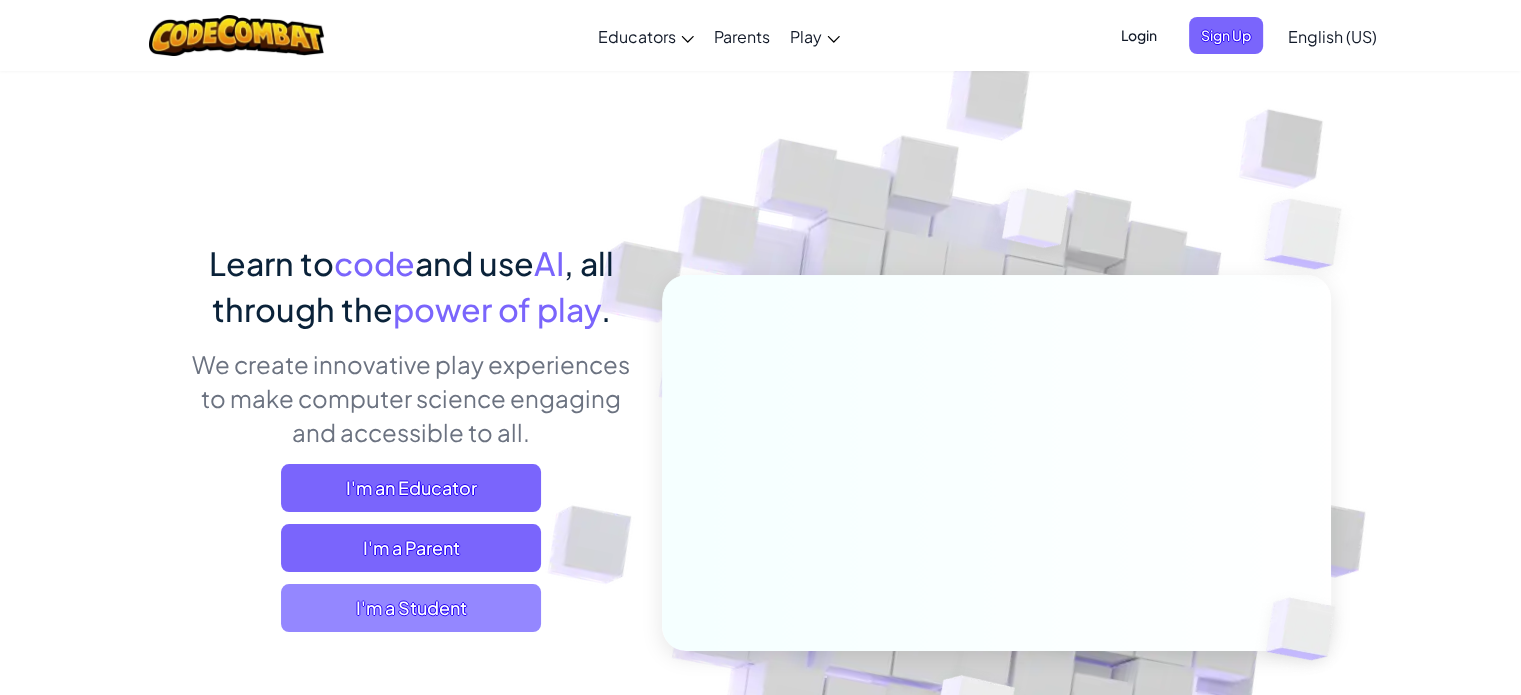 click on "I'm a Student" at bounding box center [411, 608] 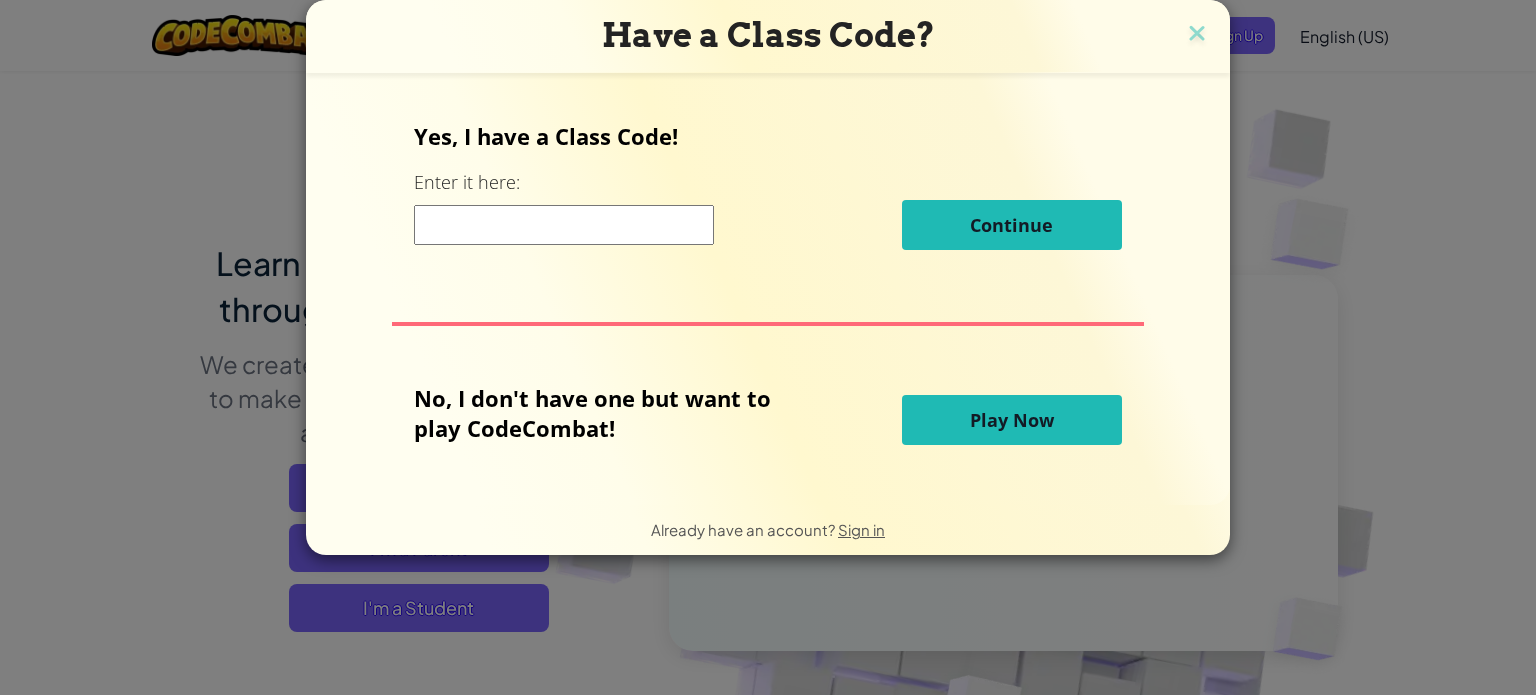 click on "Play Now" at bounding box center (1012, 420) 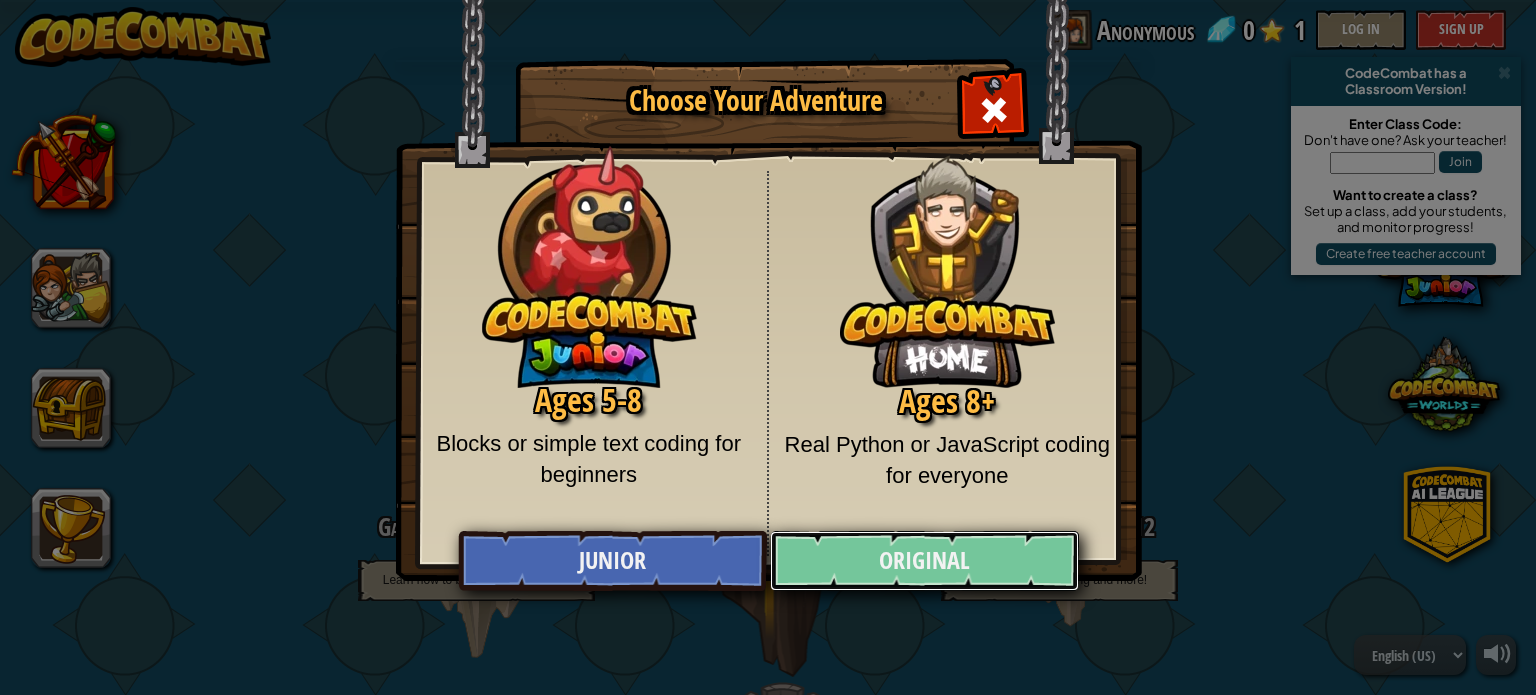 click on "Original" at bounding box center [924, 561] 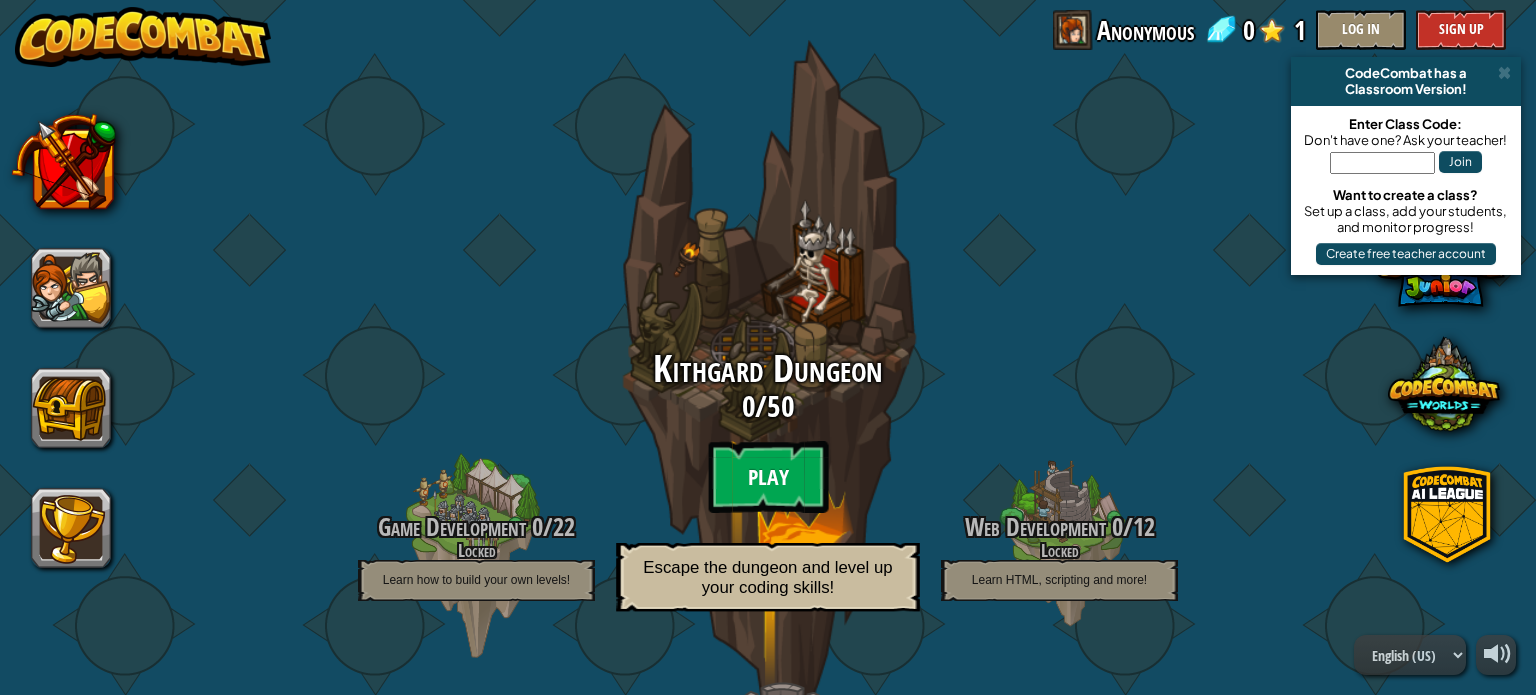 click on "Play" at bounding box center (768, 477) 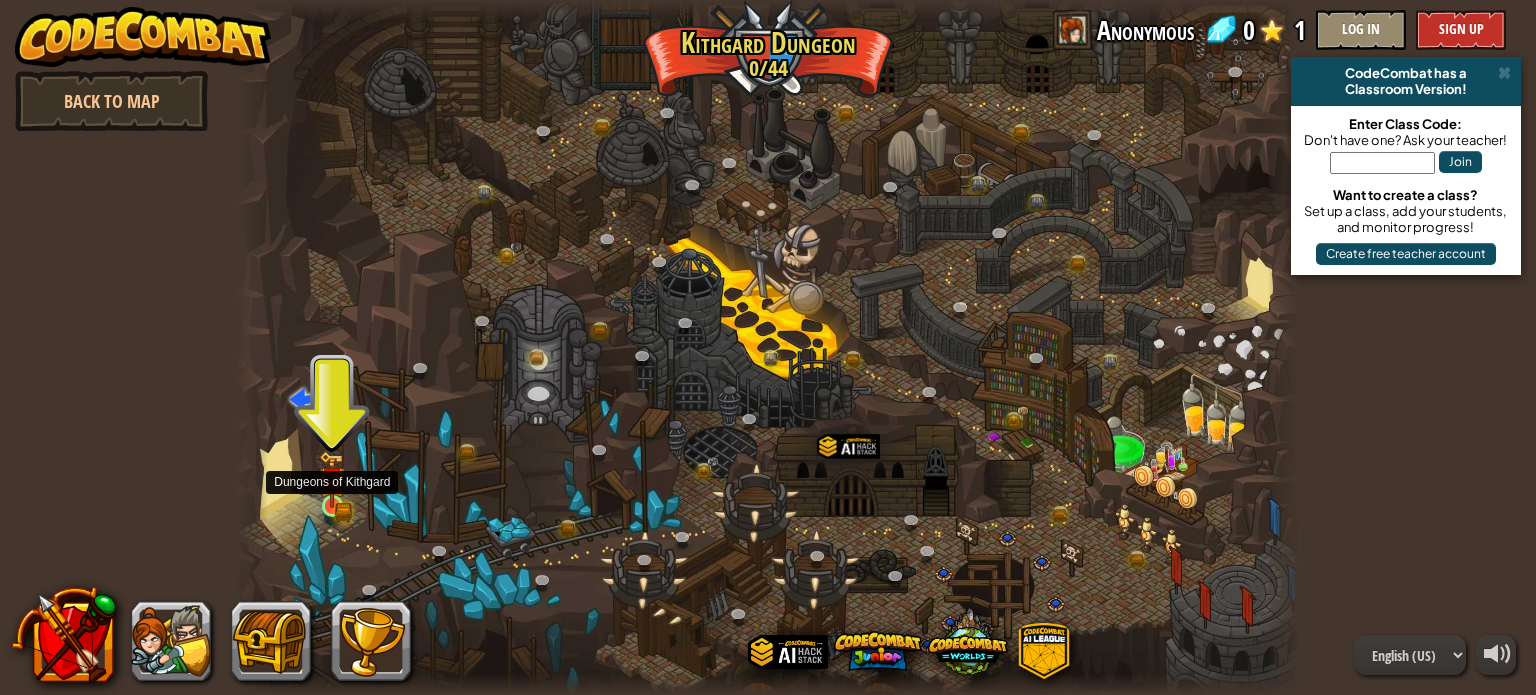 click at bounding box center [332, 479] 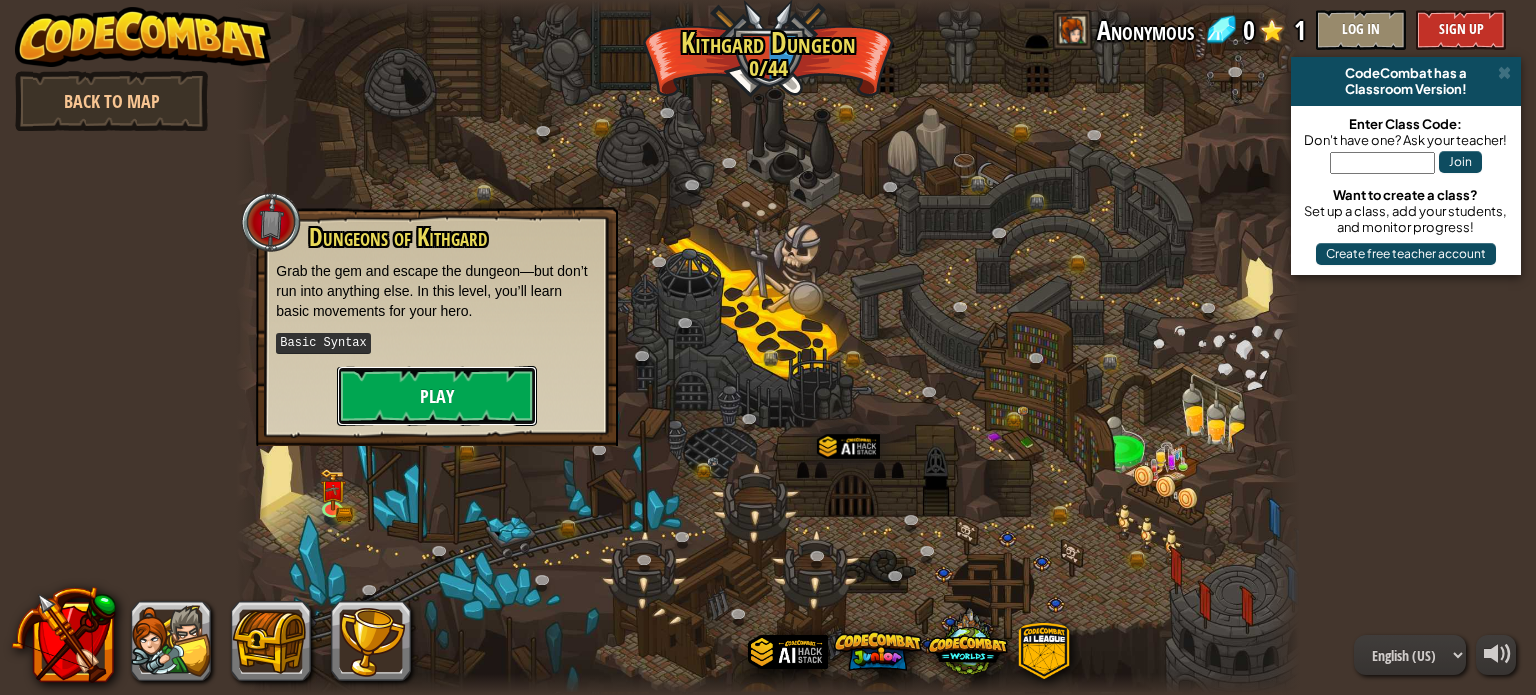 click on "Play" at bounding box center [437, 396] 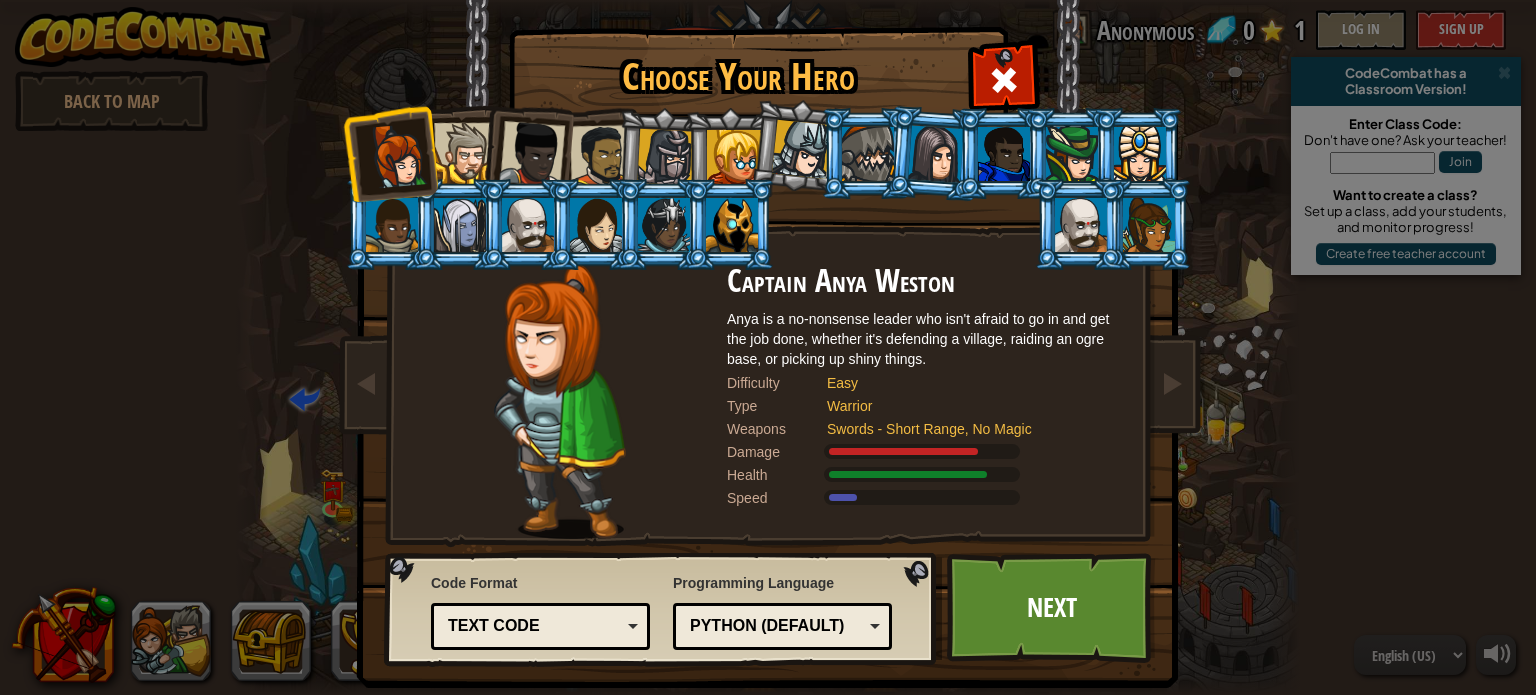 click on "Text code" at bounding box center [534, 626] 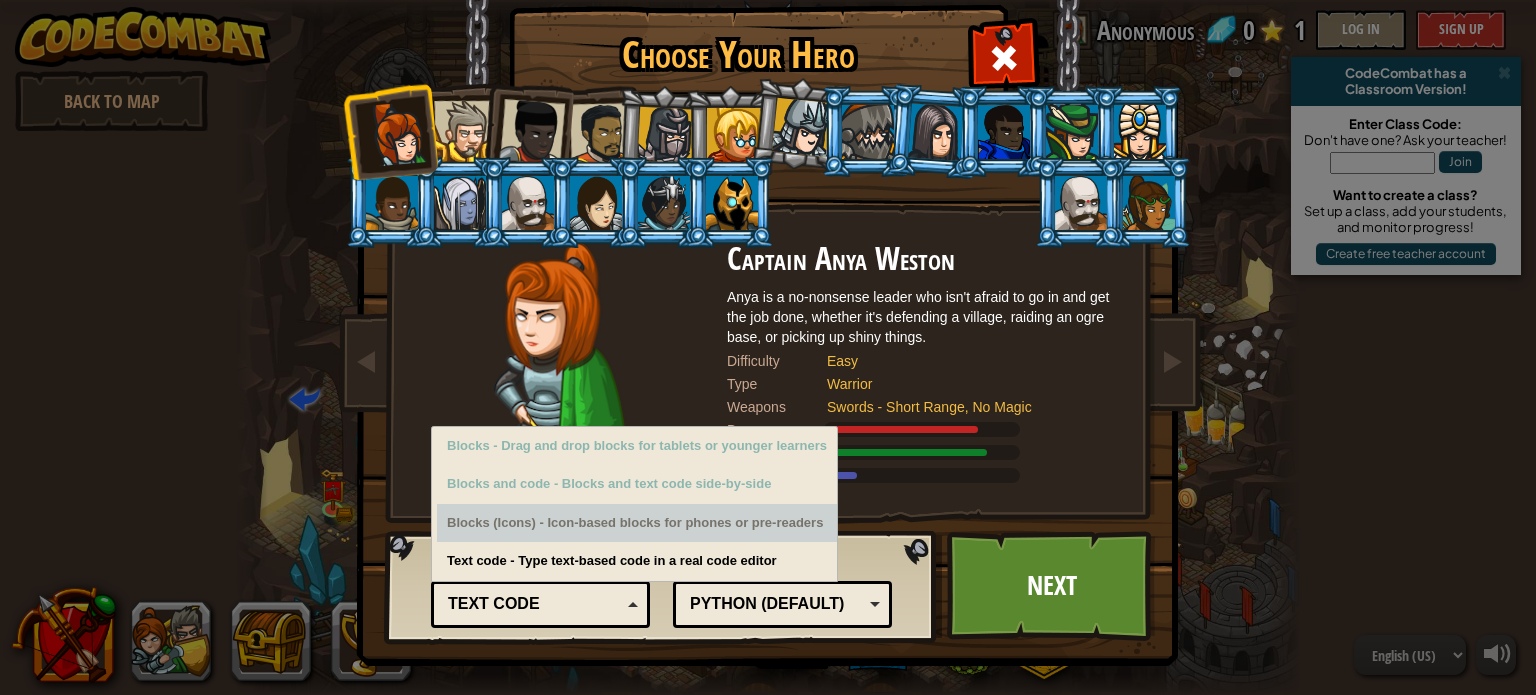 scroll, scrollTop: 23, scrollLeft: 0, axis: vertical 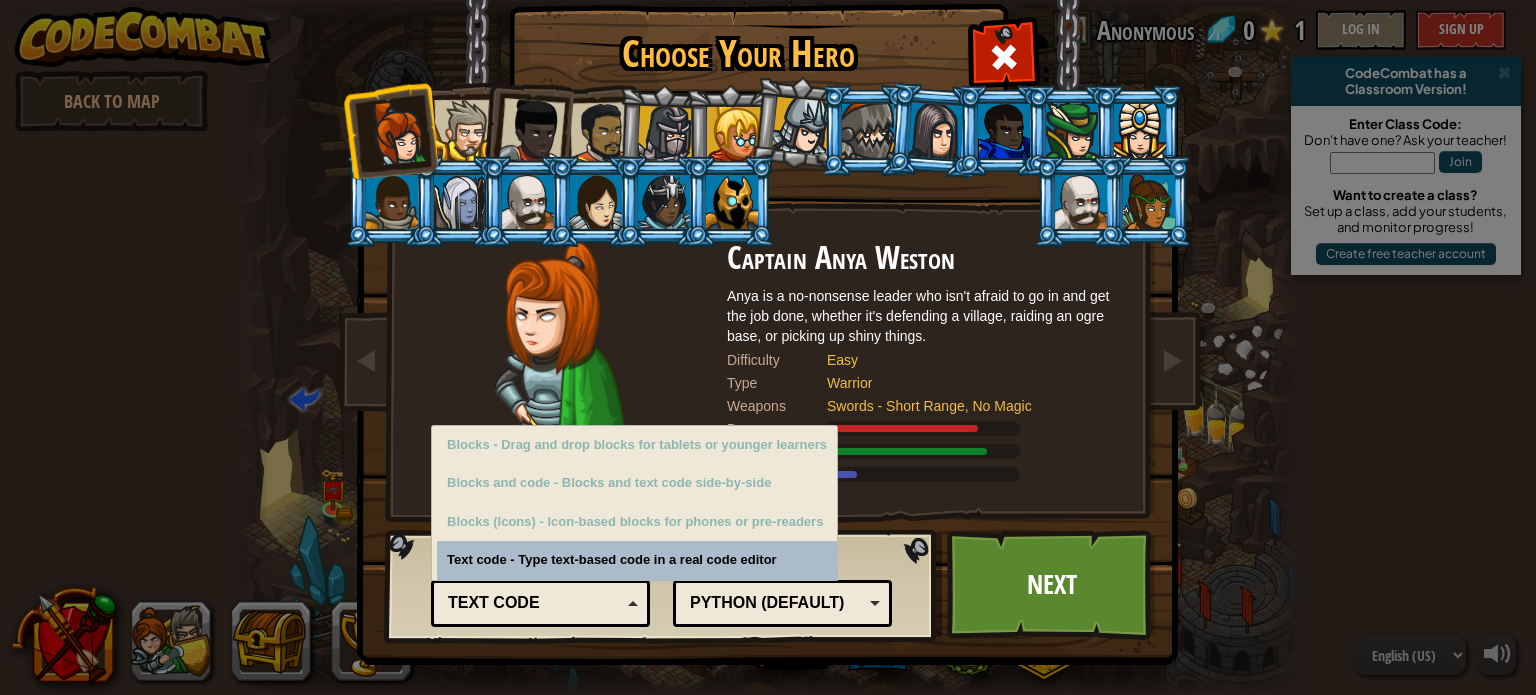 click on "Python (Default)" at bounding box center [776, 603] 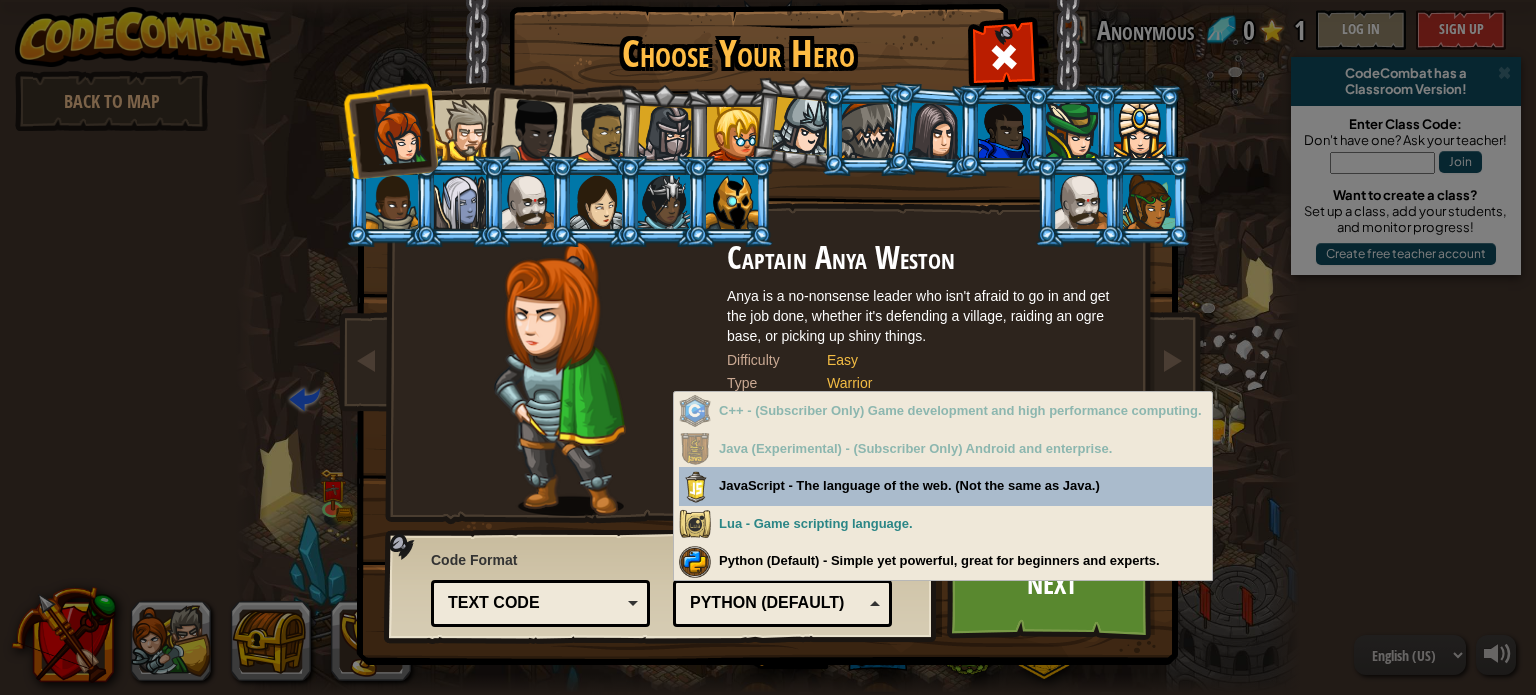 click on "Python (Default)" at bounding box center [776, 603] 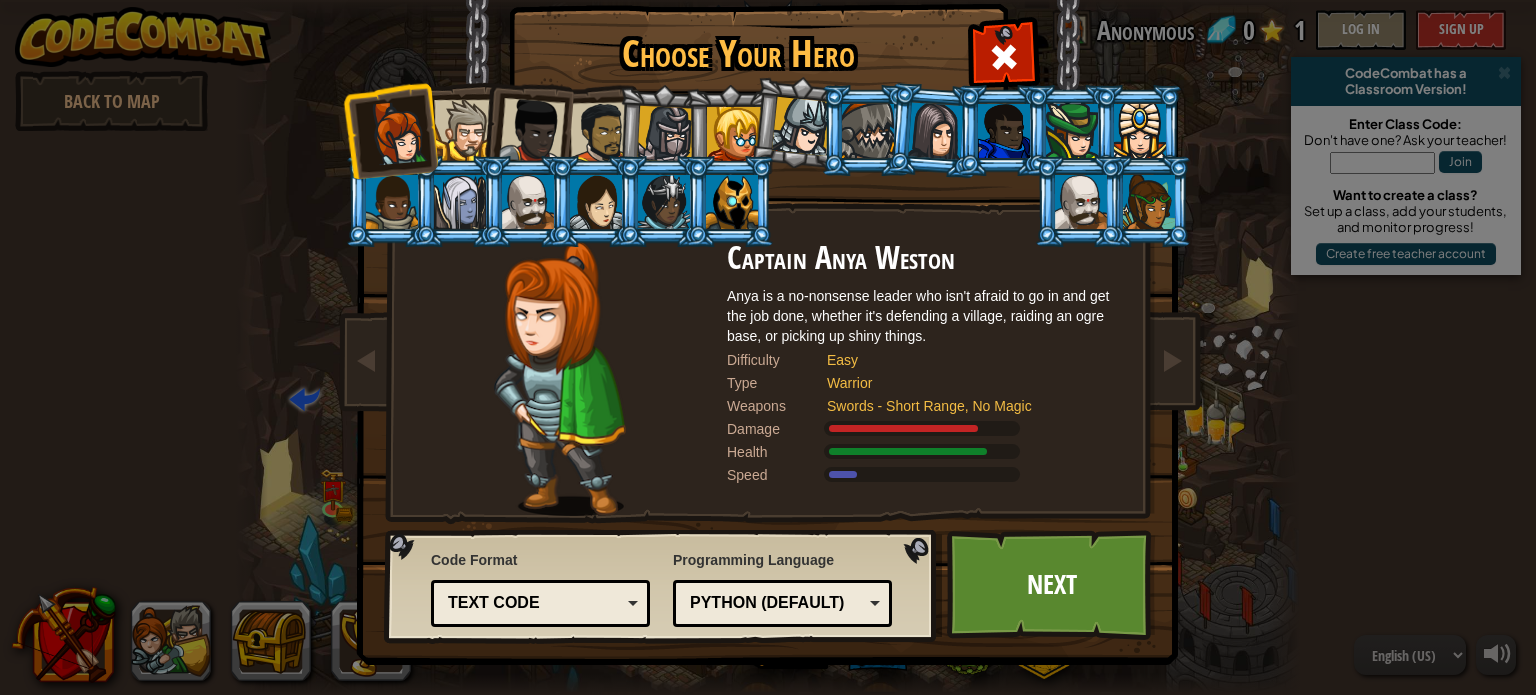click at bounding box center (464, 130) 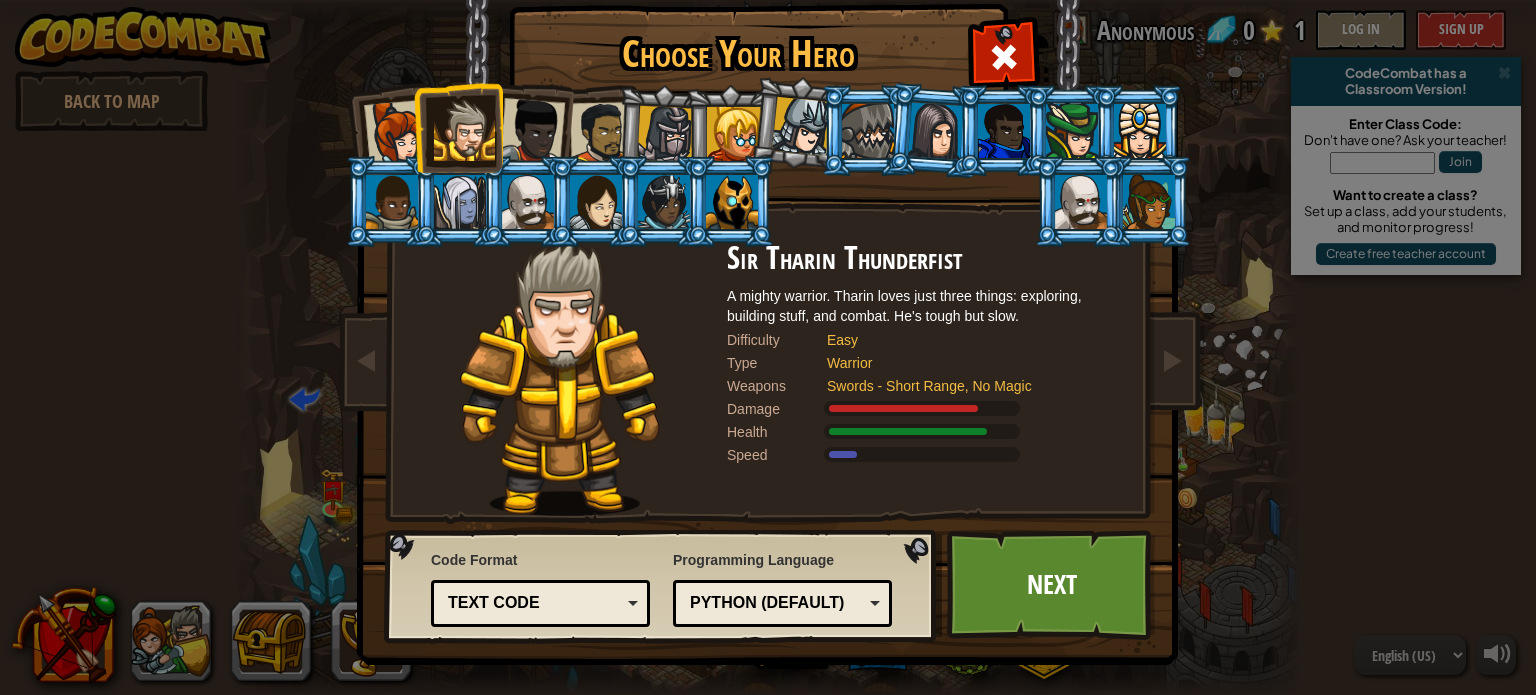 click at bounding box center [397, 133] 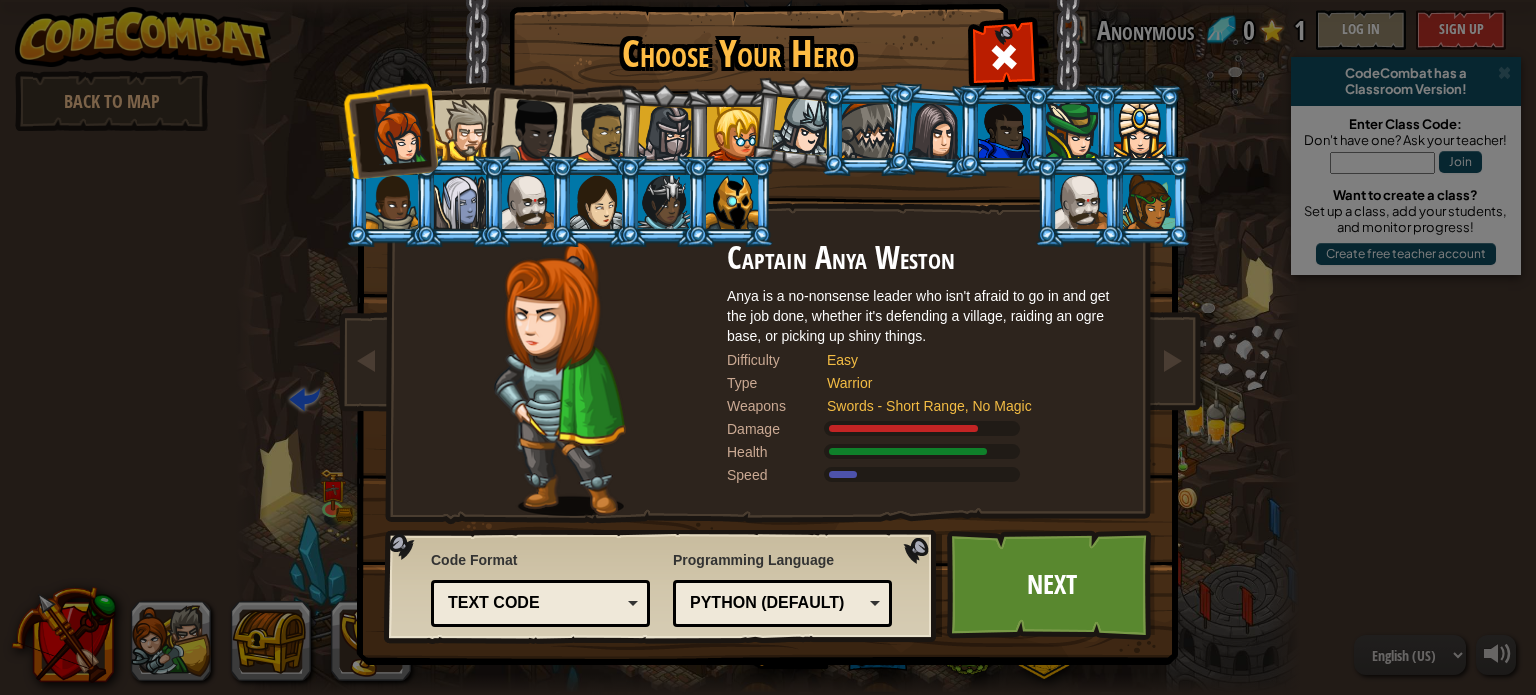 click at bounding box center [526, 127] 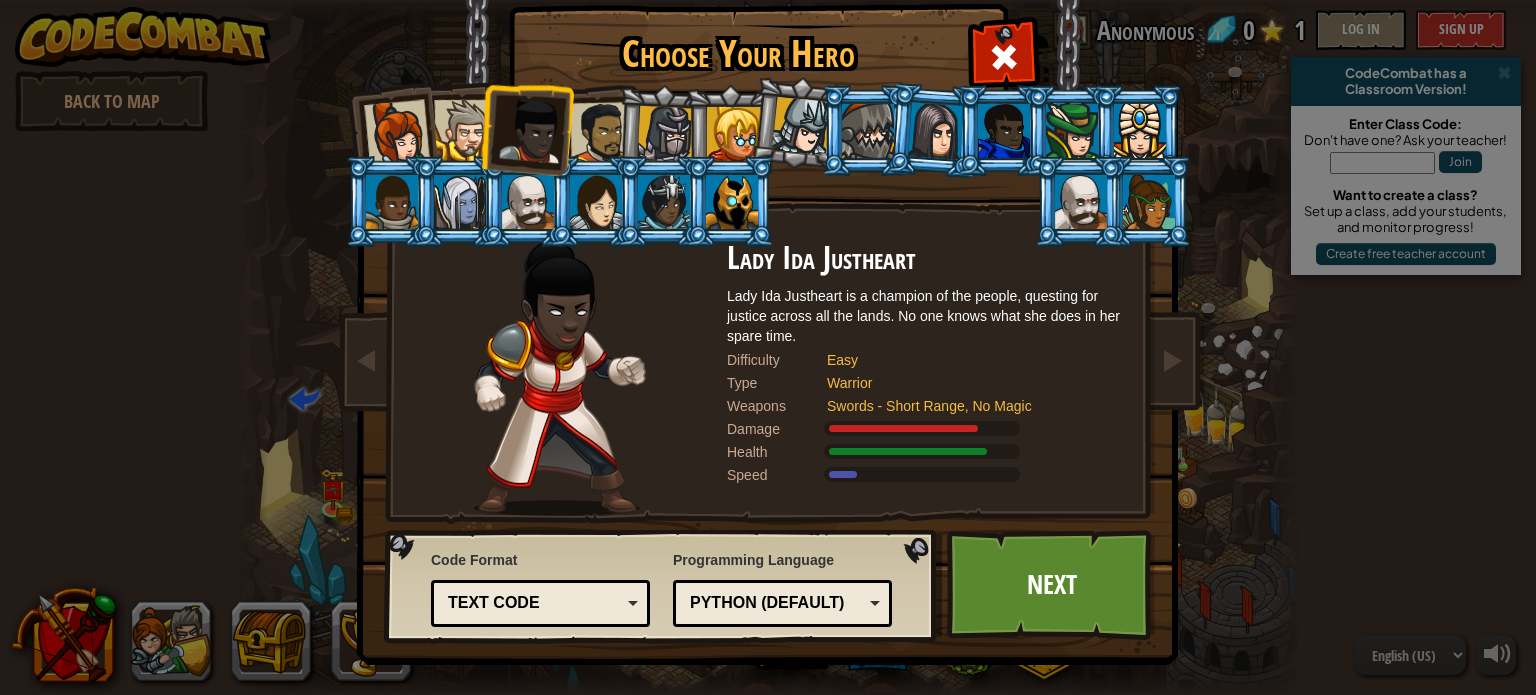 click at bounding box center [464, 130] 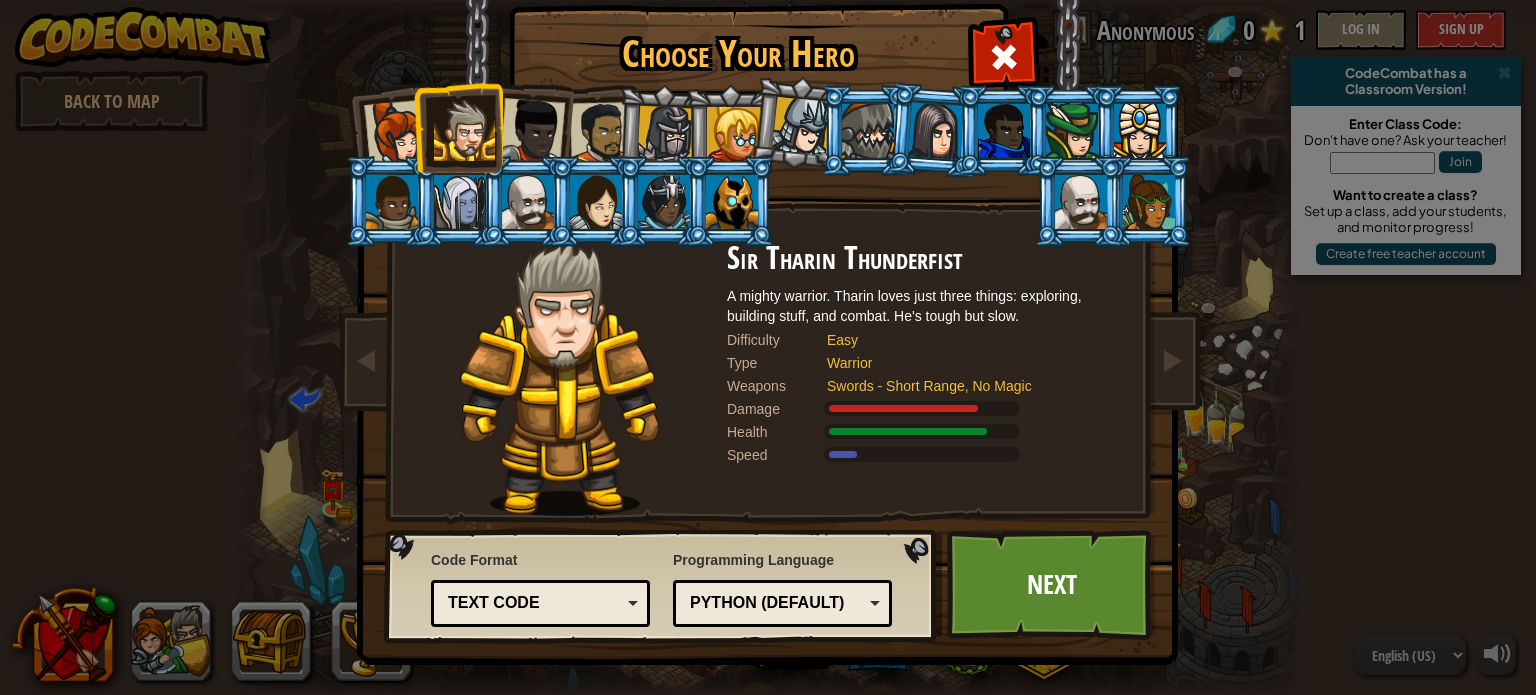 click at bounding box center (734, 134) 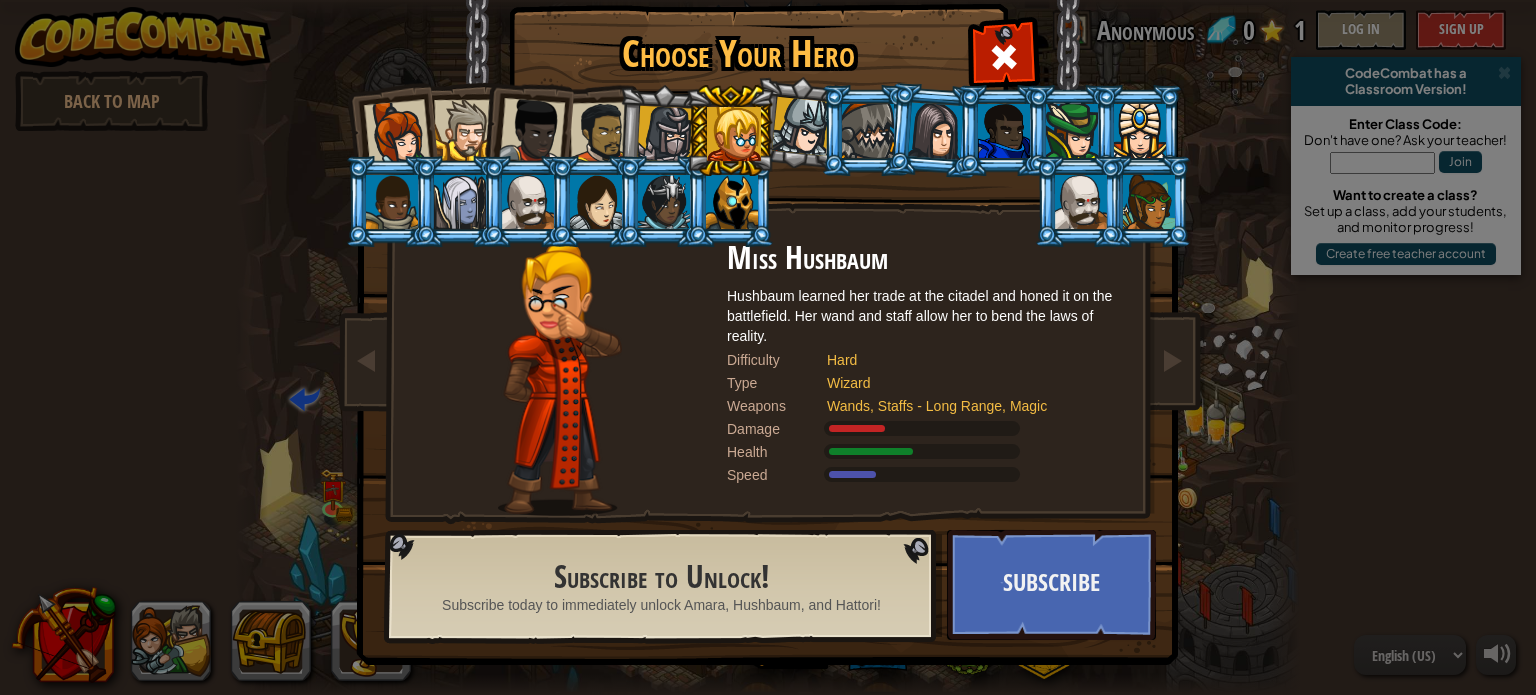 click at bounding box center (801, 126) 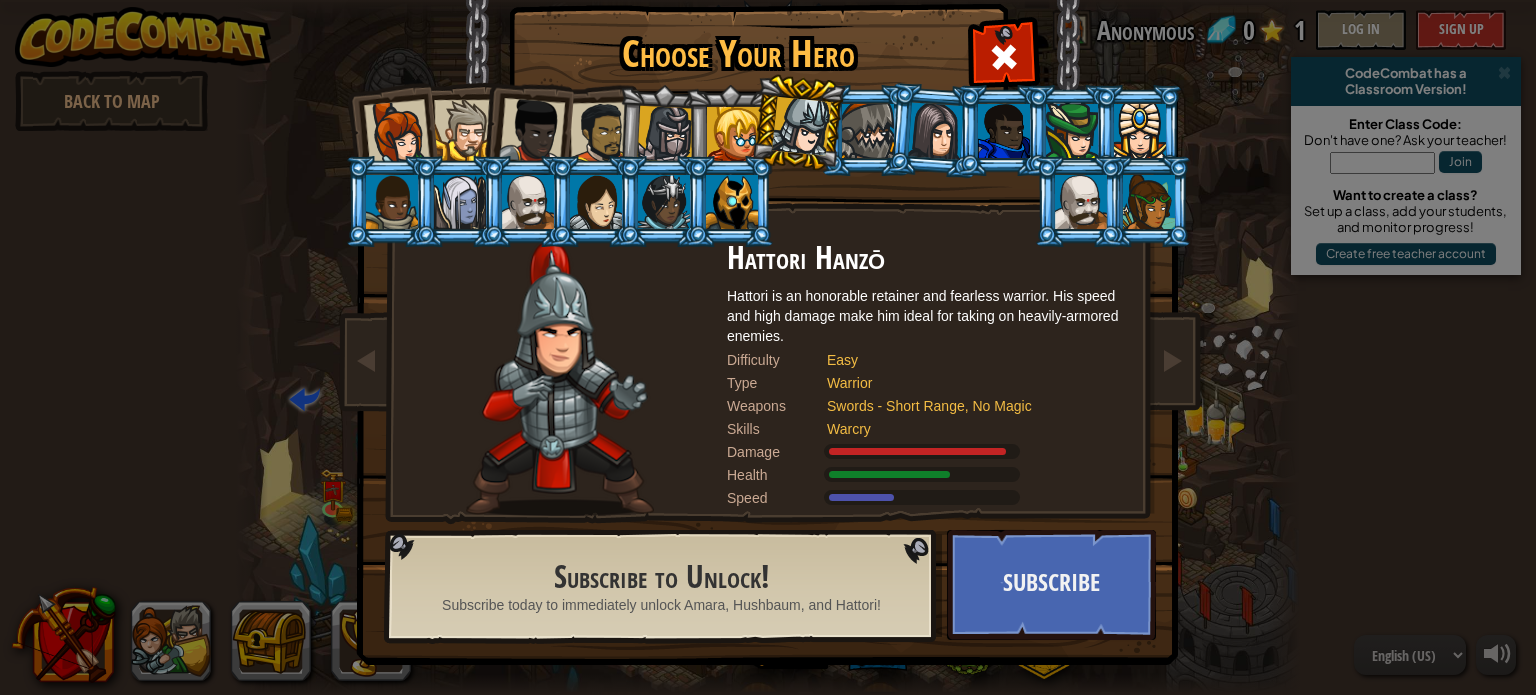 click at bounding box center [934, 130] 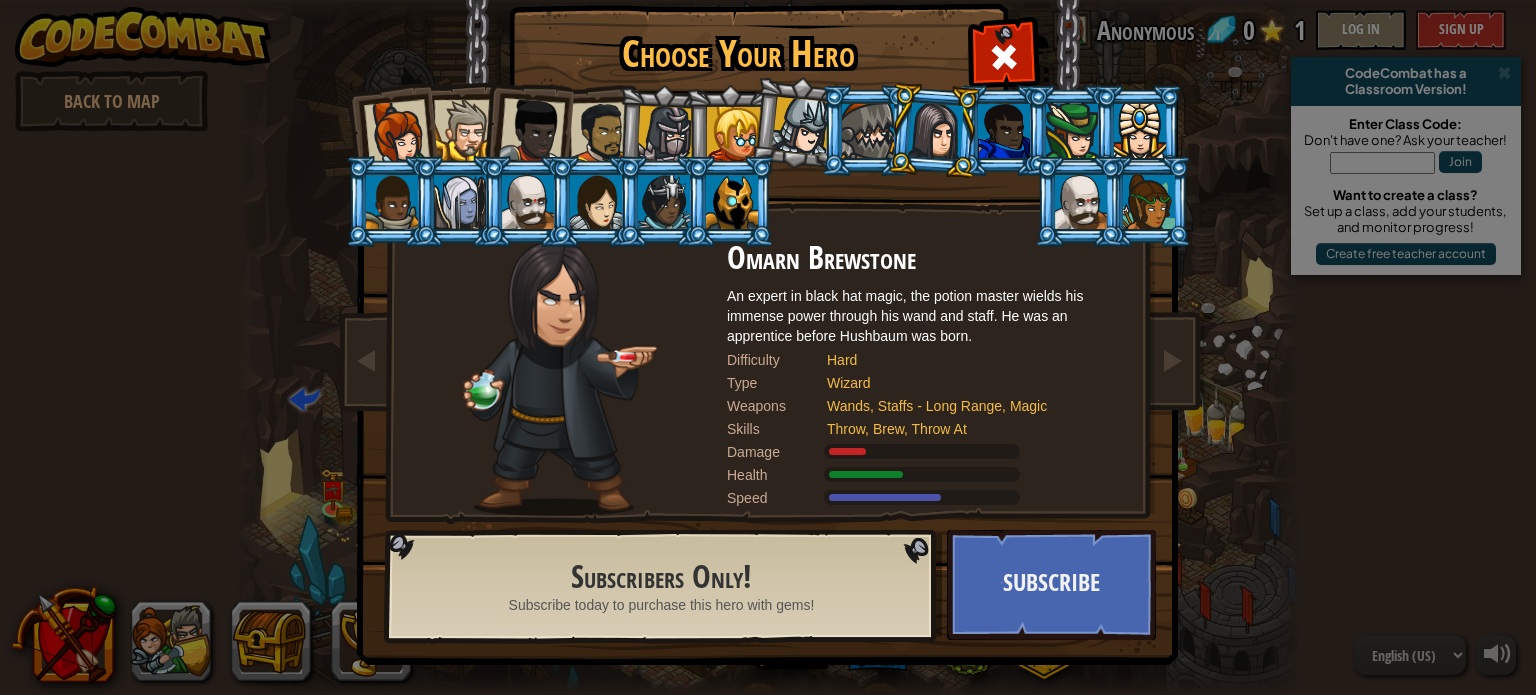click at bounding box center (866, 130) 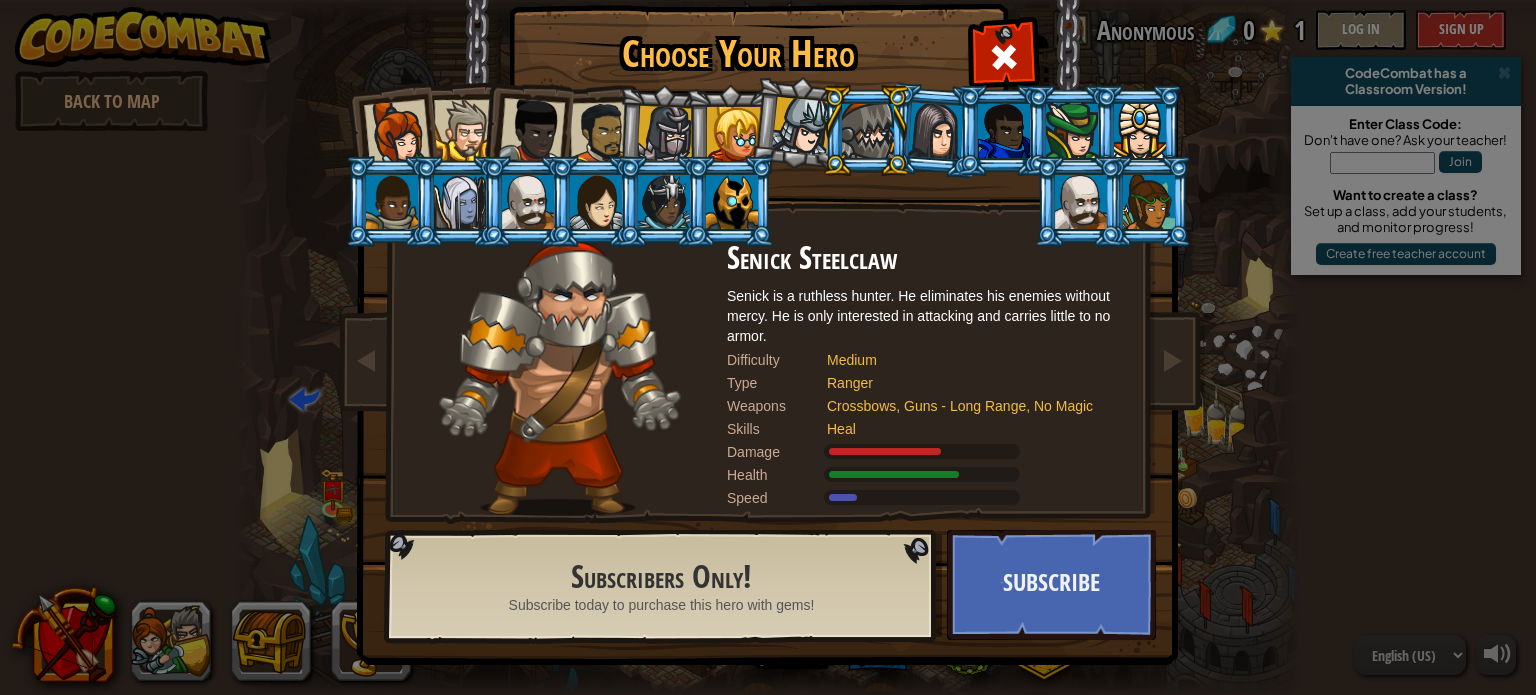 click at bounding box center (734, 134) 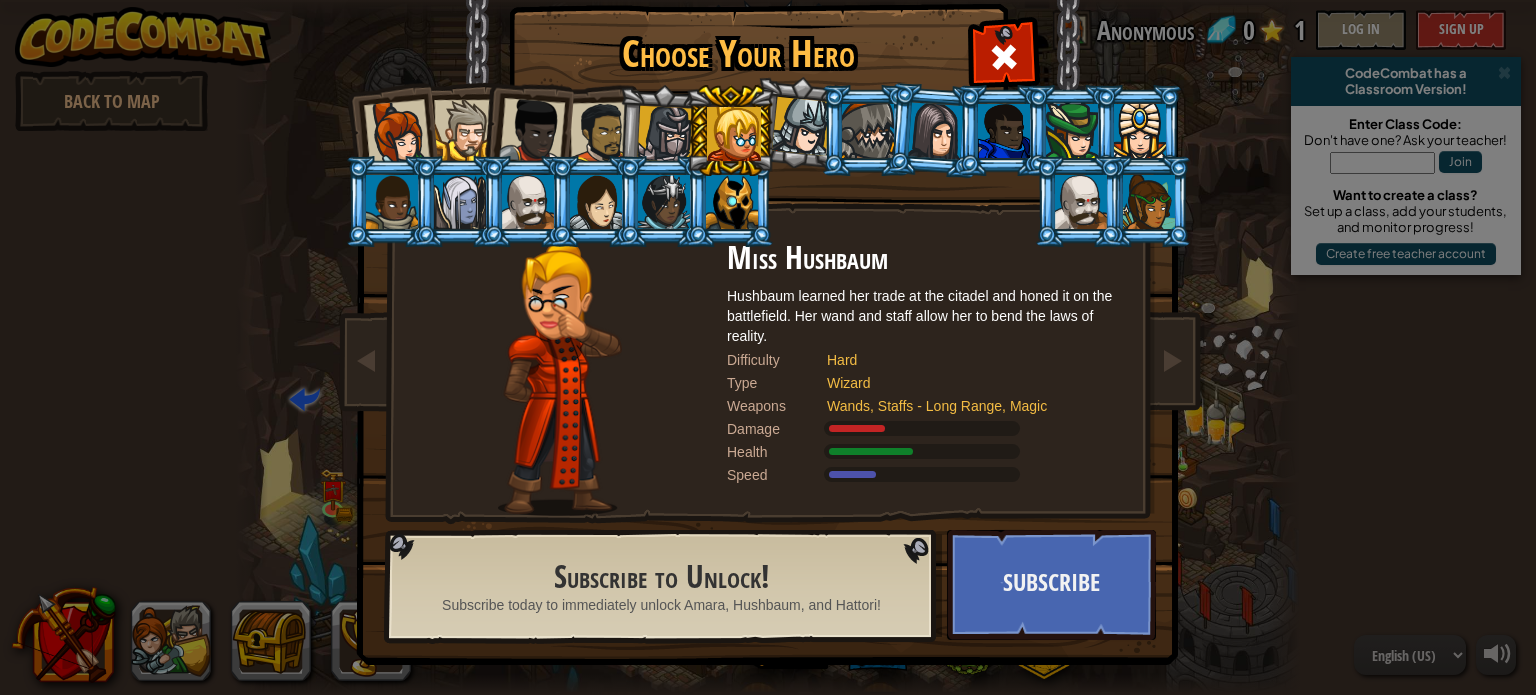 click at bounding box center [801, 126] 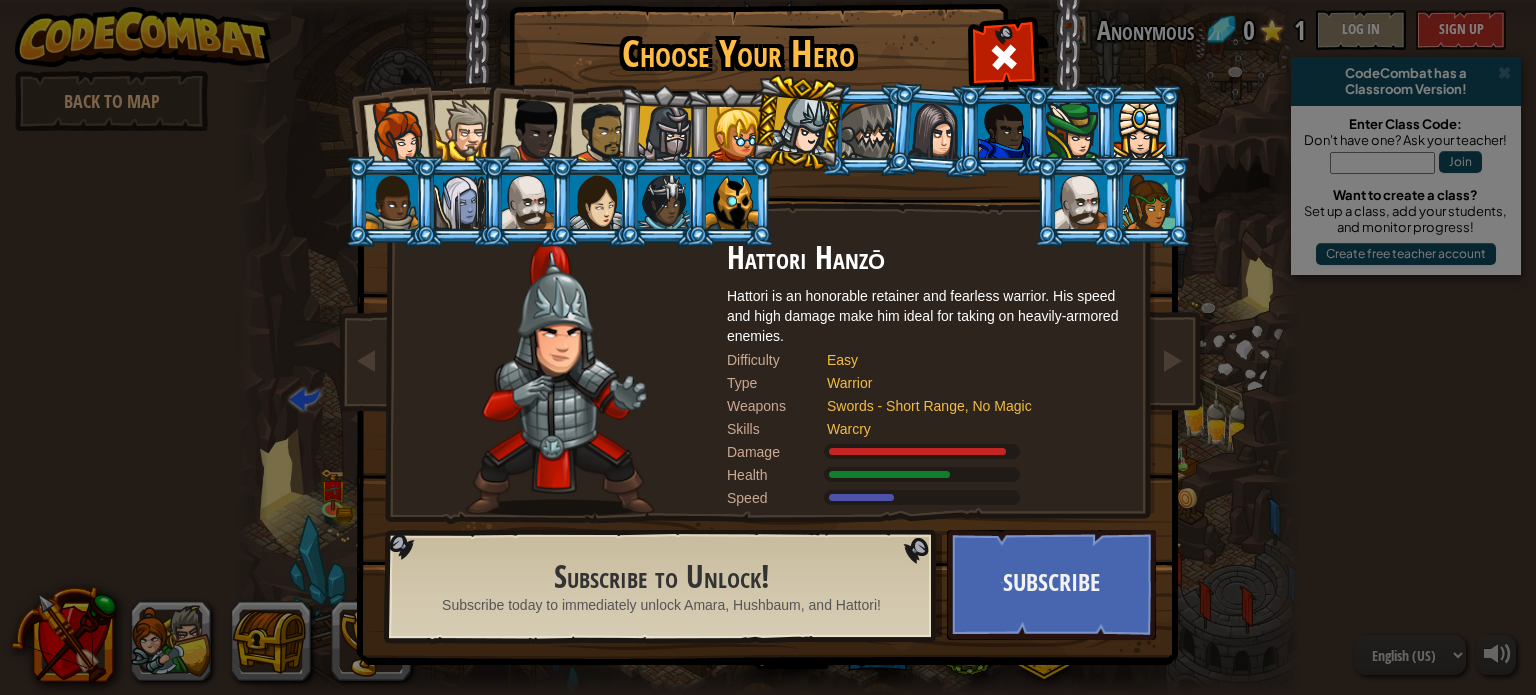 click at bounding box center [665, 134] 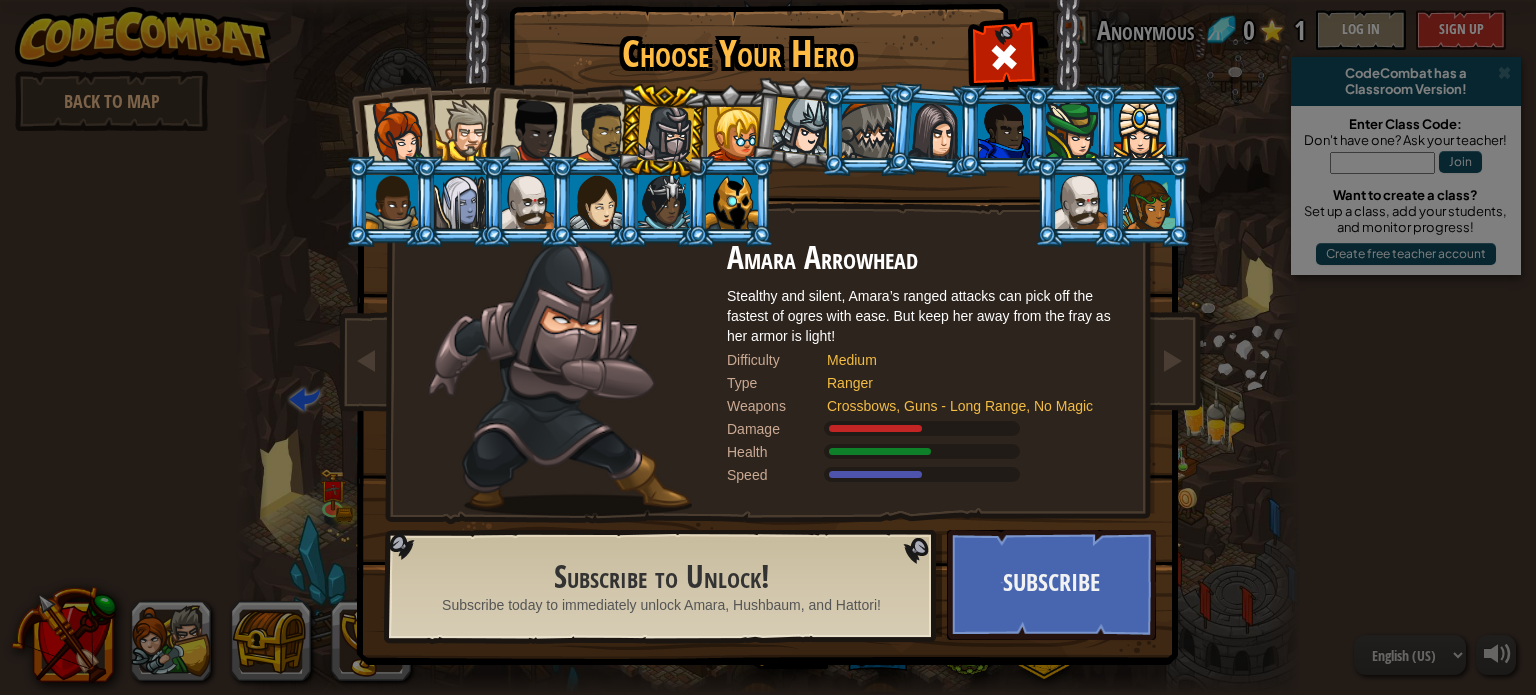 click at bounding box center (662, 131) 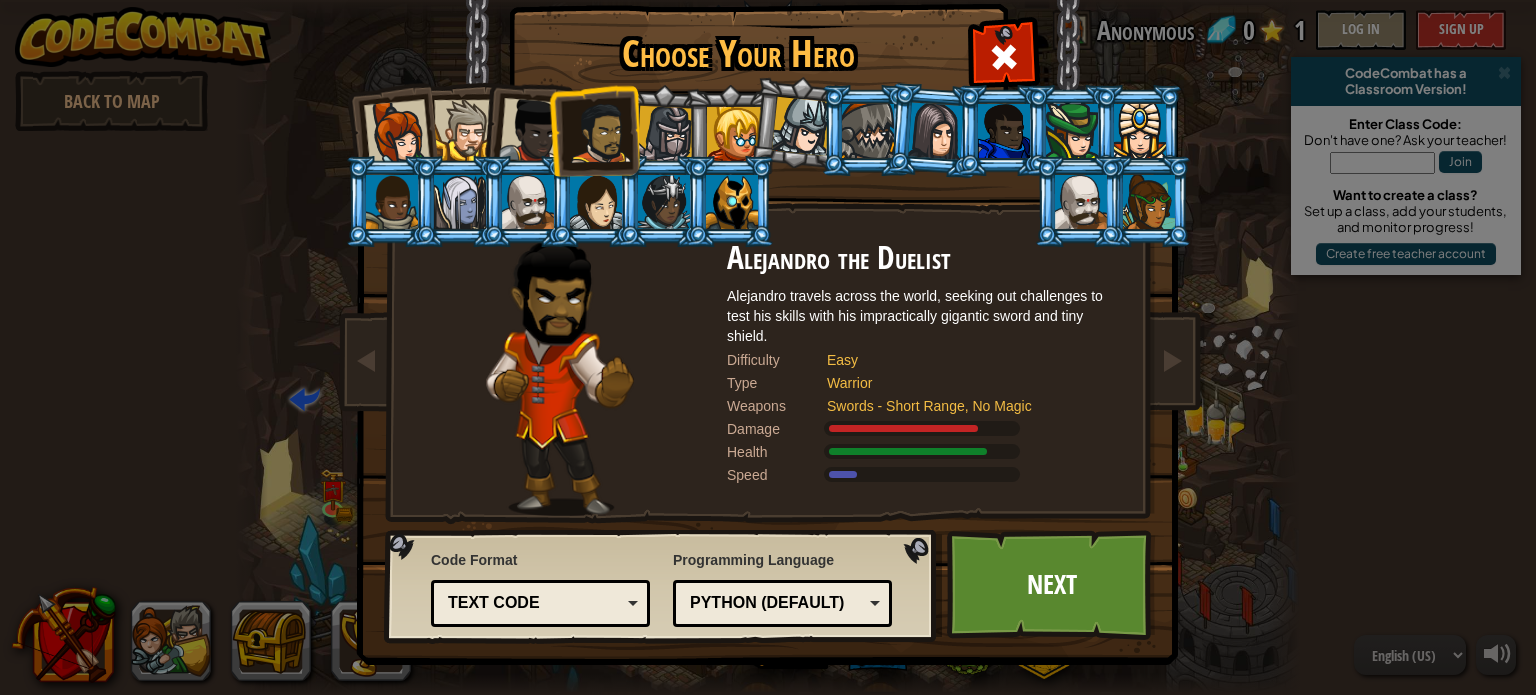 click at bounding box center (397, 133) 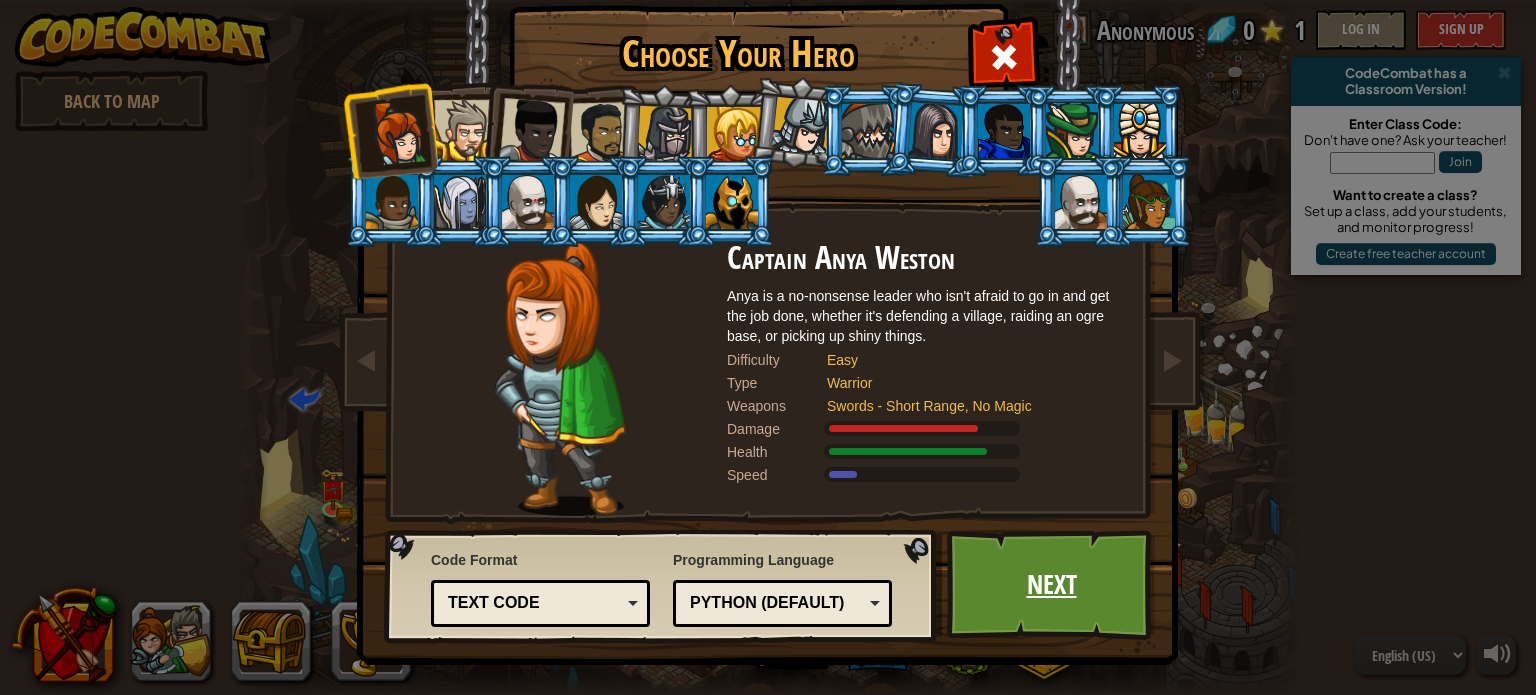 click on "Next" at bounding box center (1051, 585) 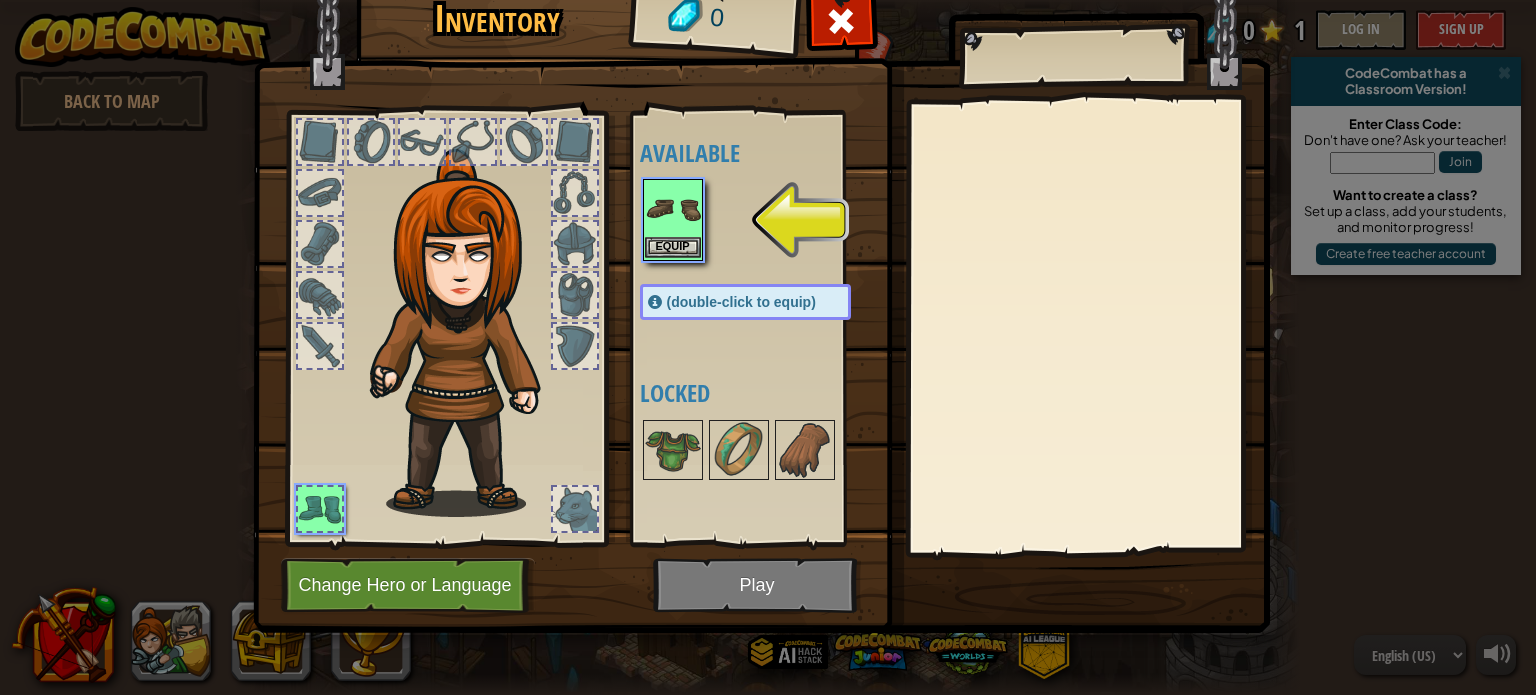 click at bounding box center (673, 209) 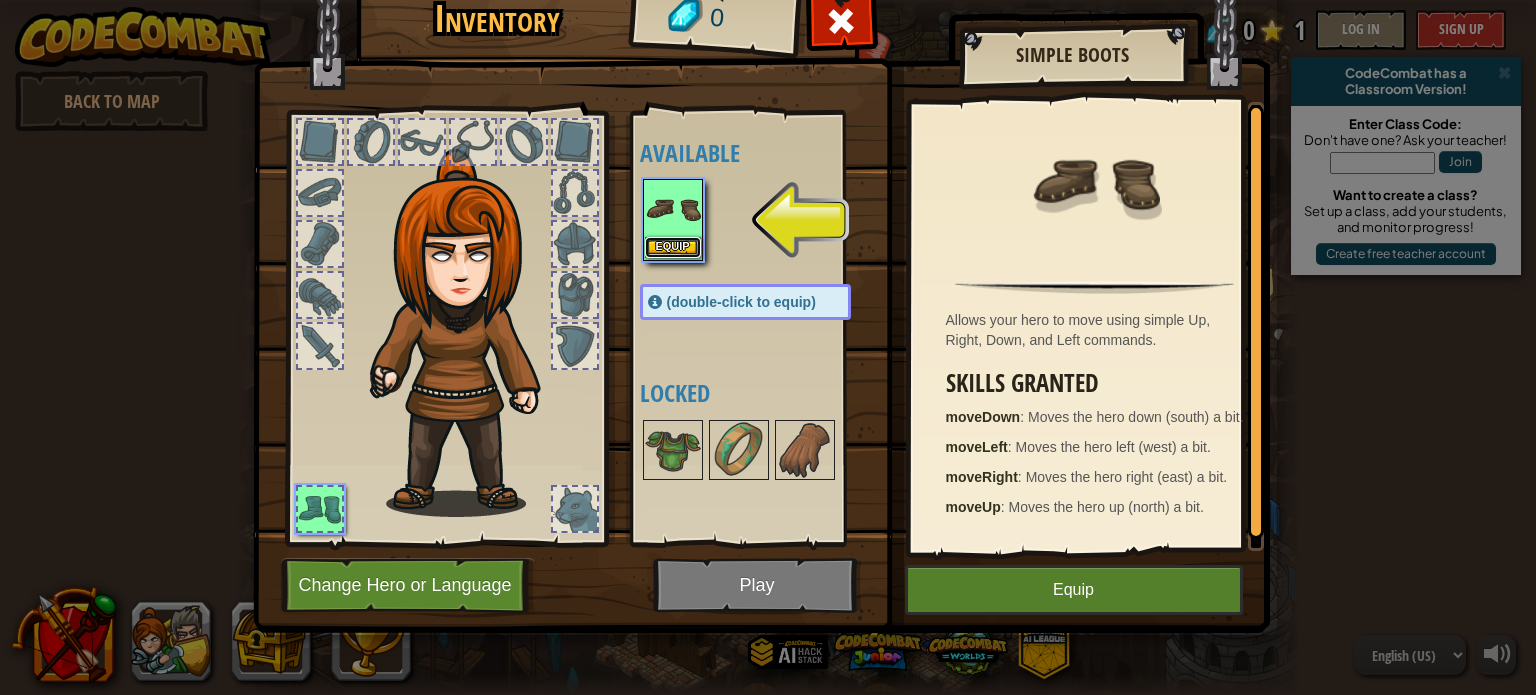 click on "Equip" at bounding box center [673, 247] 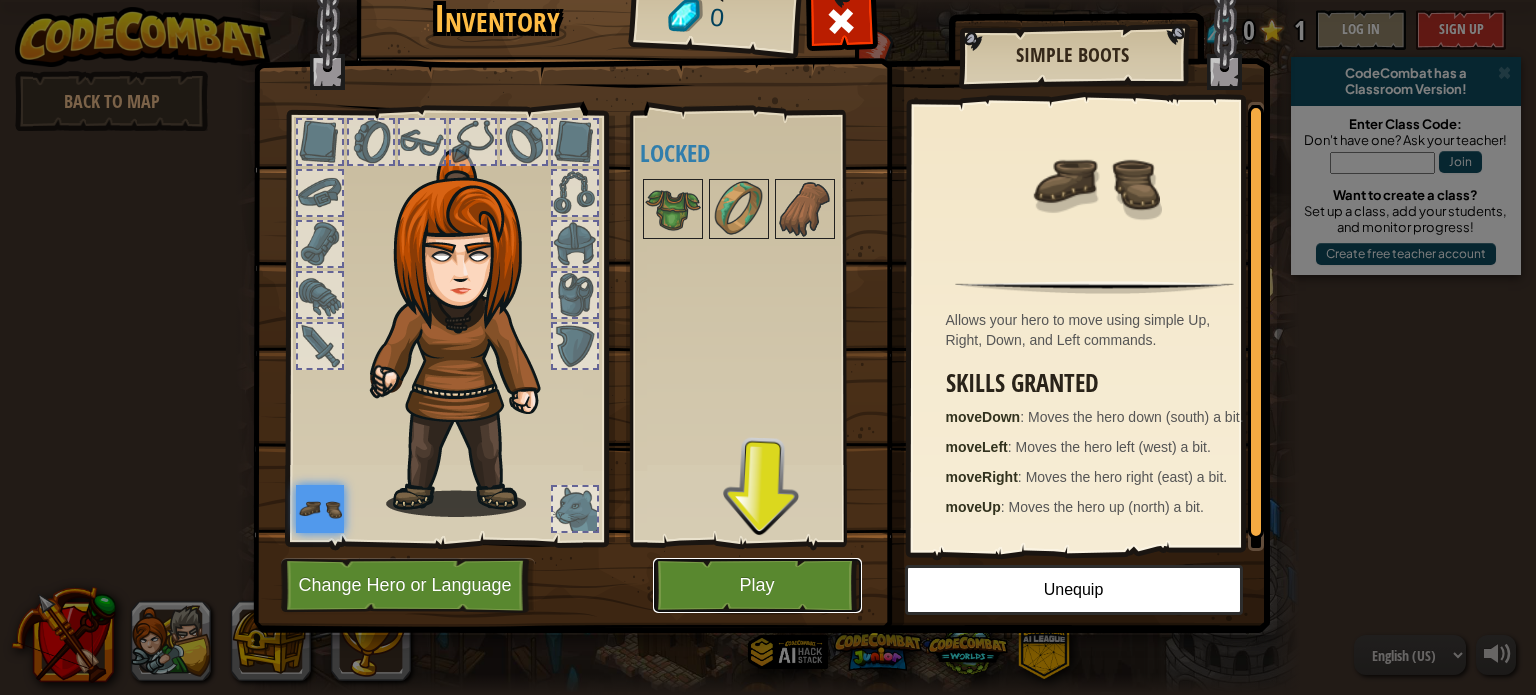 click on "Play" at bounding box center (757, 585) 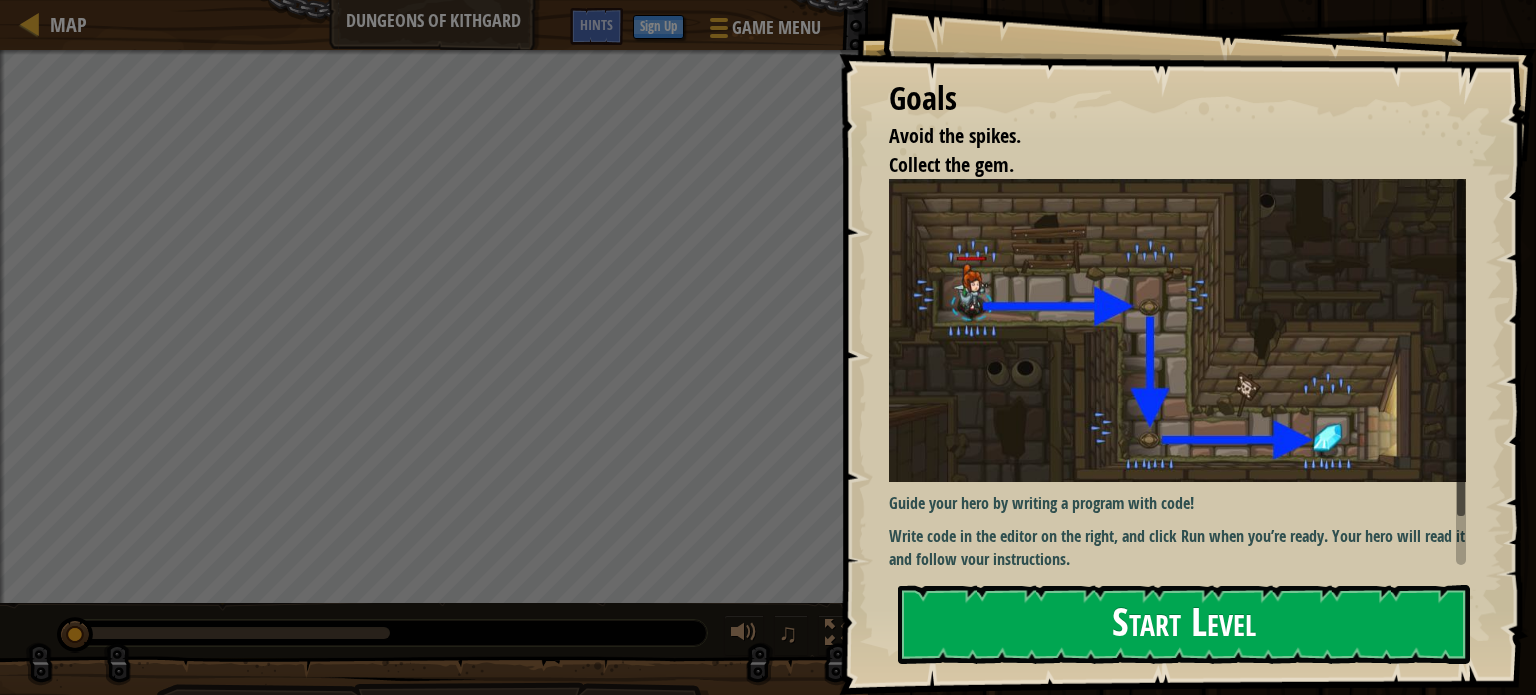 click on "Start Level" at bounding box center [1184, 624] 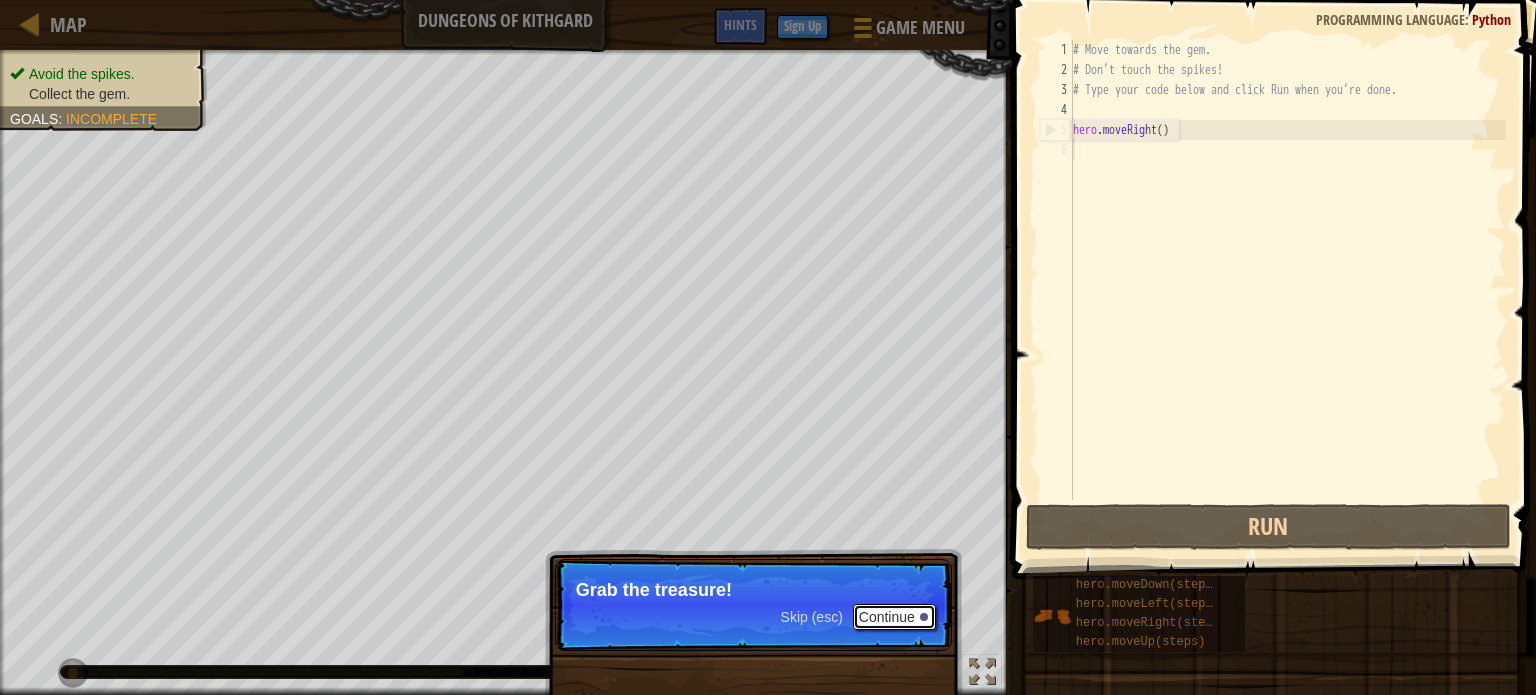 click on "Continue" at bounding box center (894, 617) 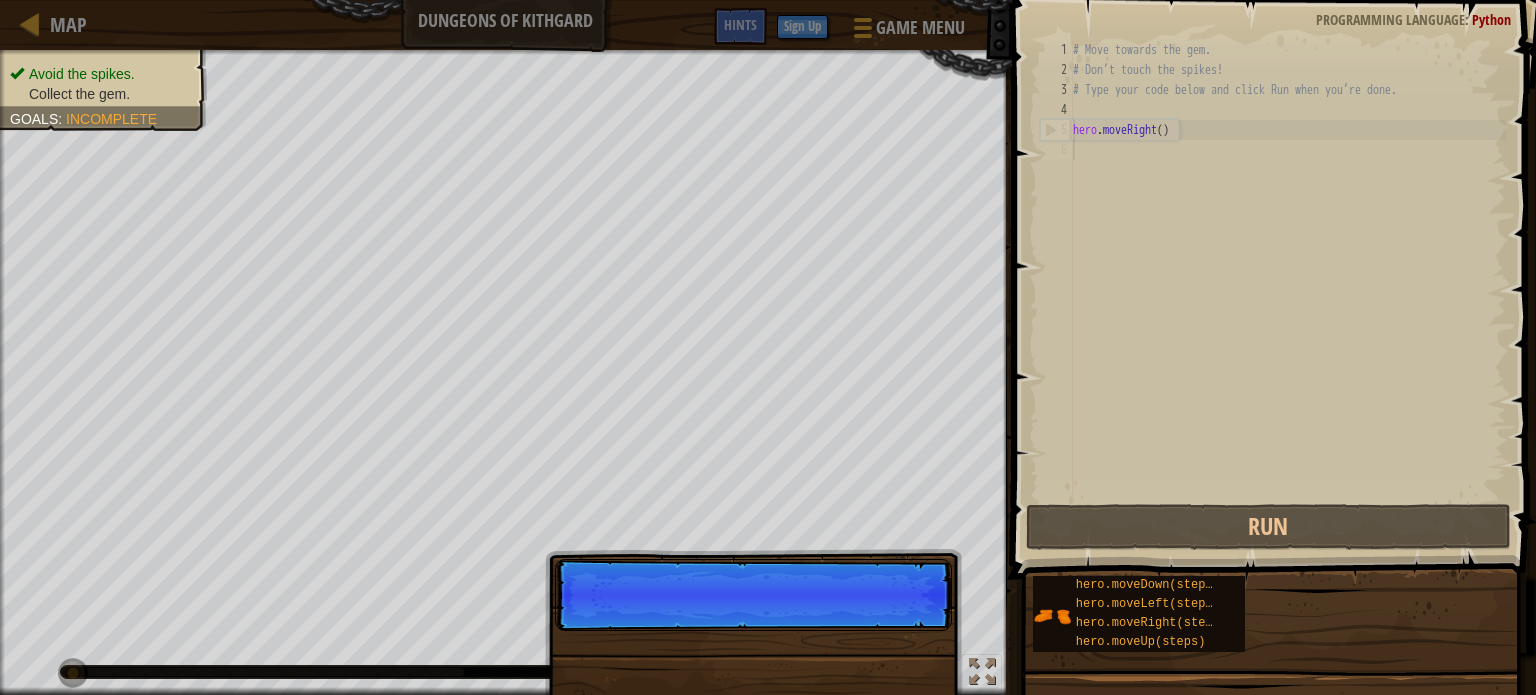 scroll, scrollTop: 9, scrollLeft: 0, axis: vertical 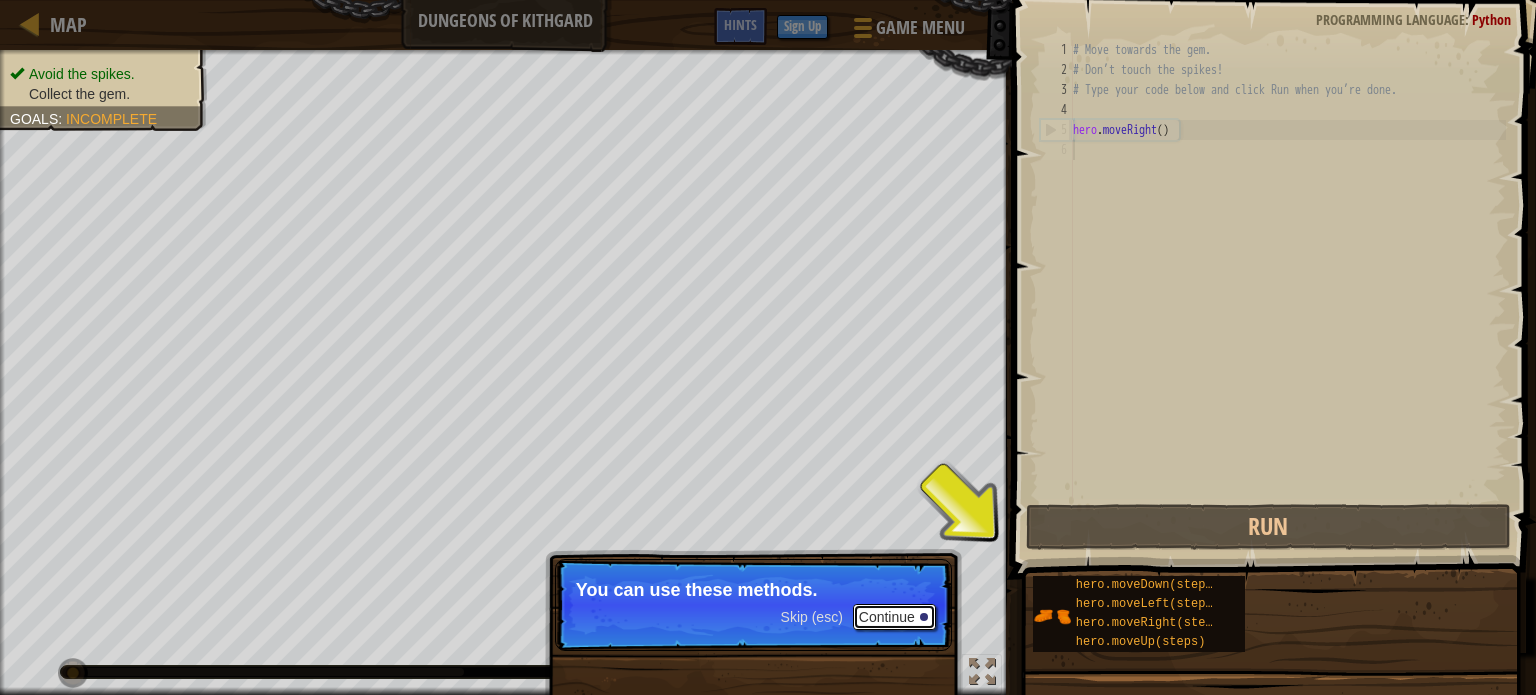 click on "Continue" at bounding box center [894, 617] 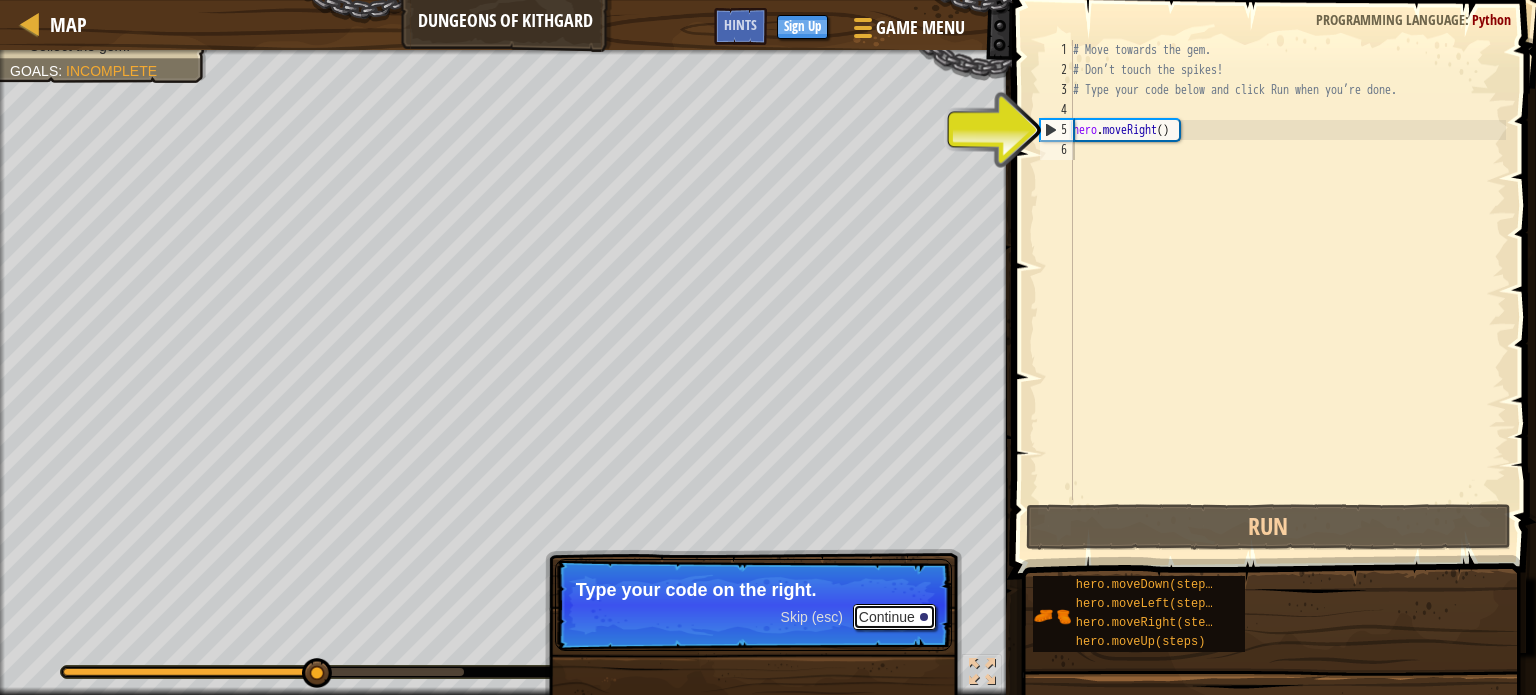 click on "Continue" at bounding box center (894, 617) 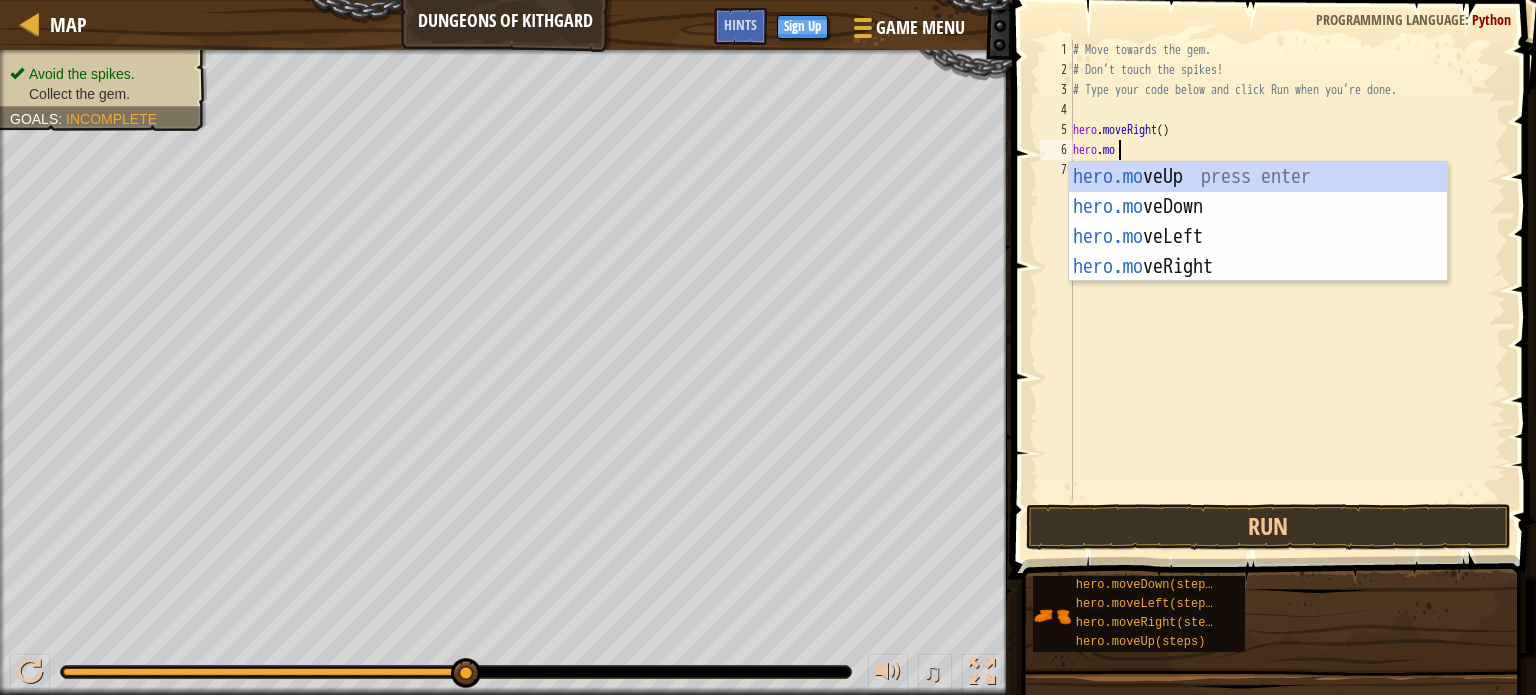 scroll, scrollTop: 9, scrollLeft: 2, axis: both 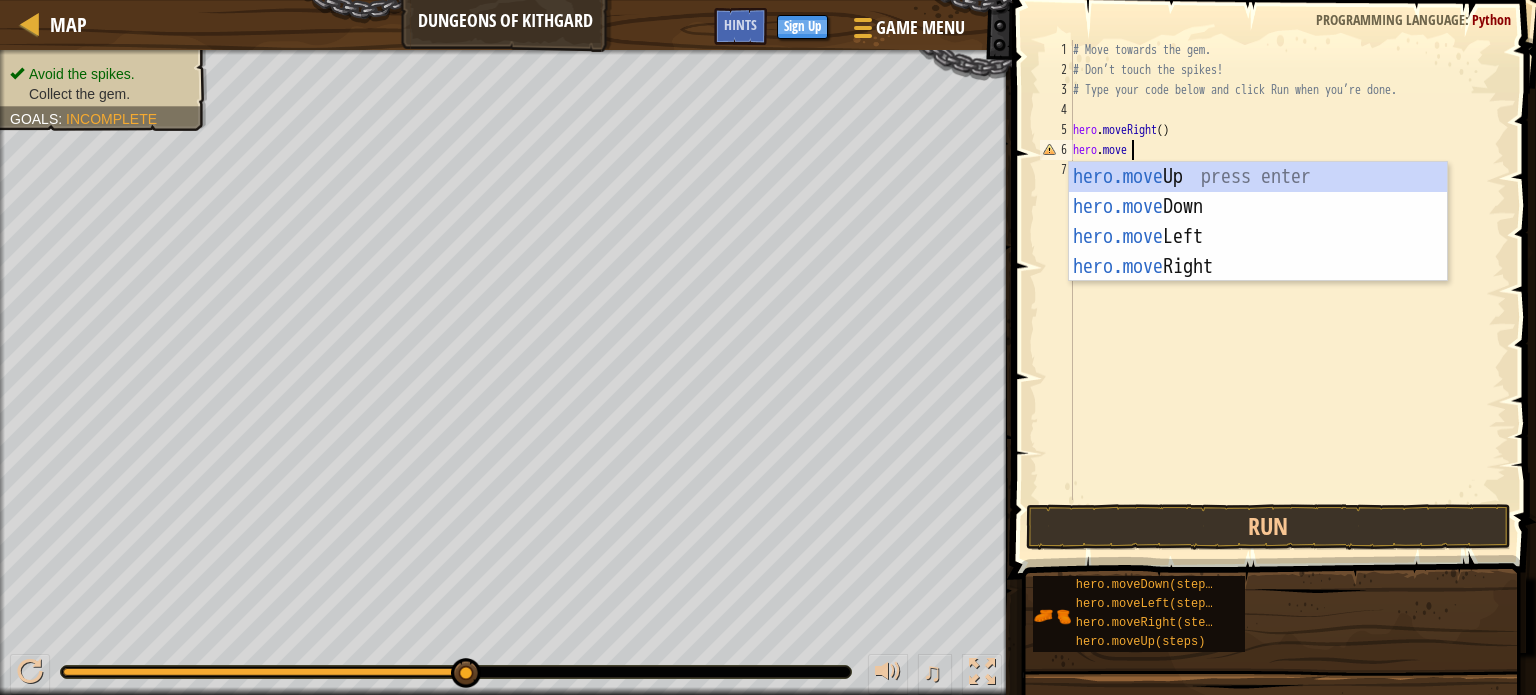 type on "hero.moved" 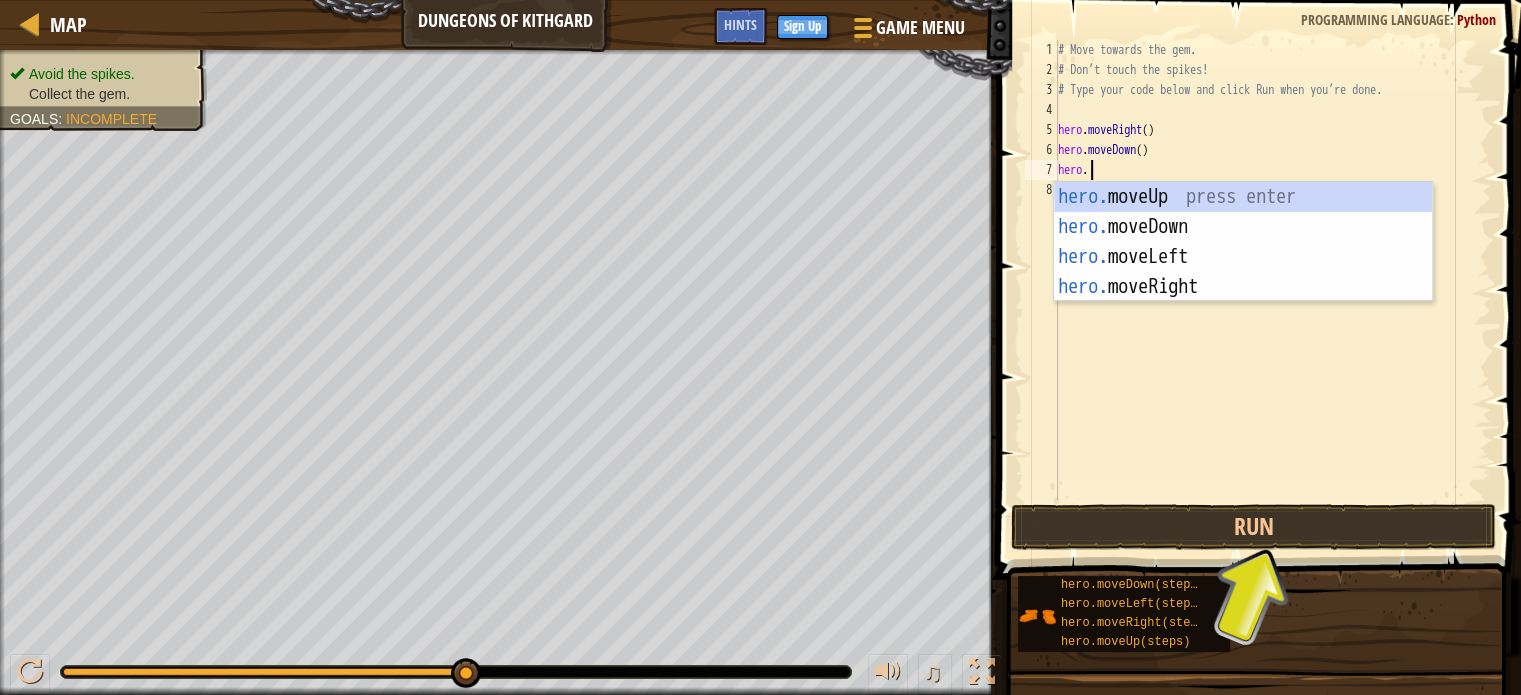 scroll, scrollTop: 9, scrollLeft: 1, axis: both 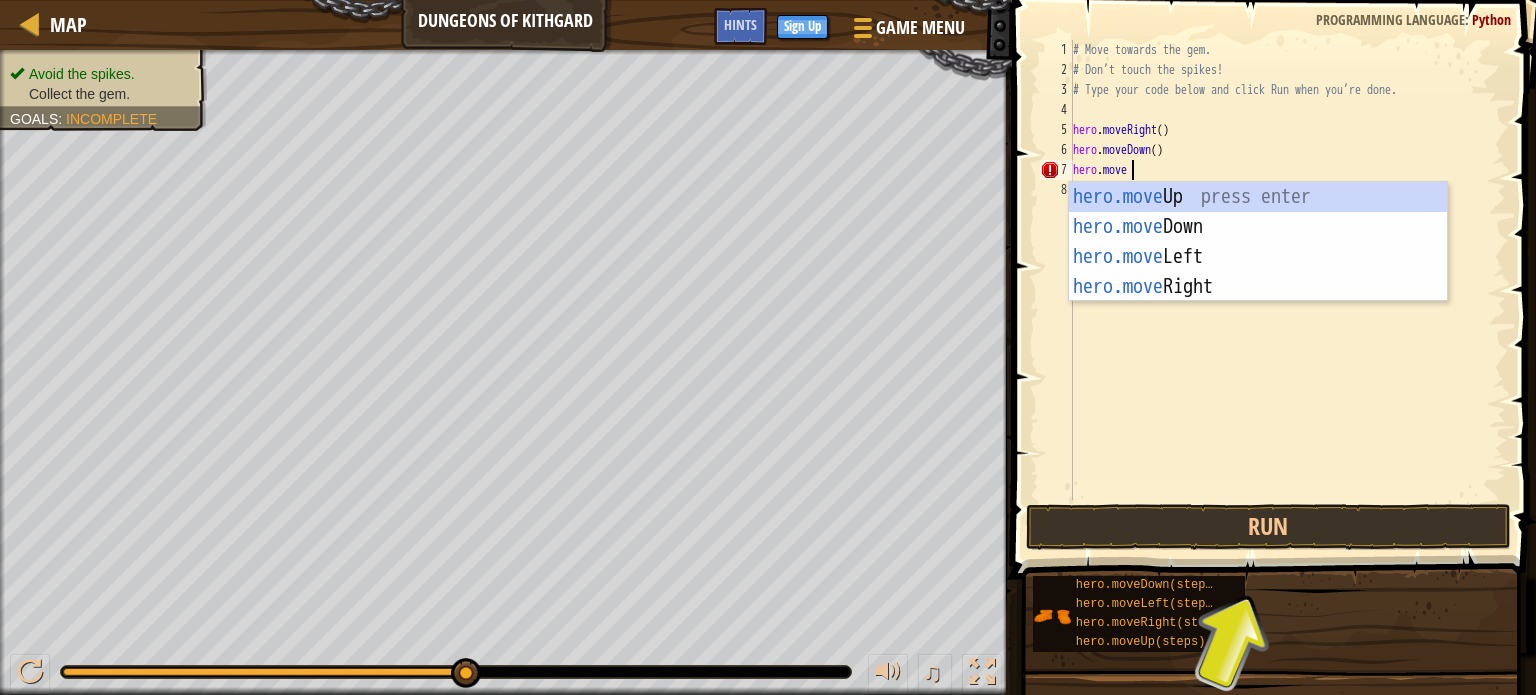 type on "hero.mover" 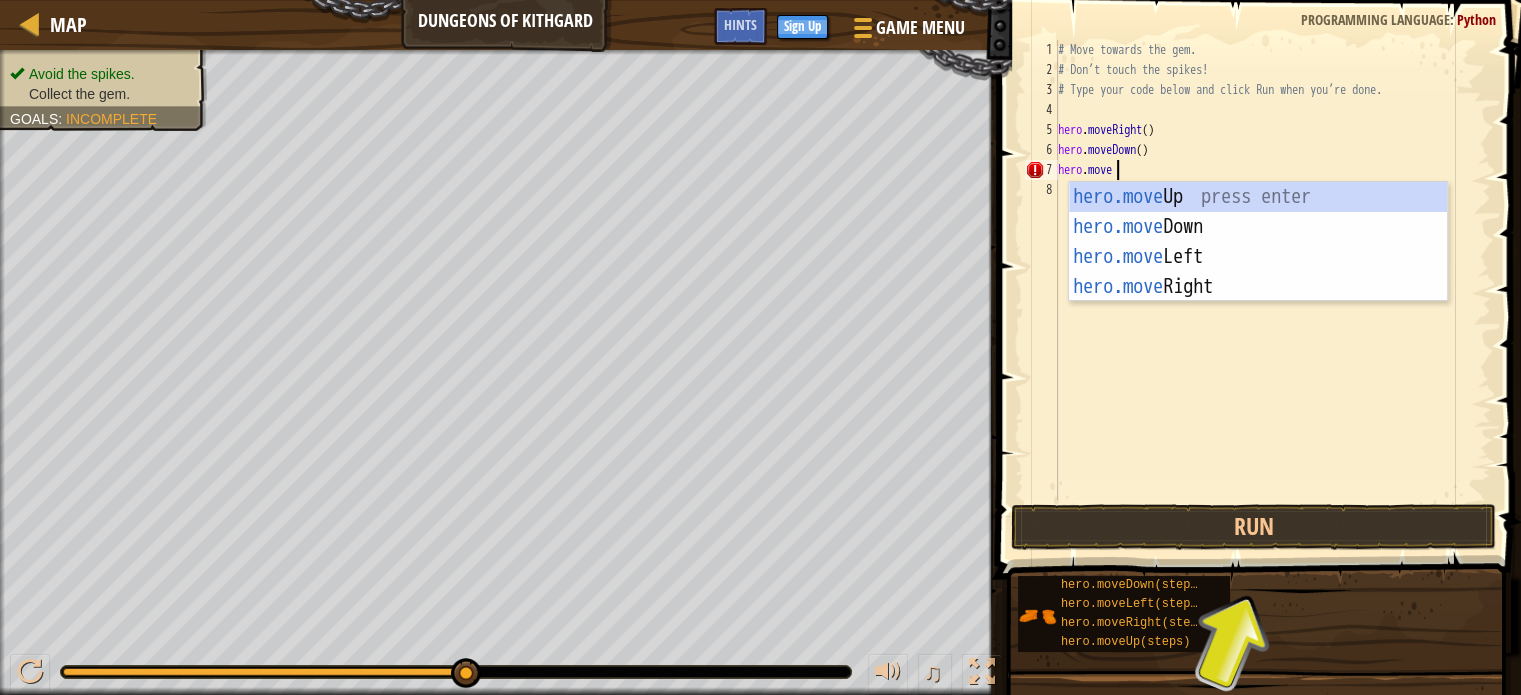 scroll, scrollTop: 9, scrollLeft: 4, axis: both 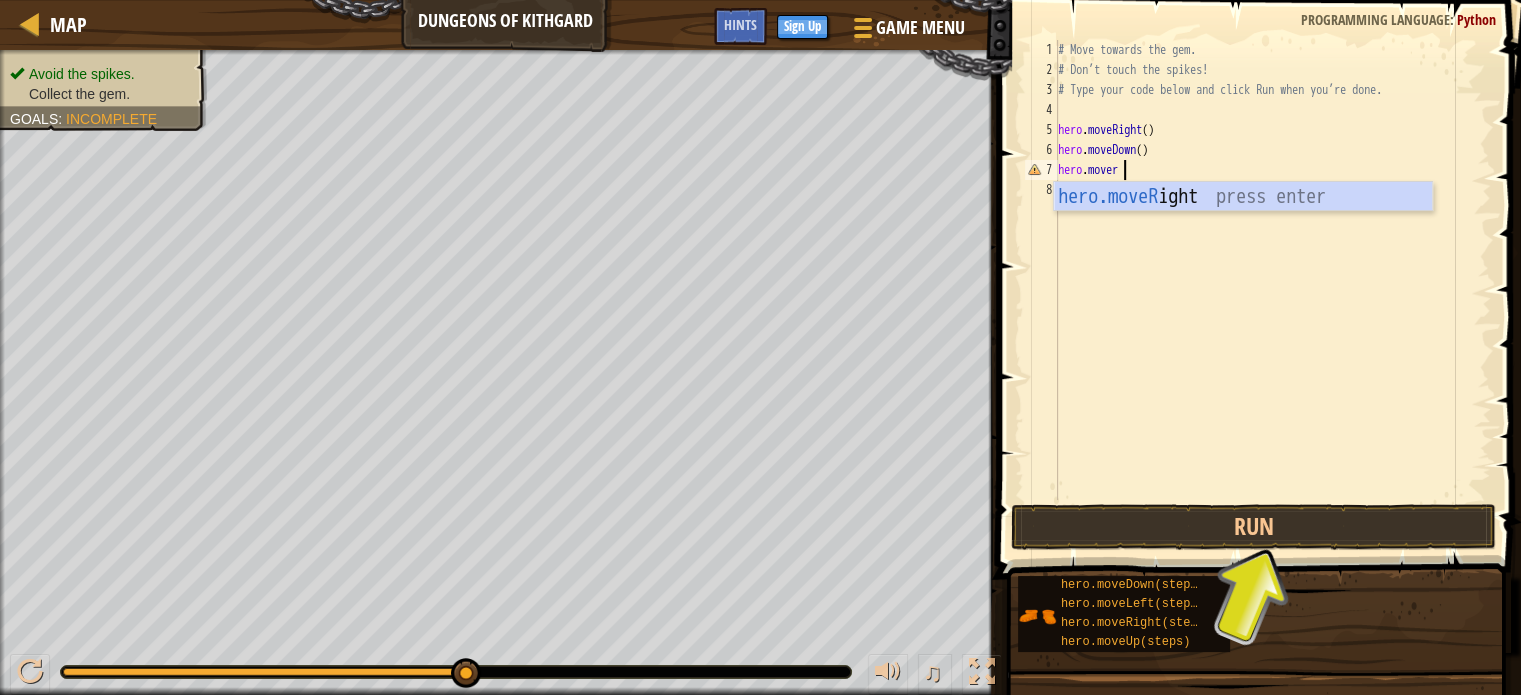 type 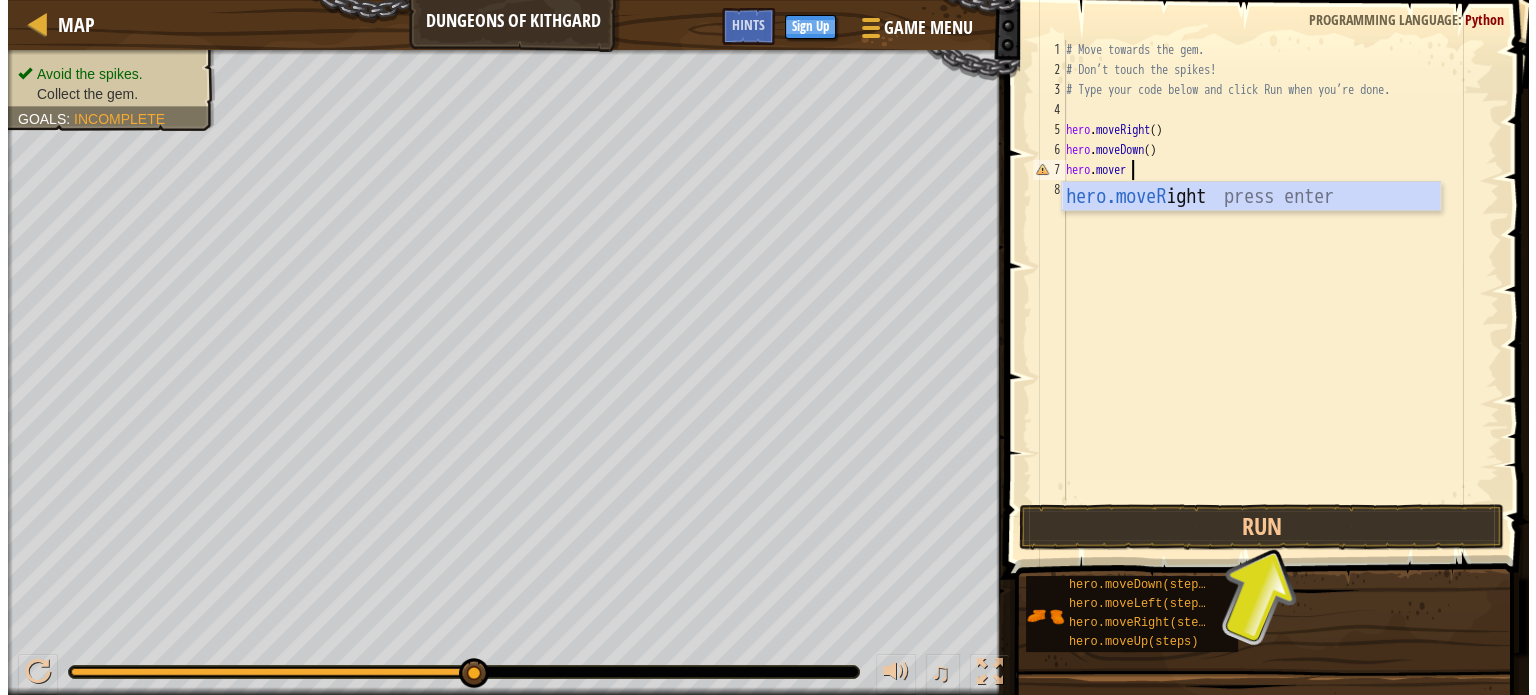 scroll, scrollTop: 9, scrollLeft: 0, axis: vertical 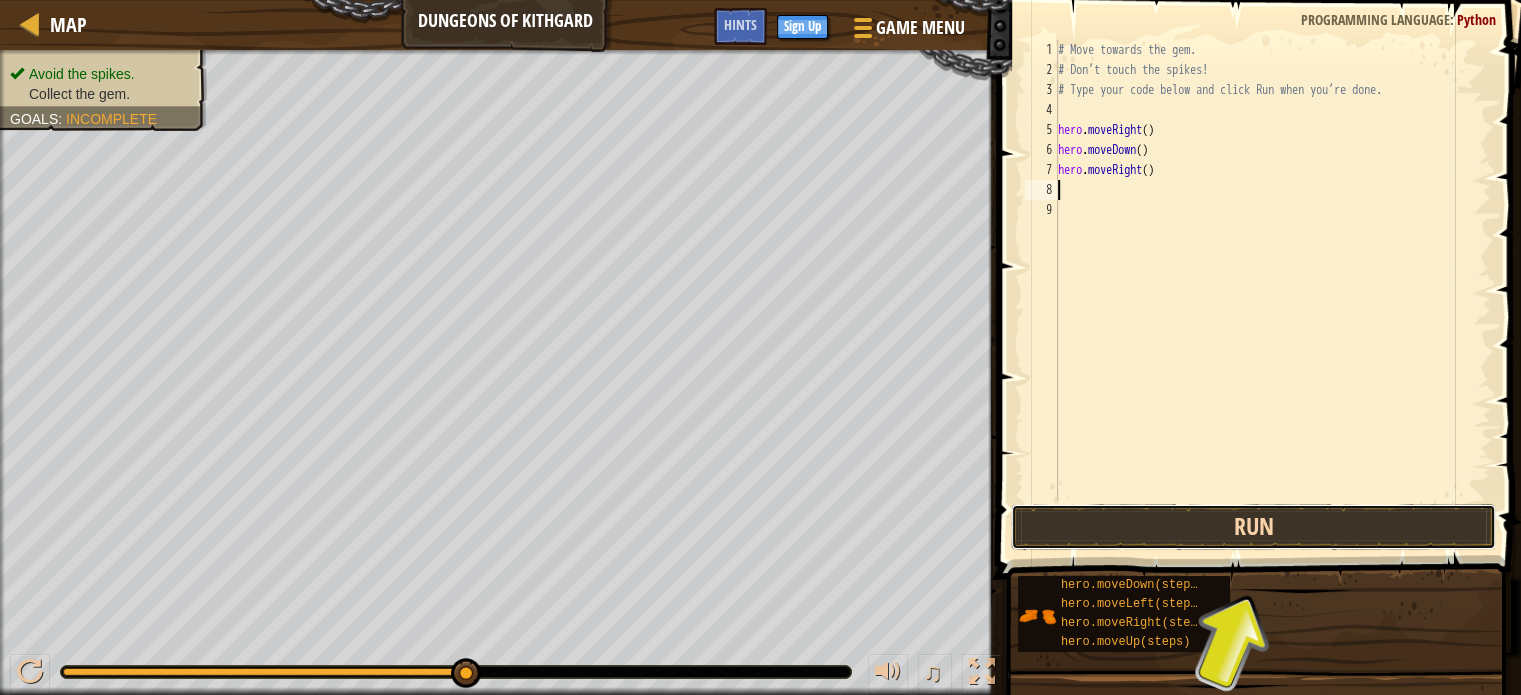 click on "Run" at bounding box center (1253, 527) 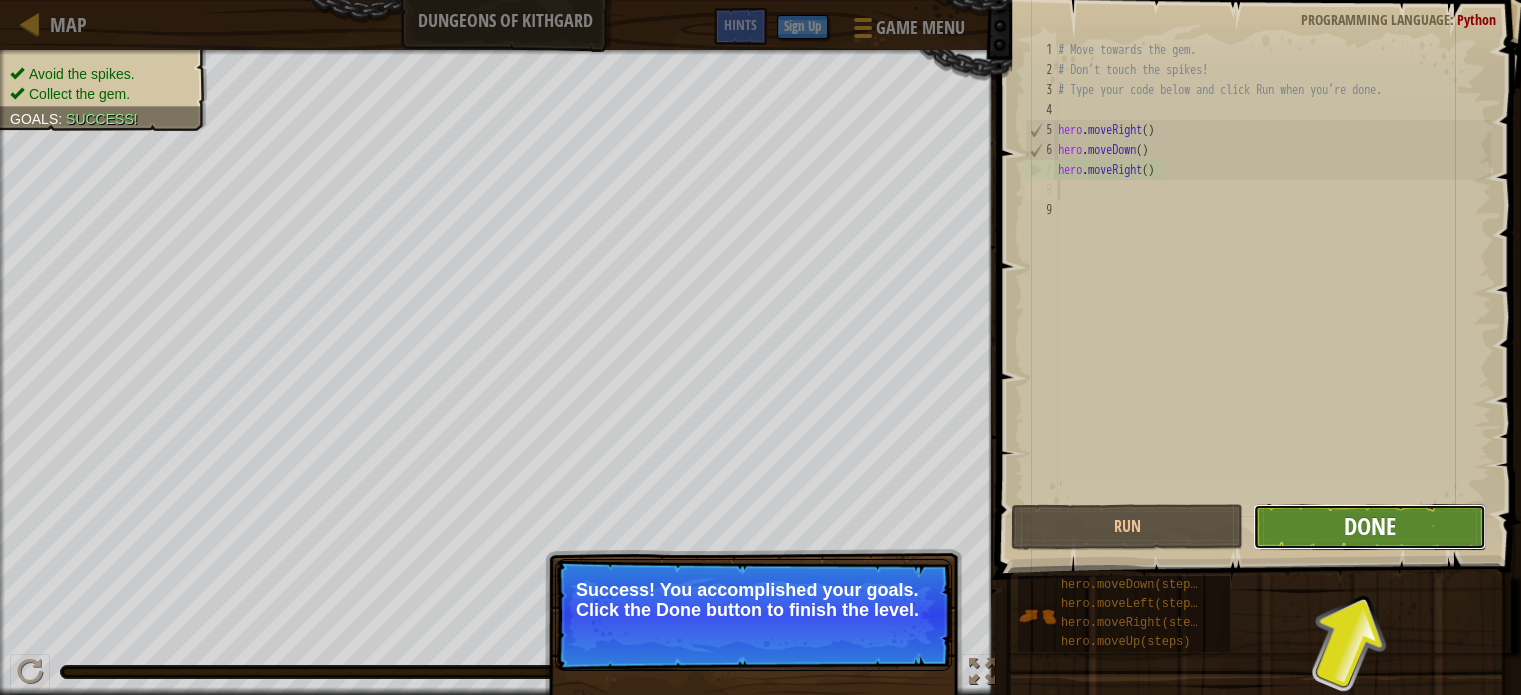 click on "Done" at bounding box center (1370, 526) 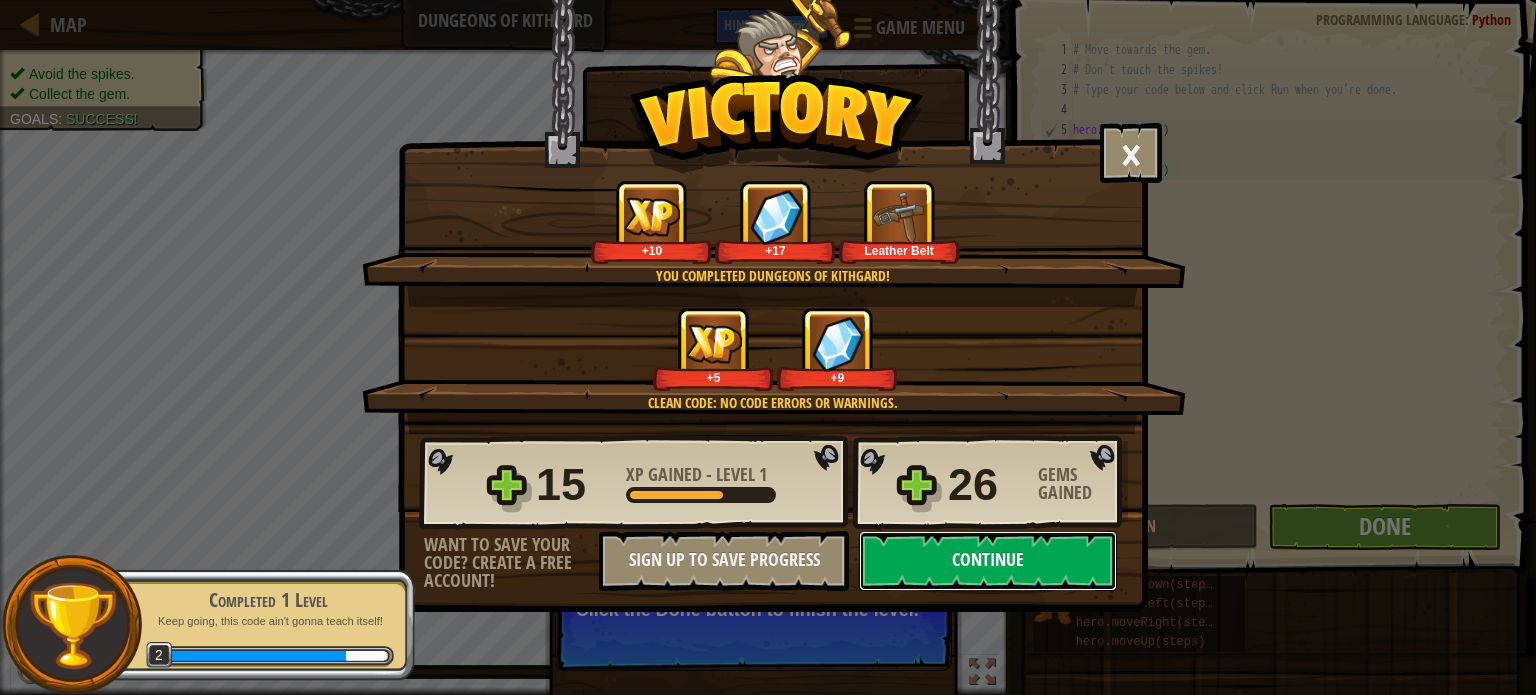 click on "Continue" at bounding box center [988, 561] 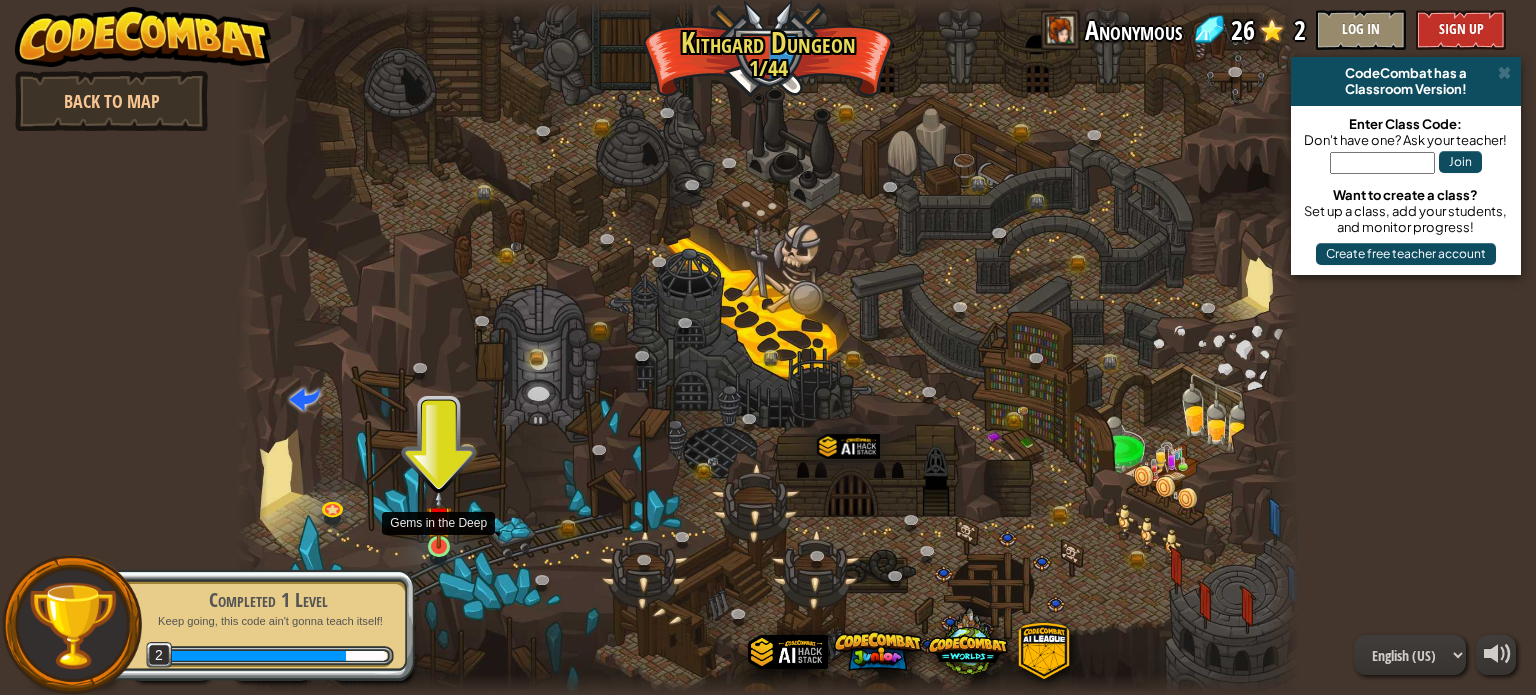 click at bounding box center (439, 519) 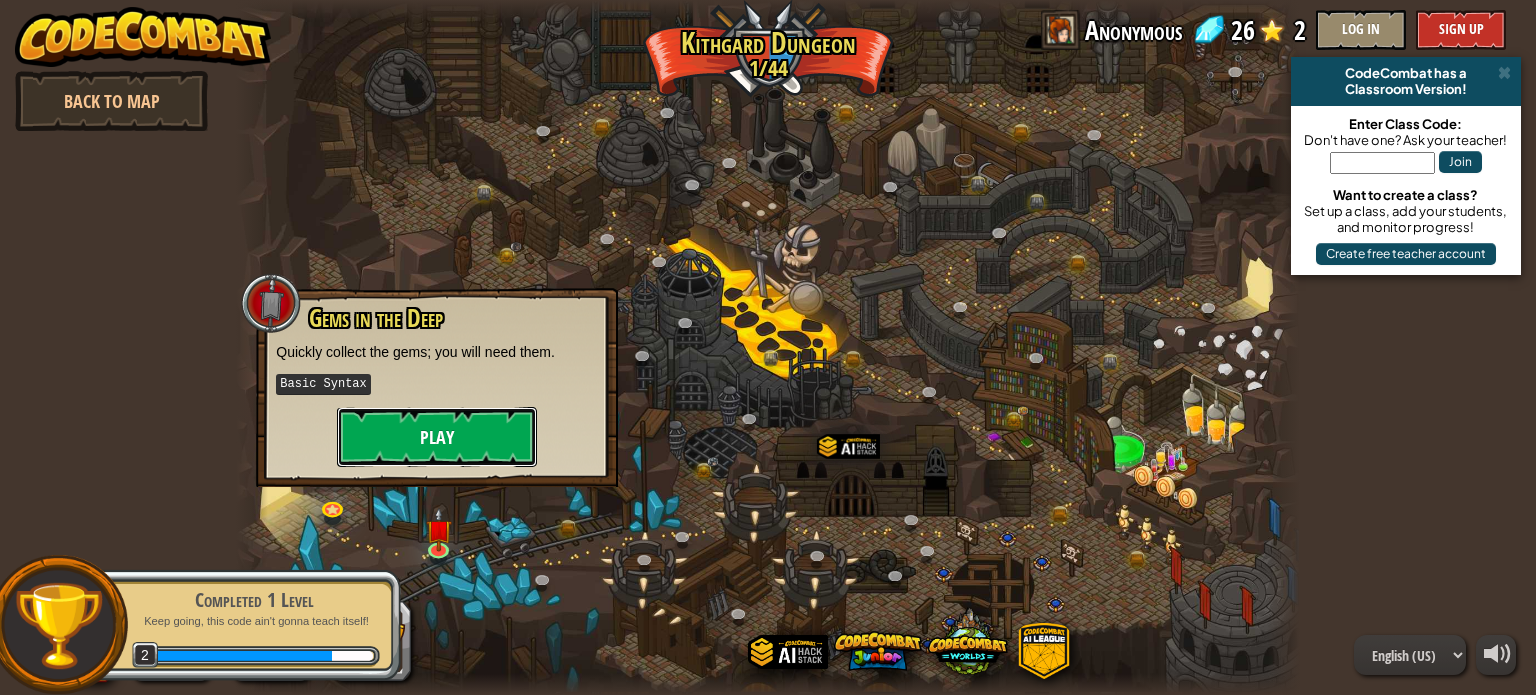 click on "Play" at bounding box center (437, 437) 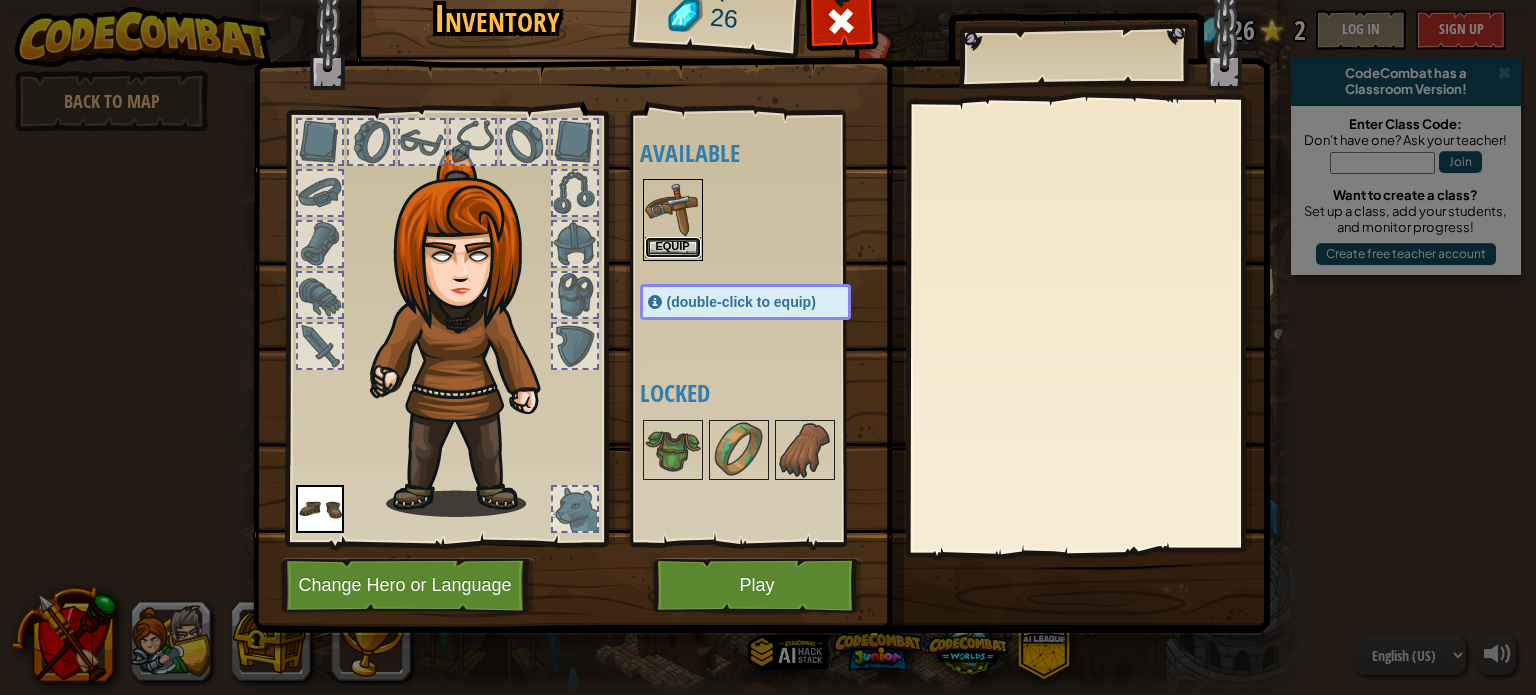 click on "Equip" at bounding box center [673, 247] 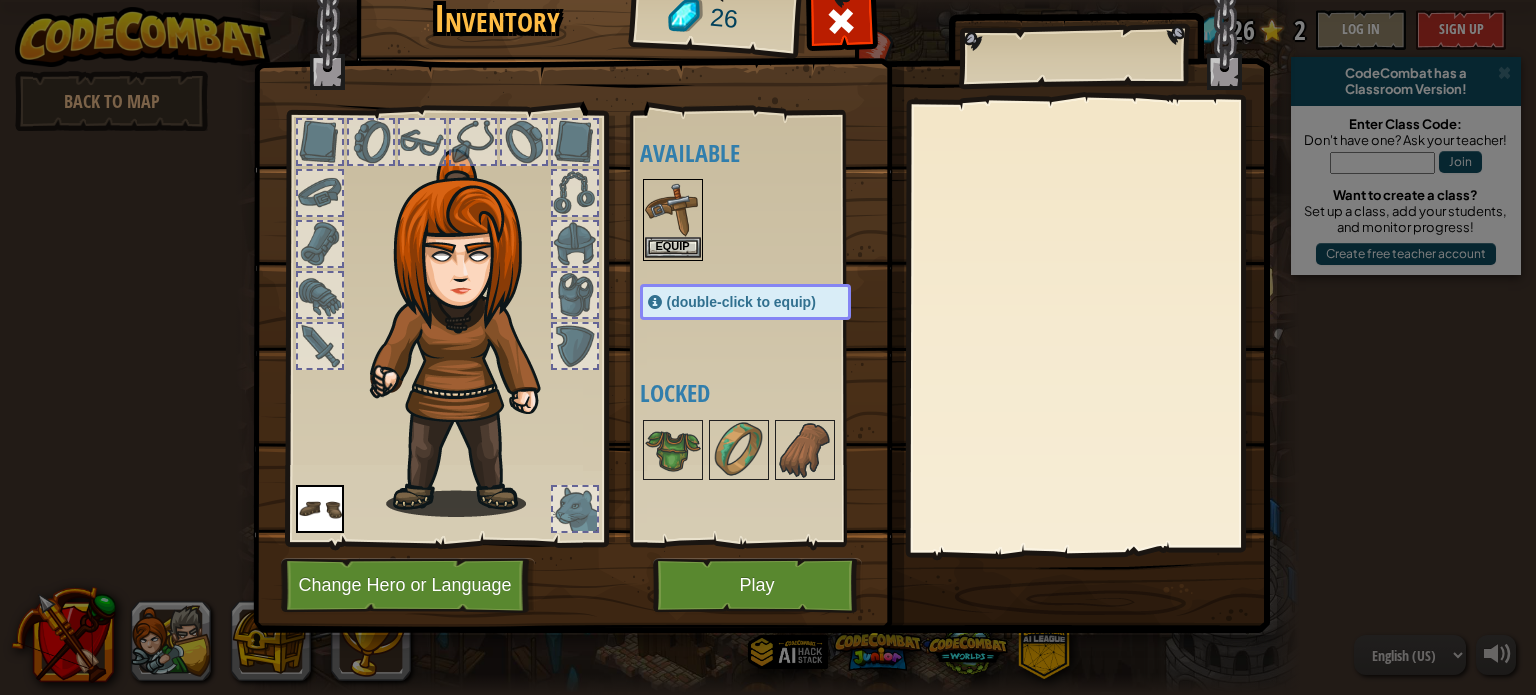 click on "Available Equip Equip (double-click to equip) Locked" at bounding box center [765, 328] 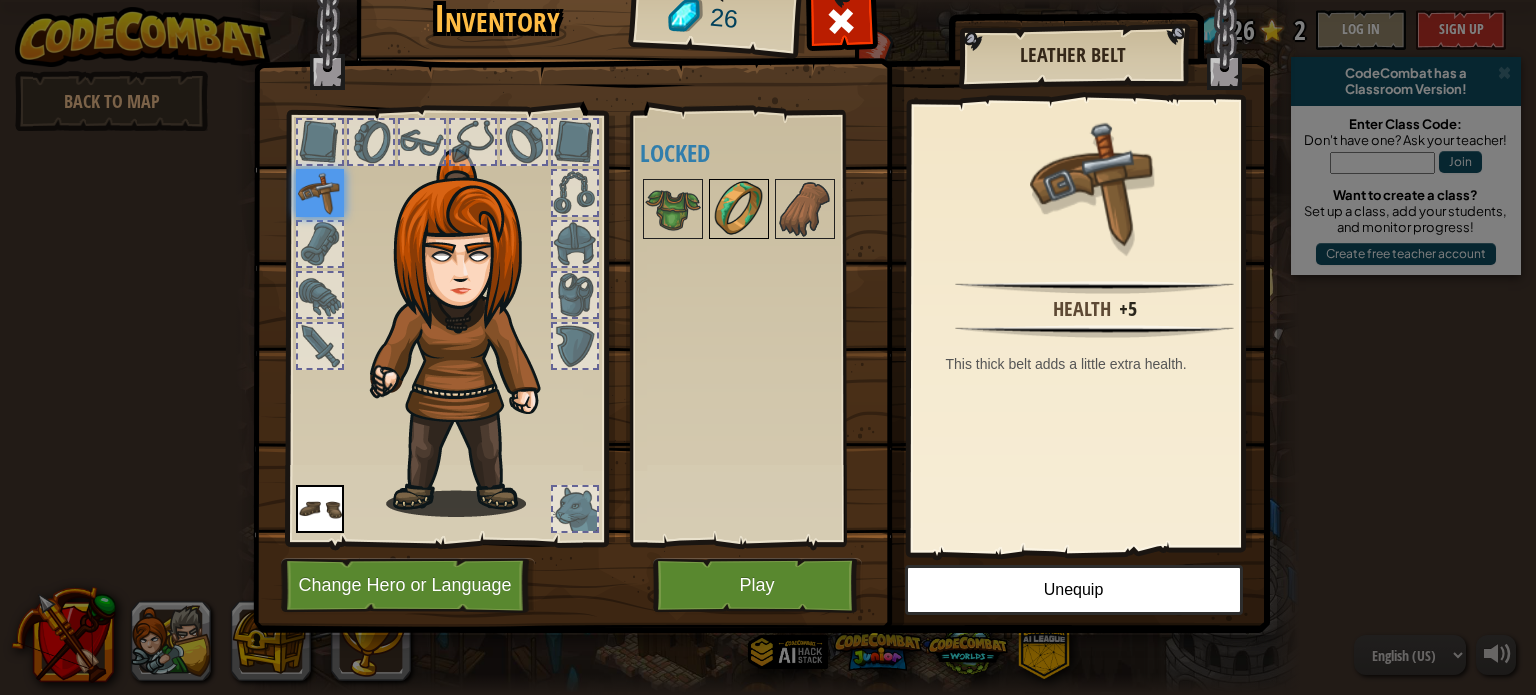 click at bounding box center (739, 209) 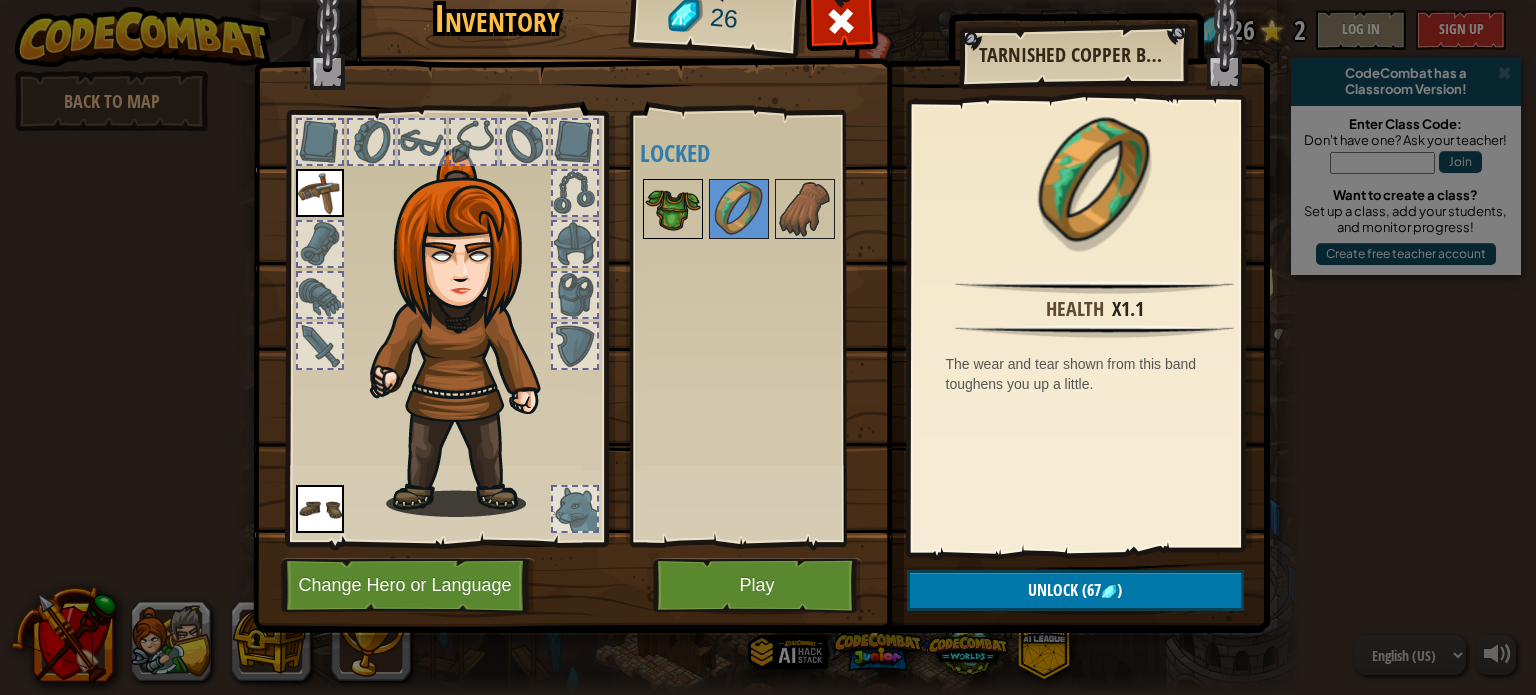 click at bounding box center [673, 209] 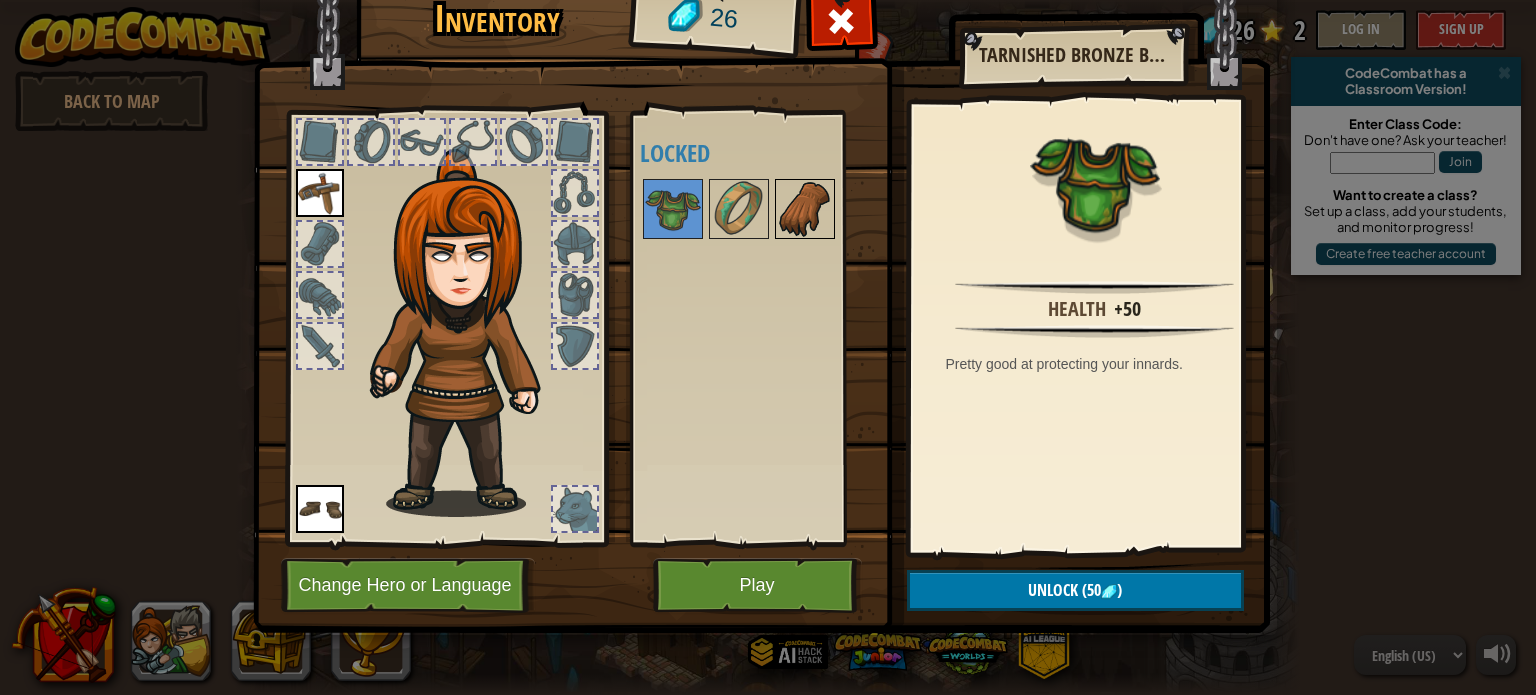 click at bounding box center (805, 209) 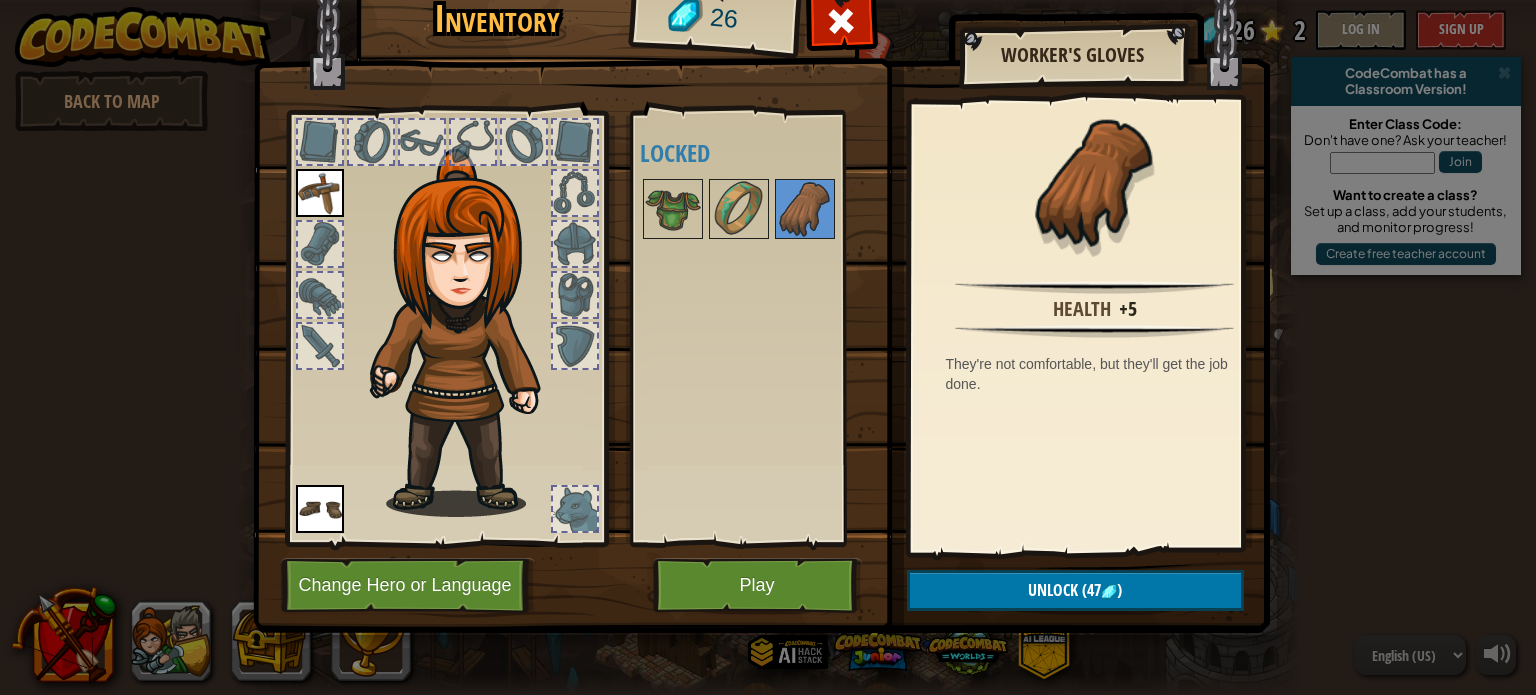 click at bounding box center (575, 142) 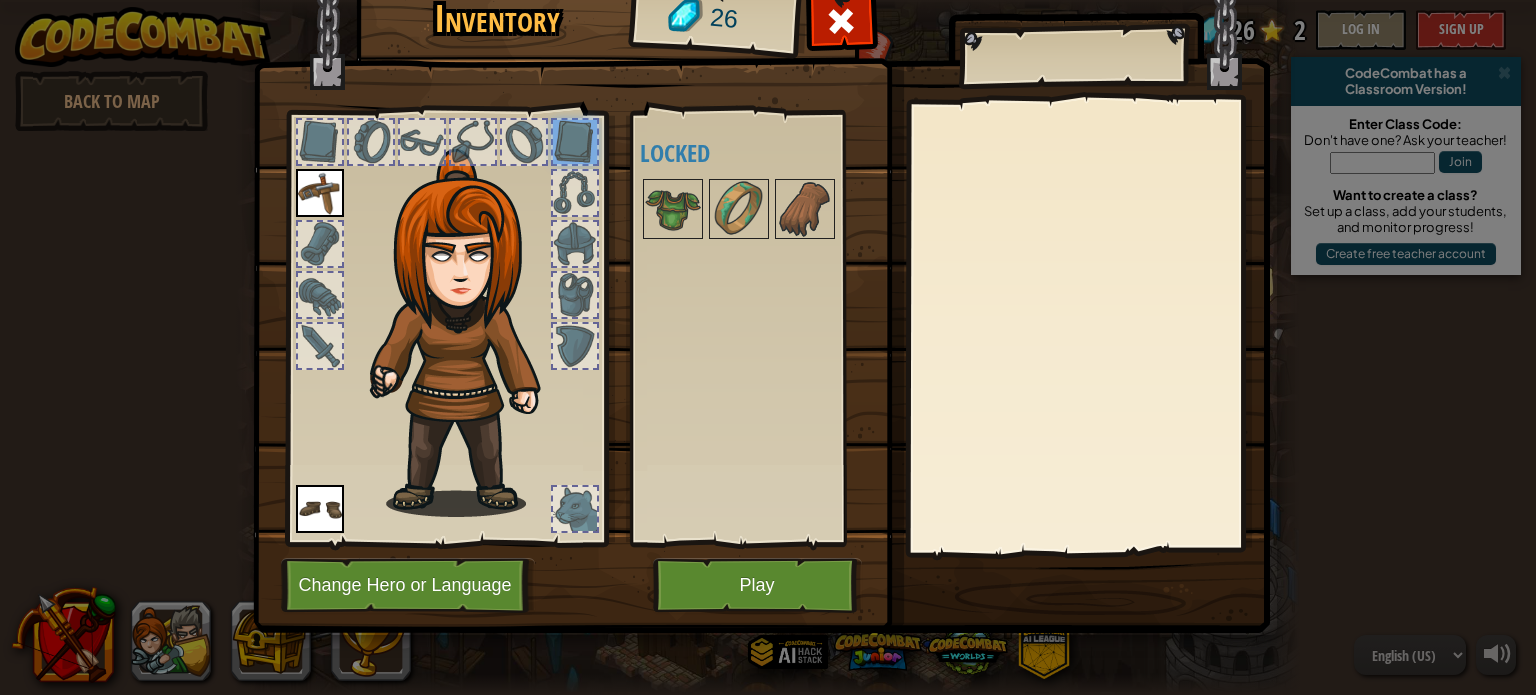 drag, startPoint x: 574, startPoint y: 188, endPoint x: 572, endPoint y: 222, distance: 34.058773 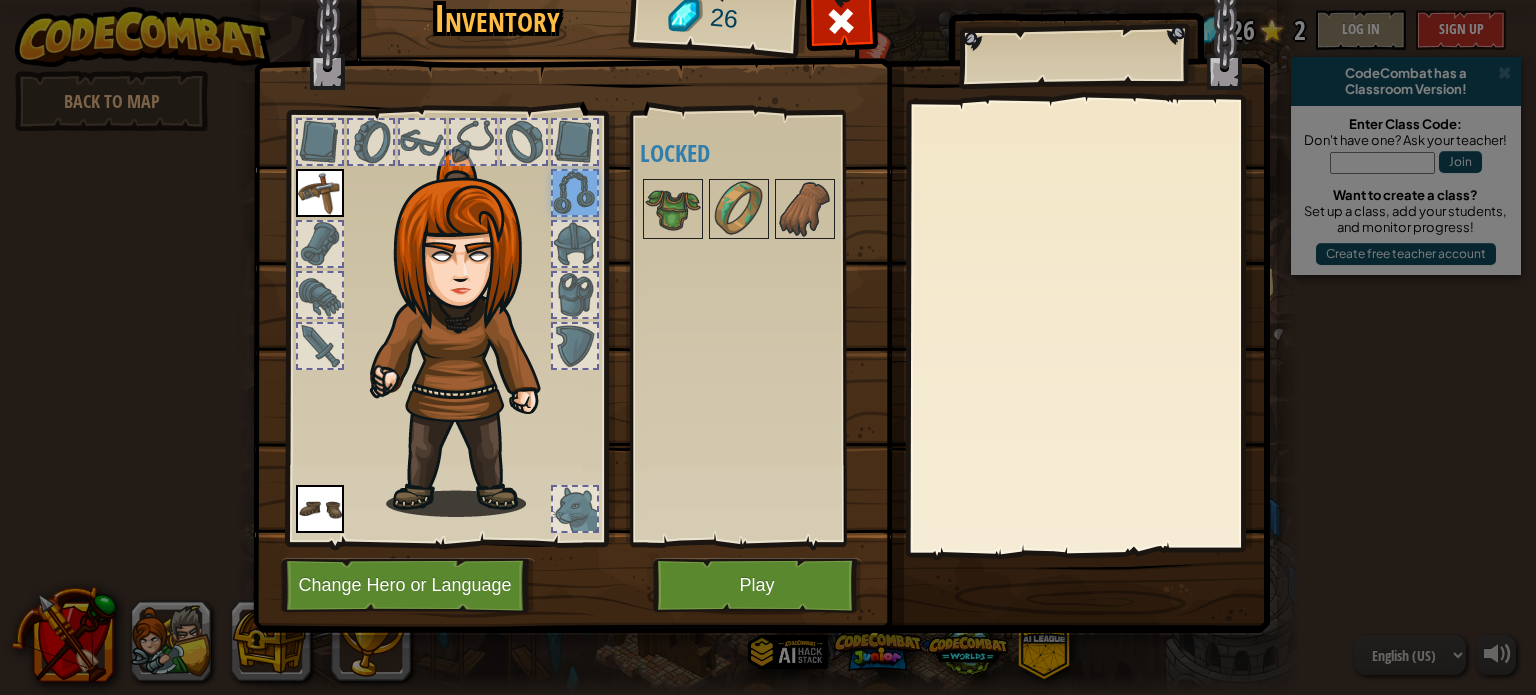 drag, startPoint x: 576, startPoint y: 234, endPoint x: 576, endPoint y: 258, distance: 24 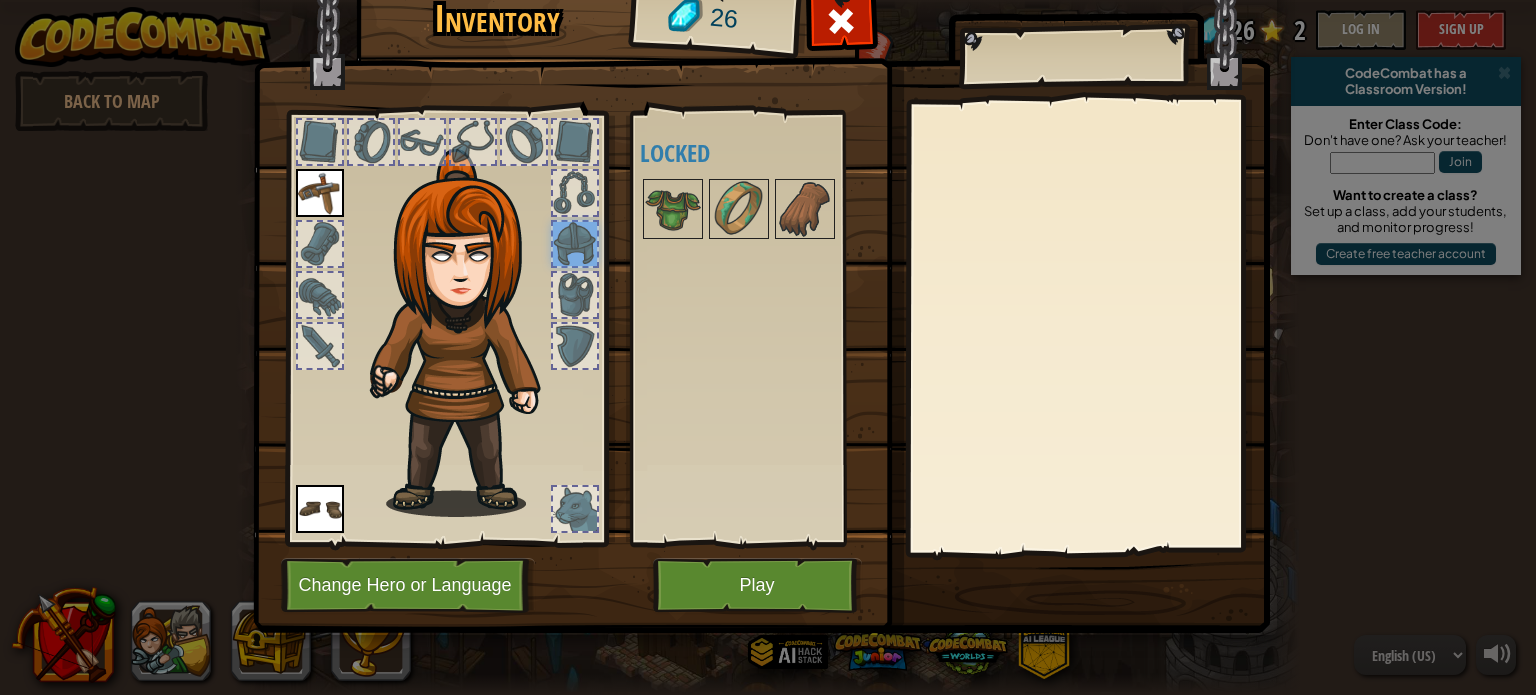 drag, startPoint x: 578, startPoint y: 277, endPoint x: 581, endPoint y: 310, distance: 33.13608 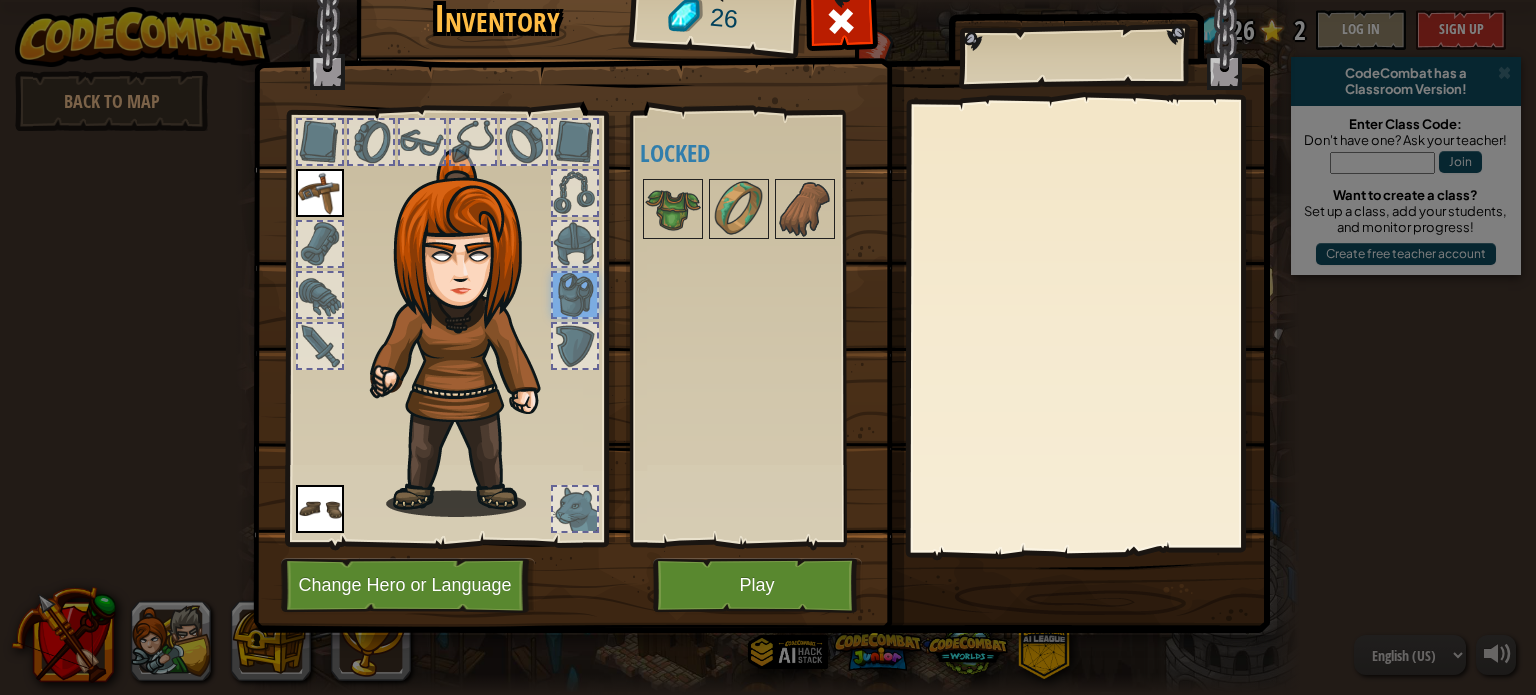 drag, startPoint x: 581, startPoint y: 312, endPoint x: 581, endPoint y: 333, distance: 21 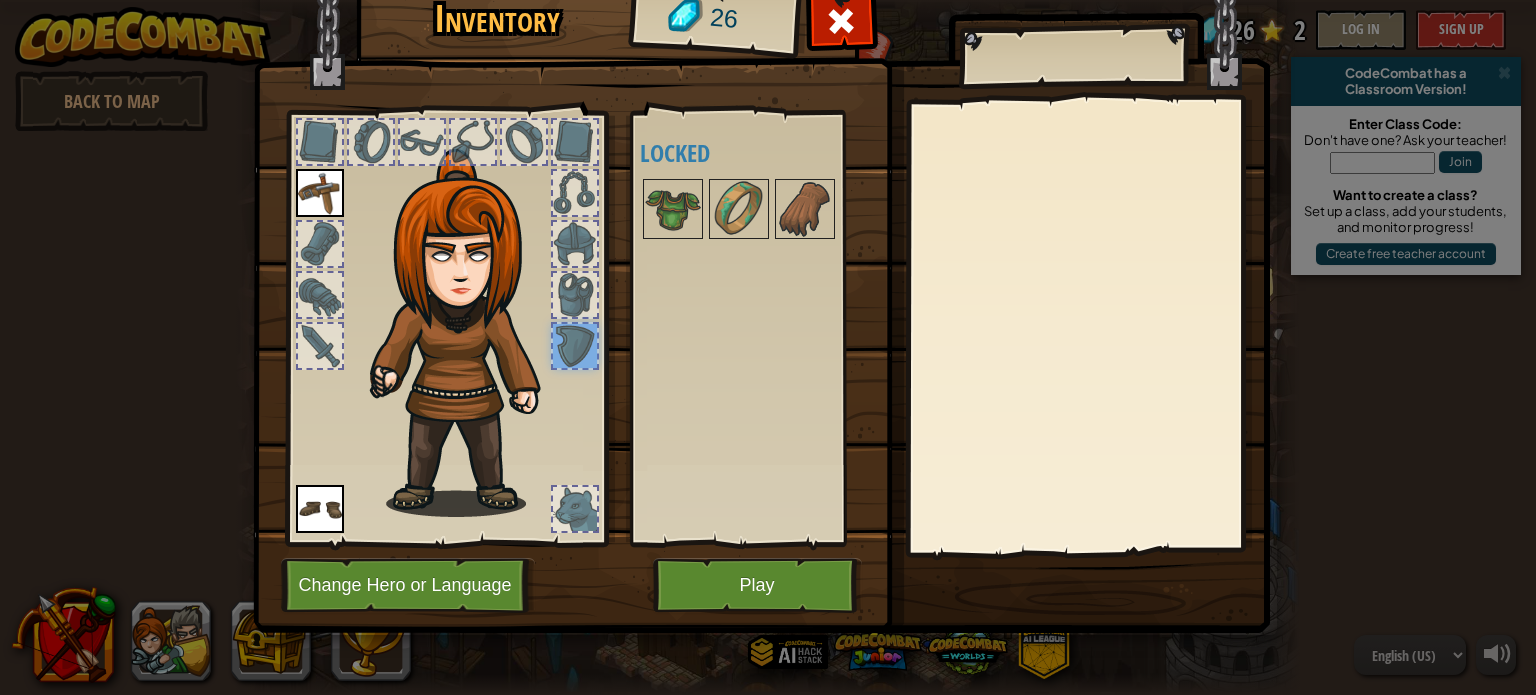 drag, startPoint x: 576, startPoint y: 515, endPoint x: 420, endPoint y: 456, distance: 166.78429 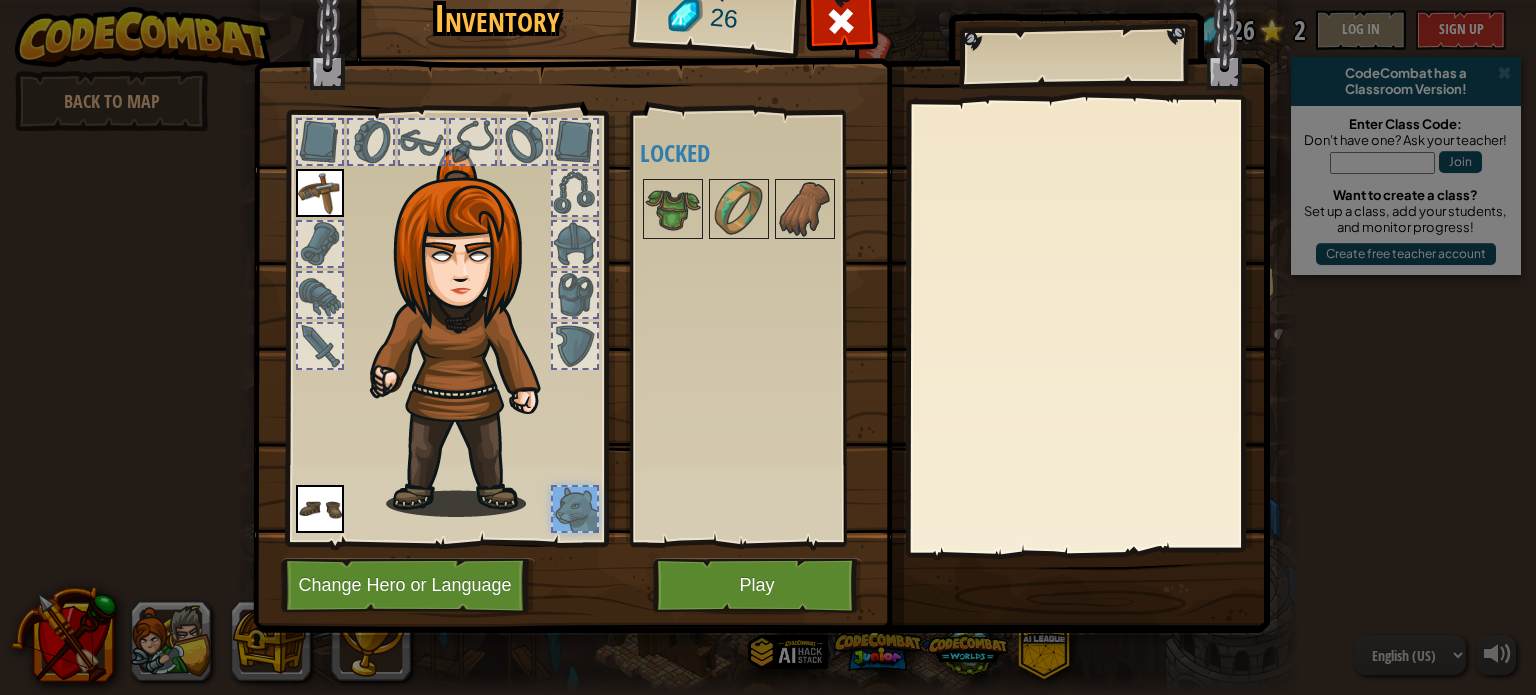 click at bounding box center [320, 346] 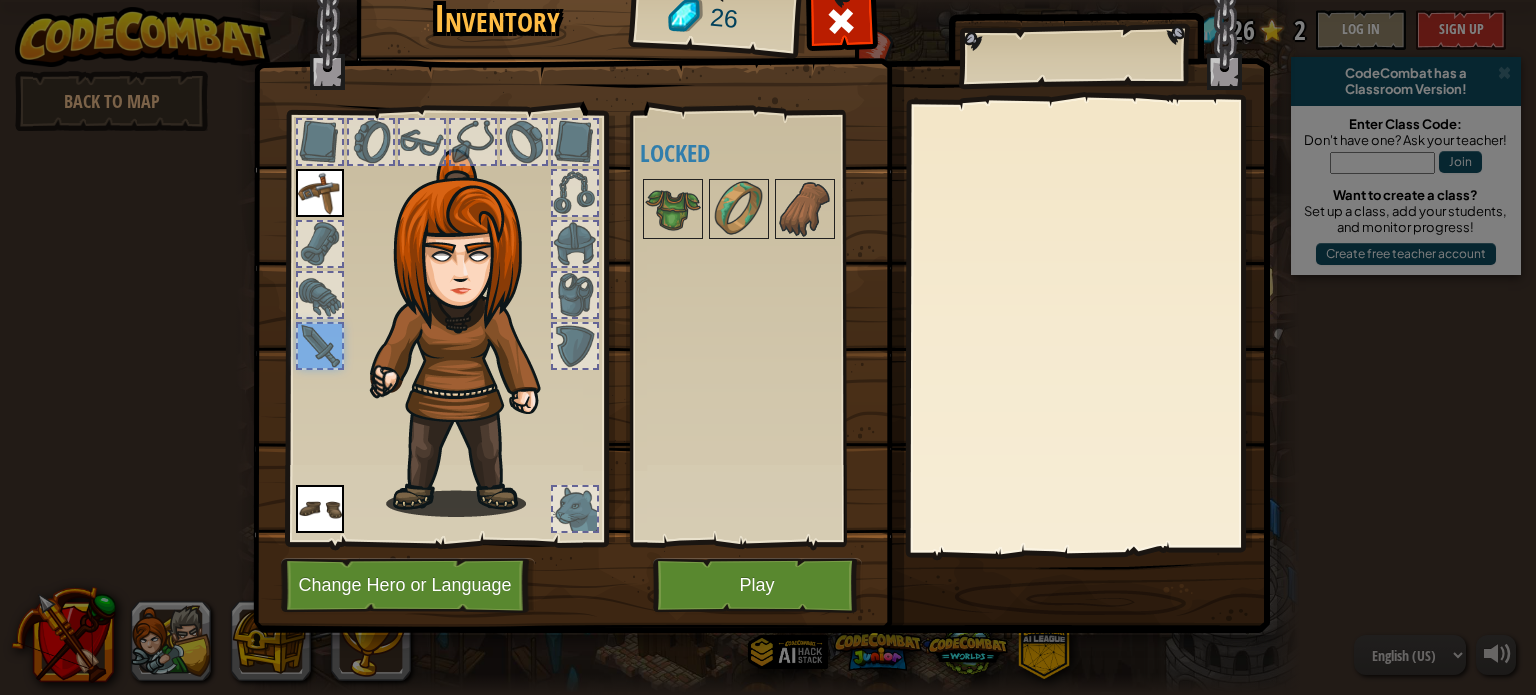 drag, startPoint x: 319, startPoint y: 287, endPoint x: 322, endPoint y: 234, distance: 53.08484 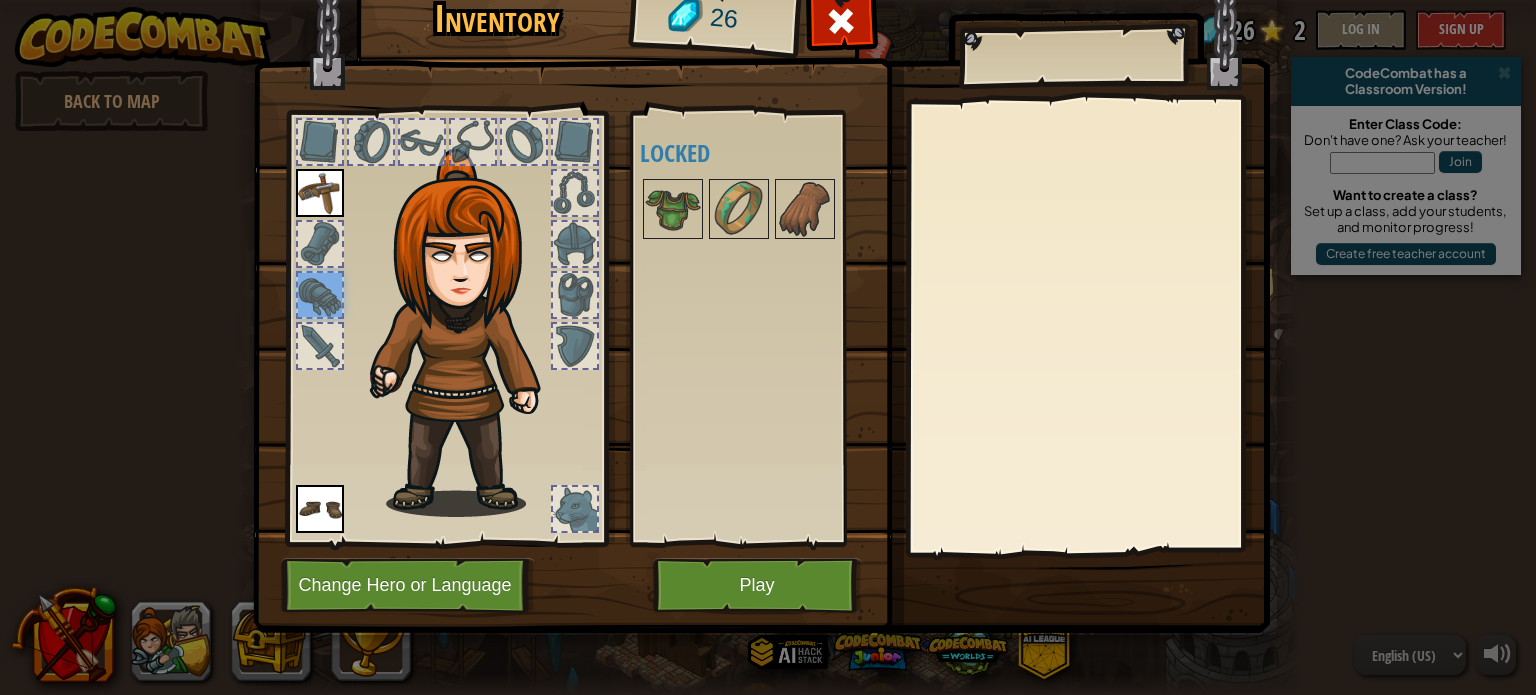 click at bounding box center (320, 244) 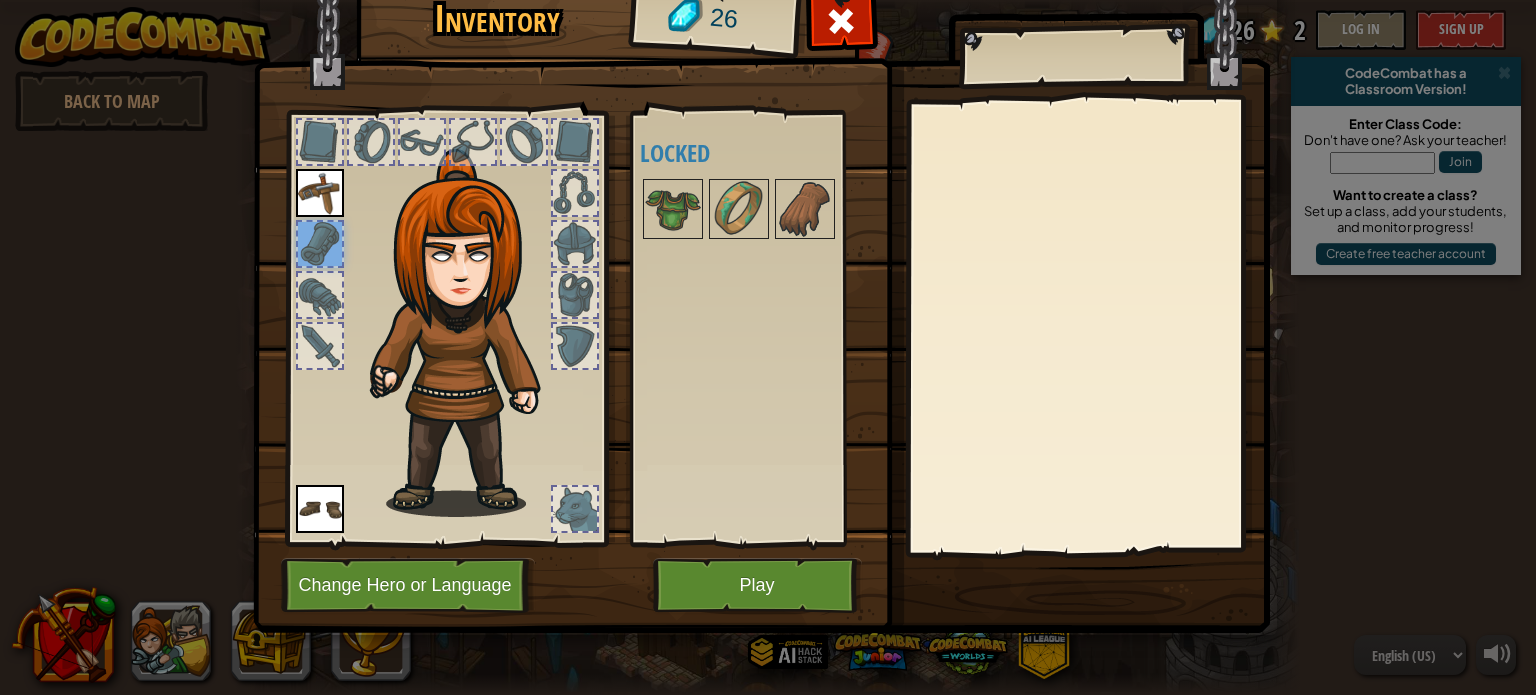 click at bounding box center [320, 142] 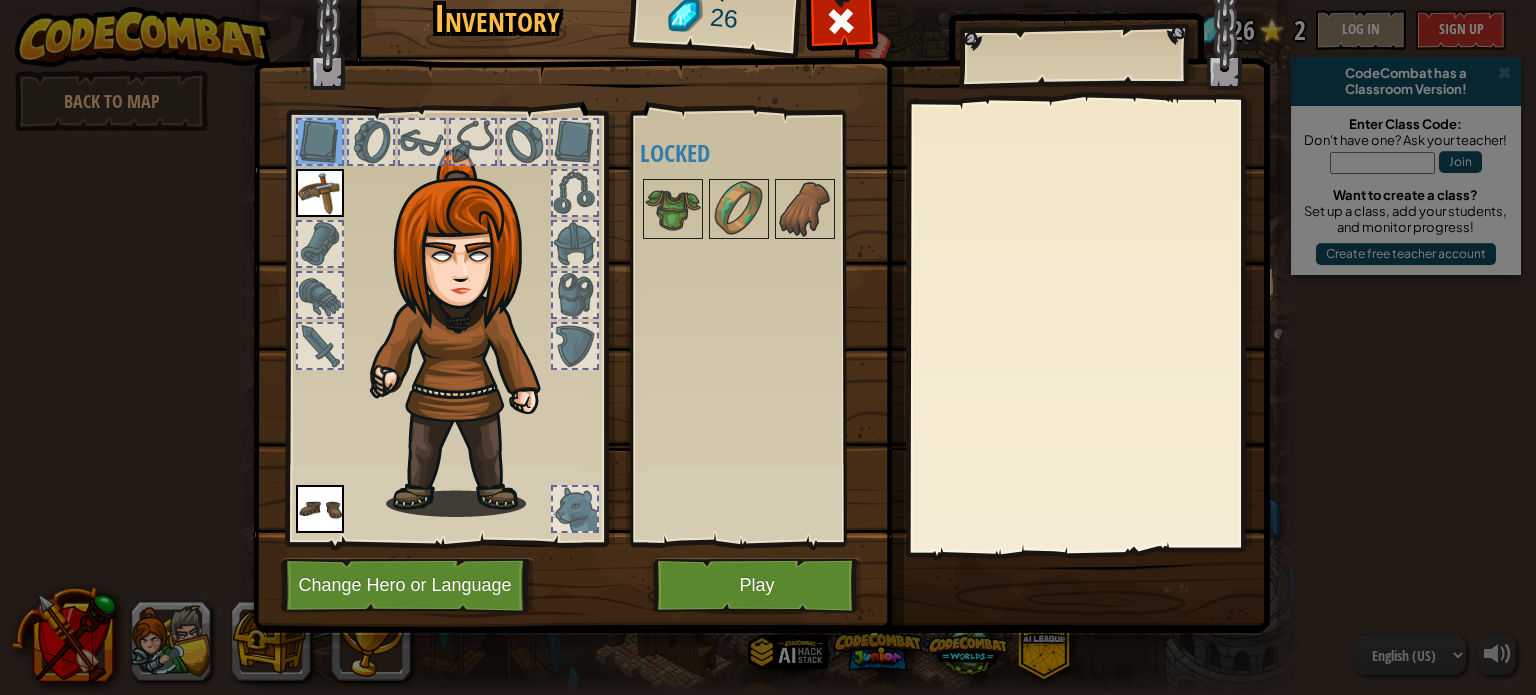 drag, startPoint x: 378, startPoint y: 136, endPoint x: 447, endPoint y: 140, distance: 69.115845 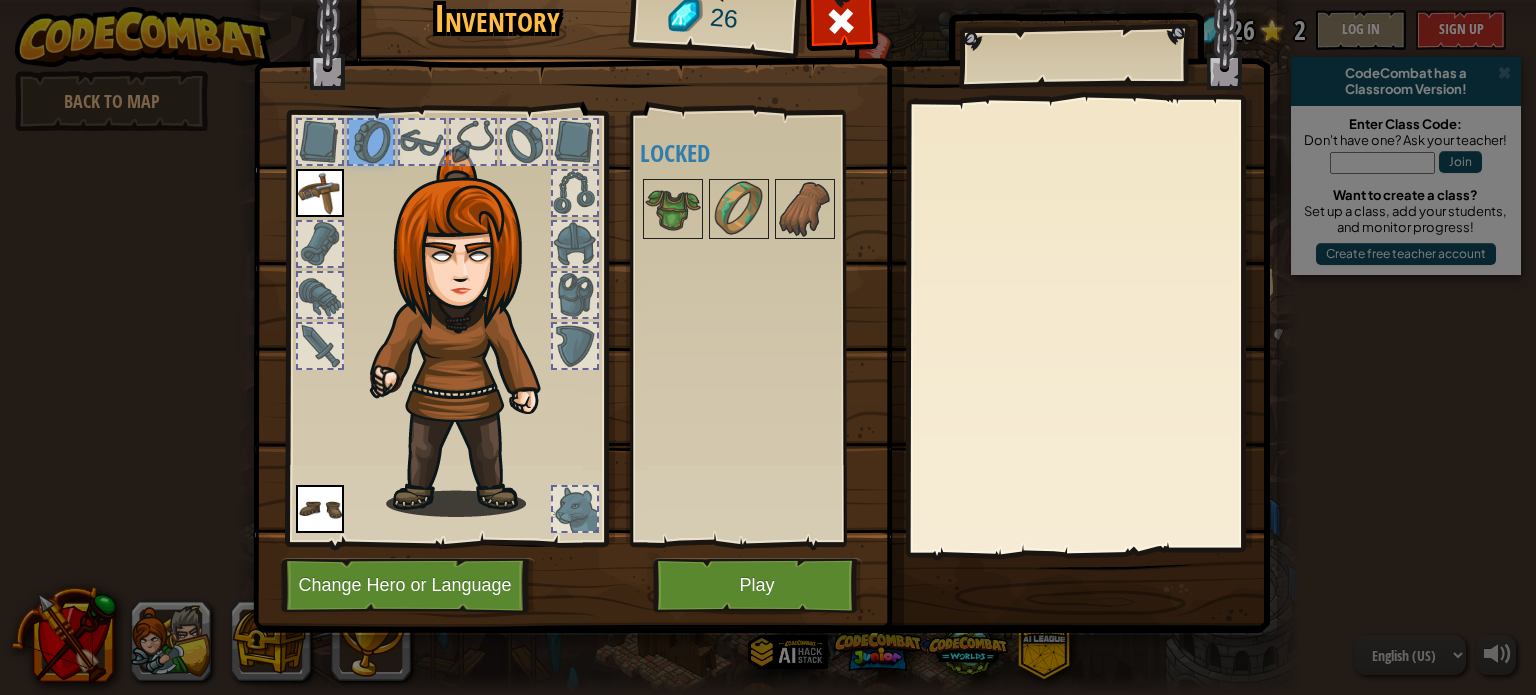click at bounding box center [454, 309] 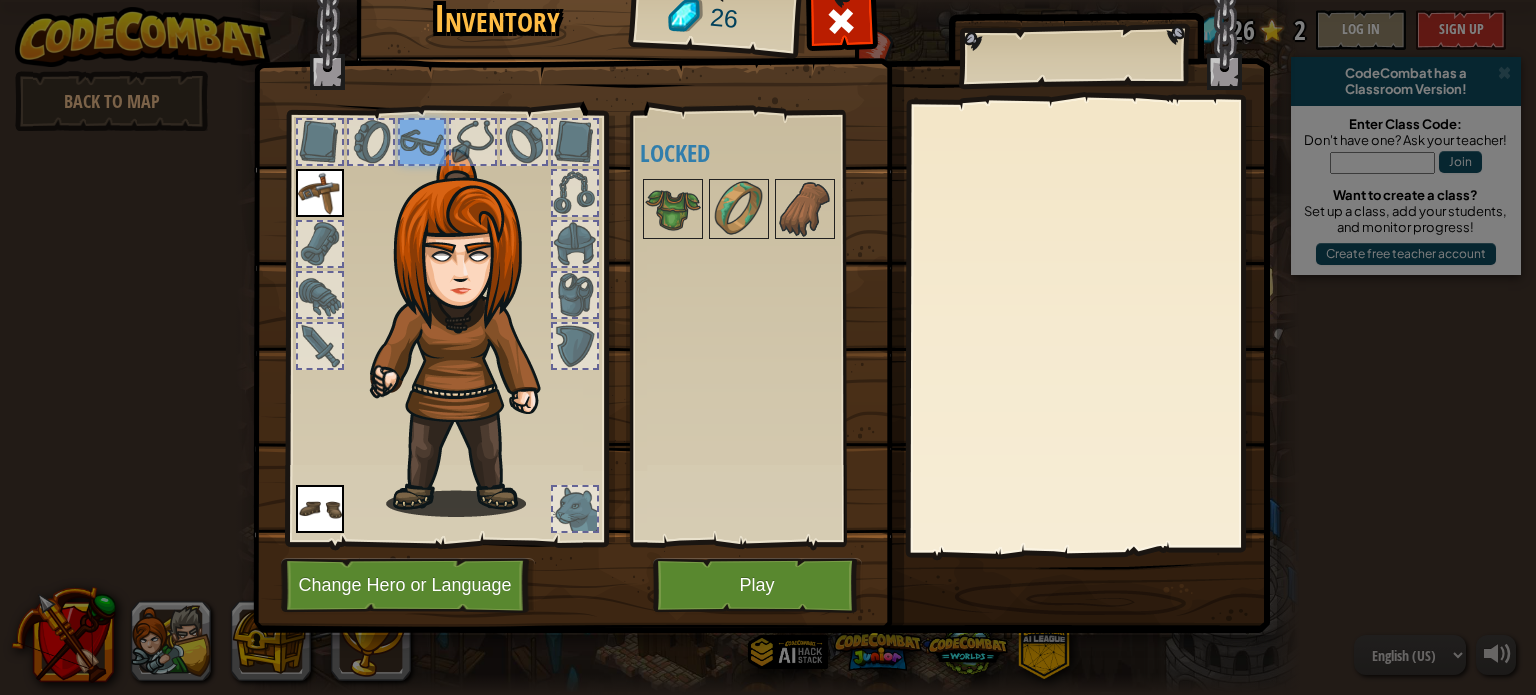 click at bounding box center [473, 142] 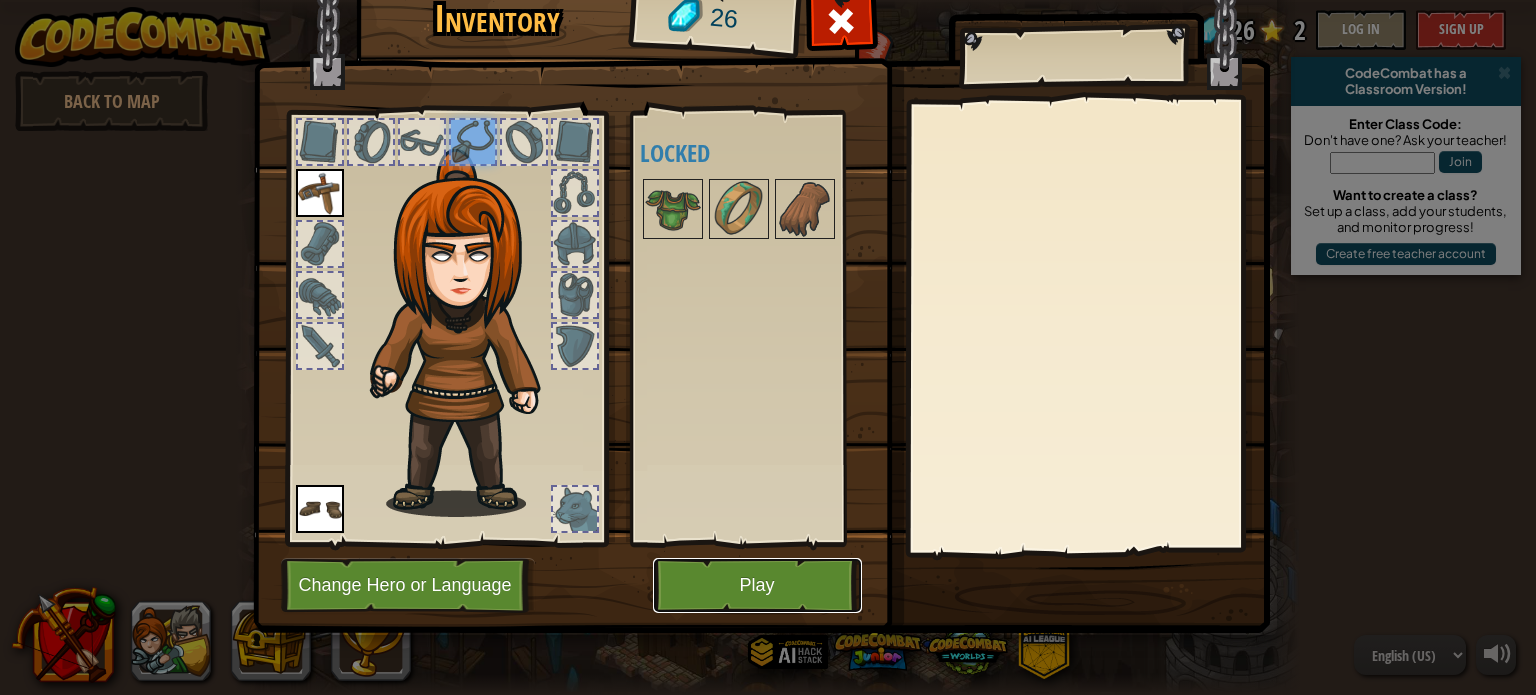 click on "Play" at bounding box center [757, 585] 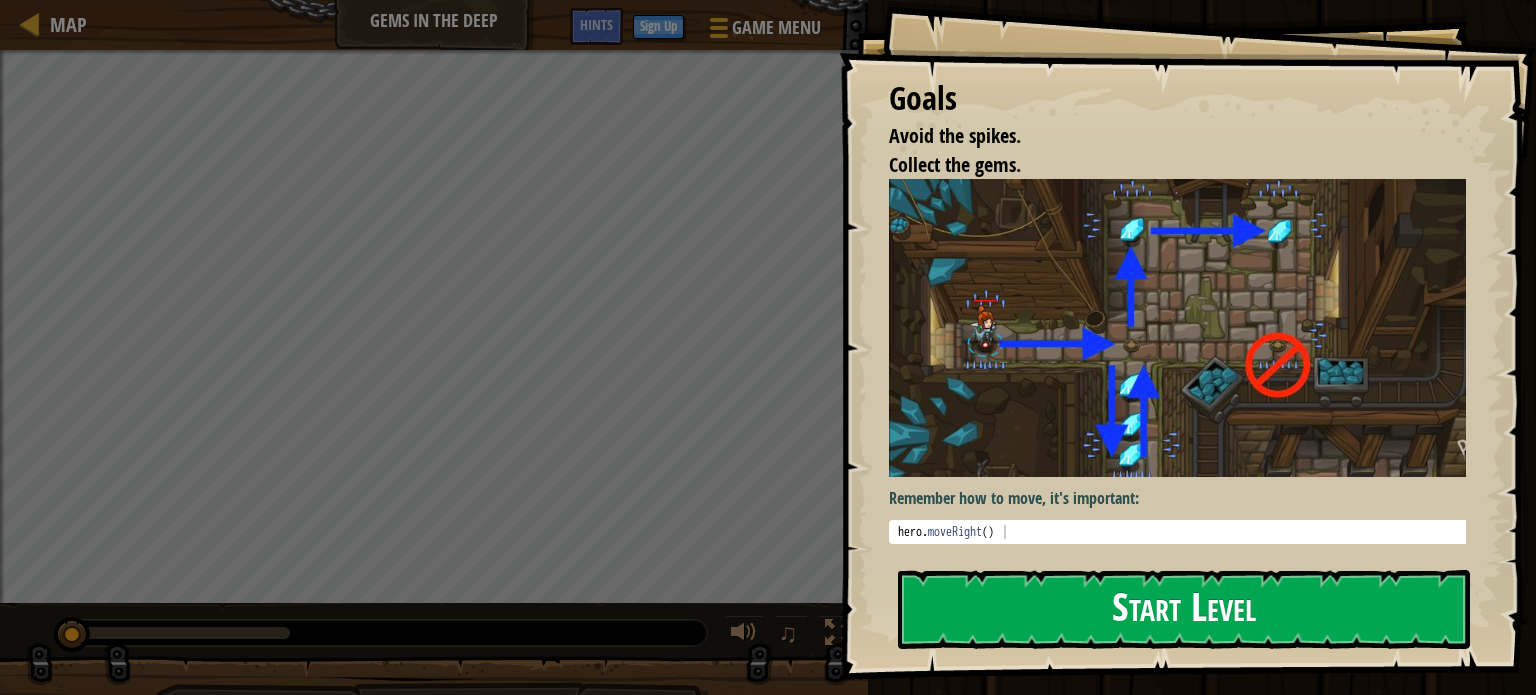 click on "Start Level" at bounding box center (1184, 609) 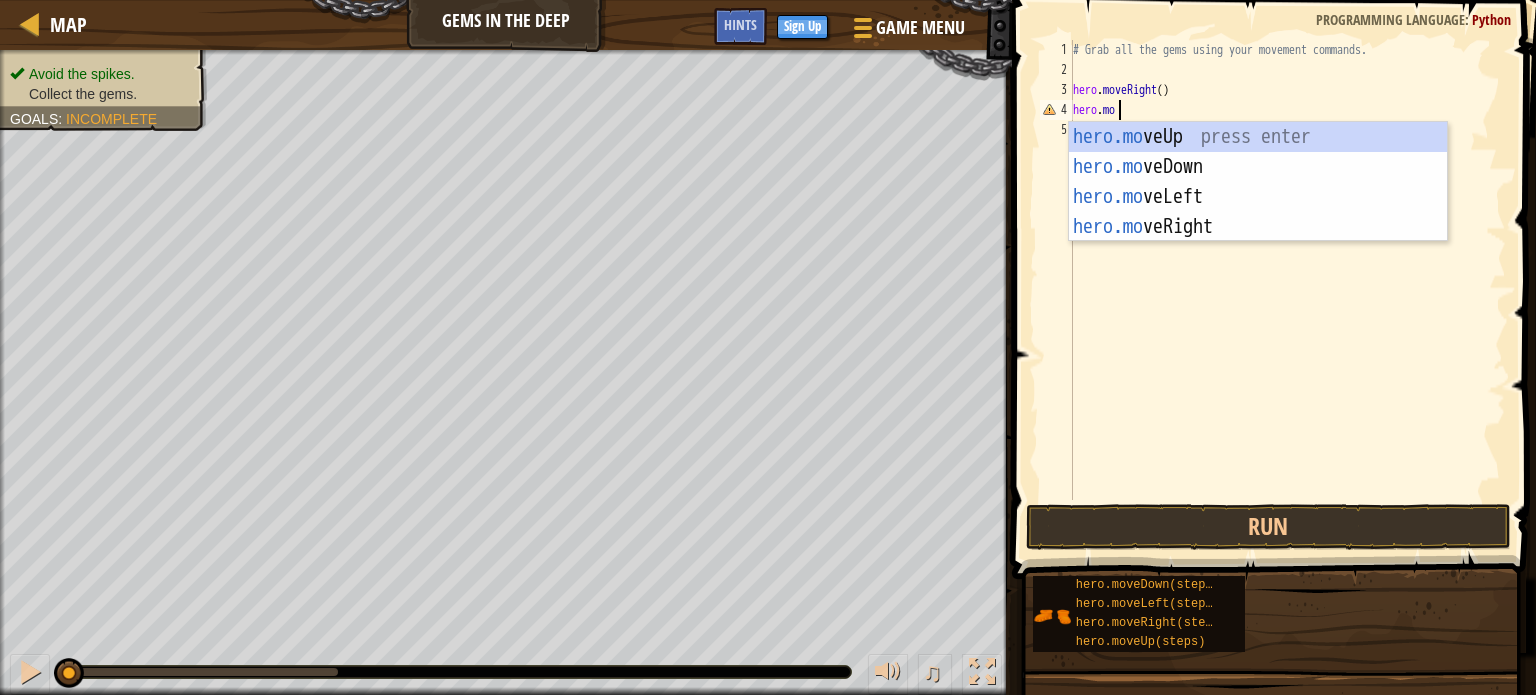 scroll, scrollTop: 9, scrollLeft: 3, axis: both 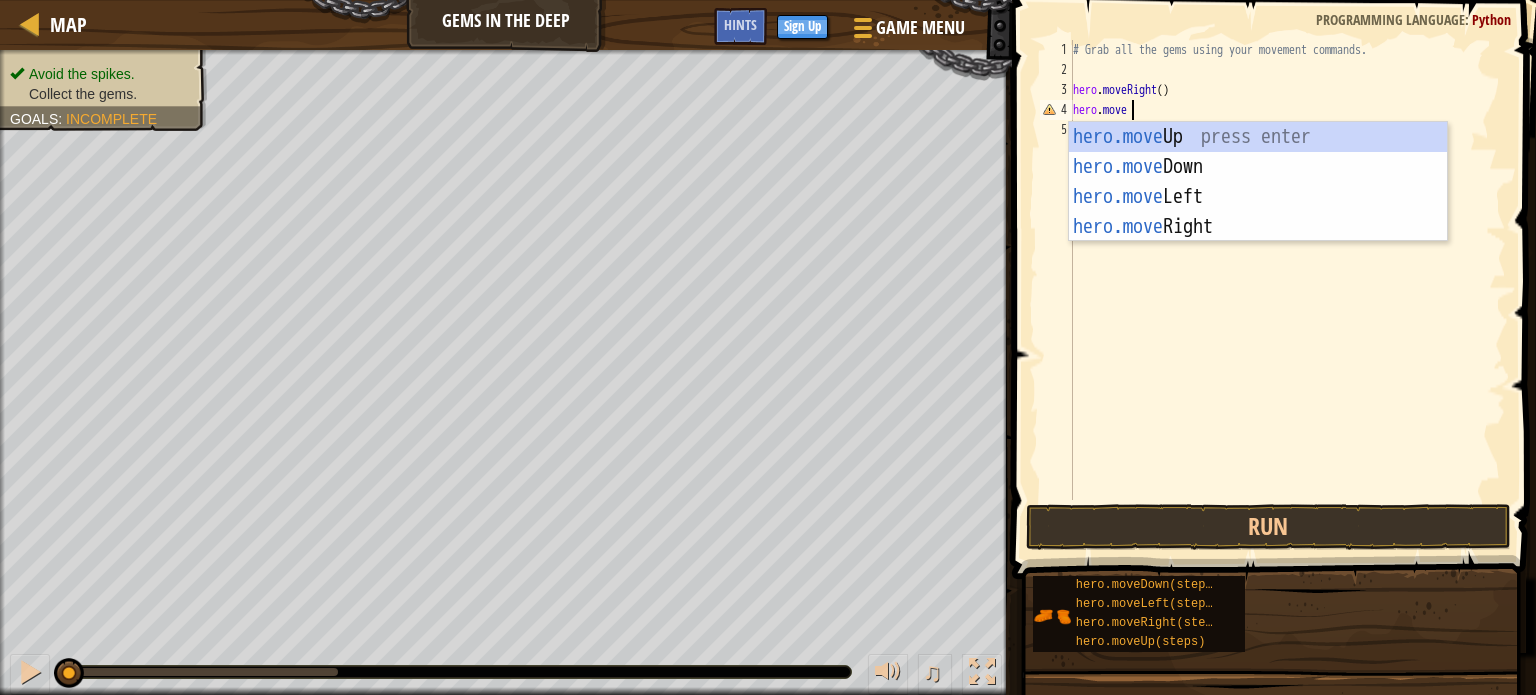 type on "hero.moved" 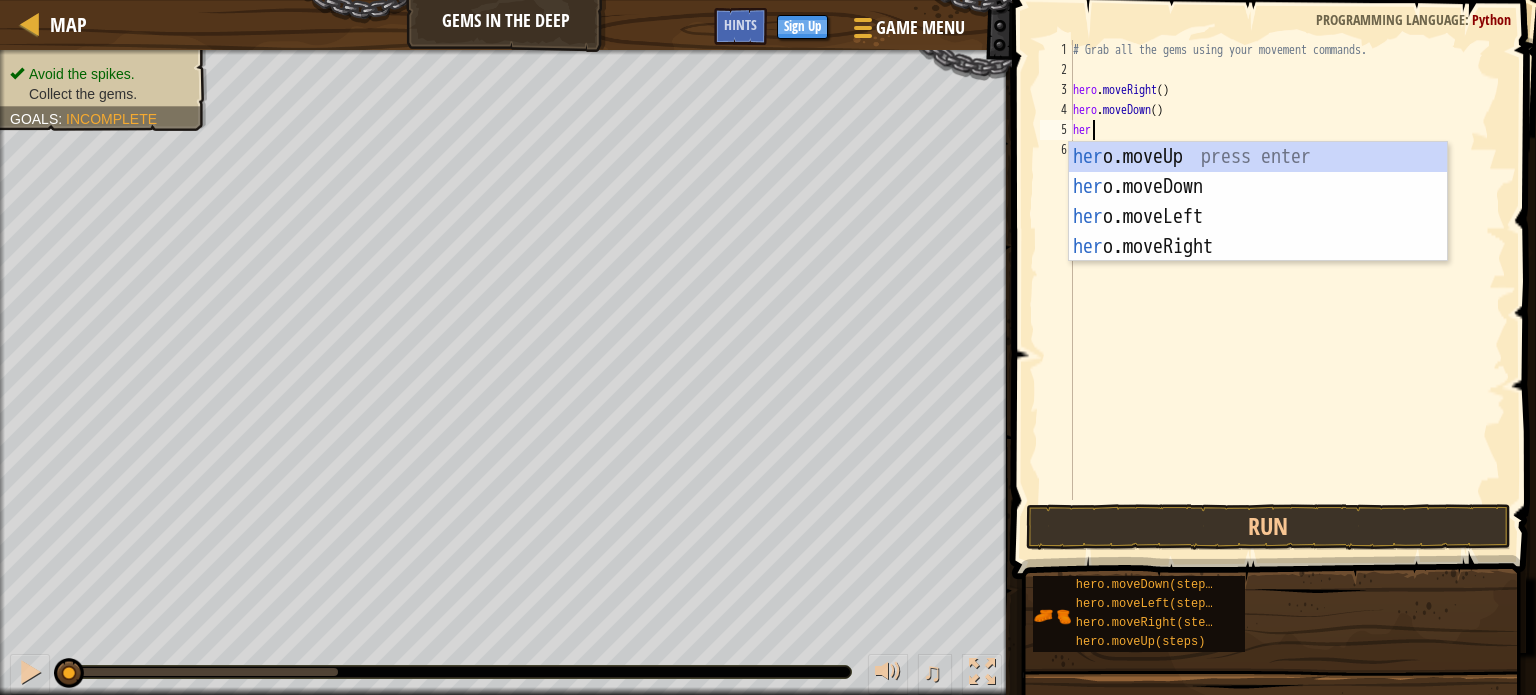 scroll, scrollTop: 9, scrollLeft: 0, axis: vertical 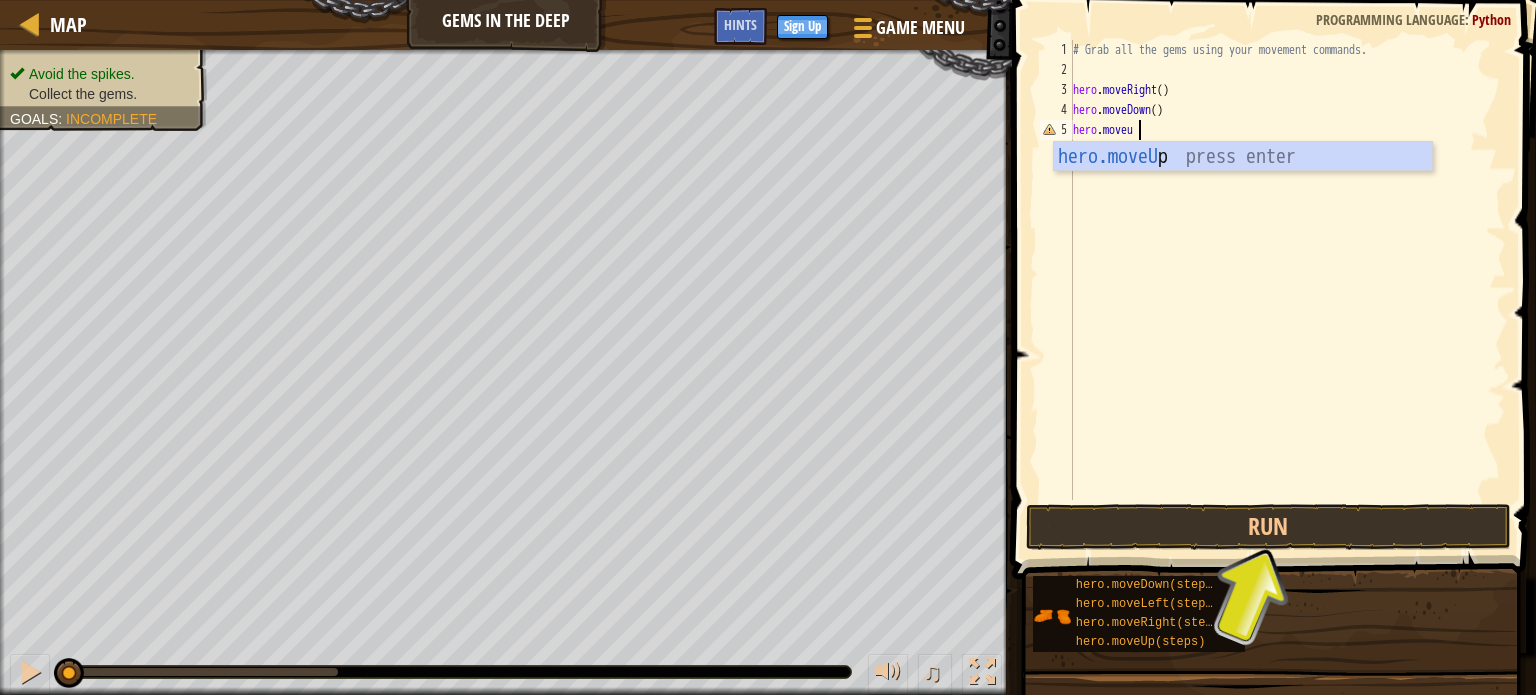 type on "hero.moveup" 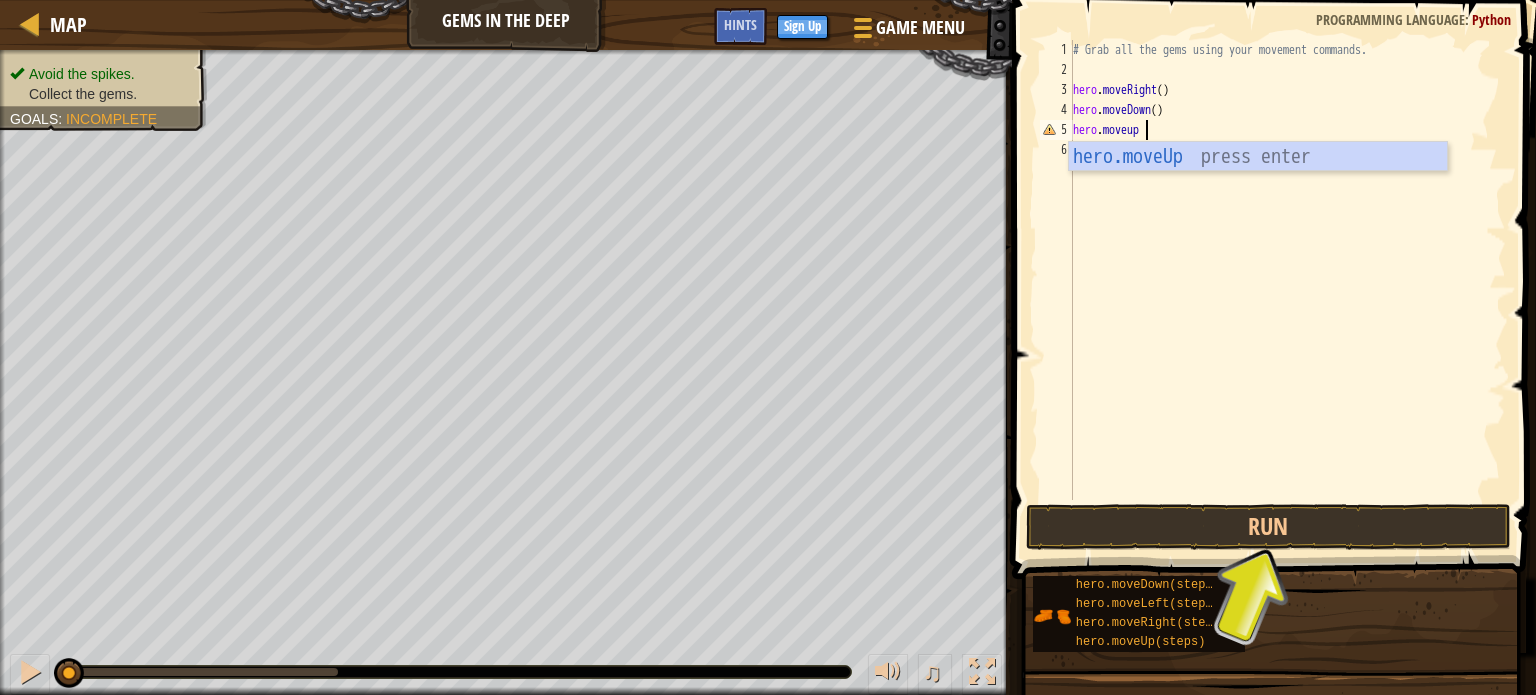 scroll, scrollTop: 9, scrollLeft: 0, axis: vertical 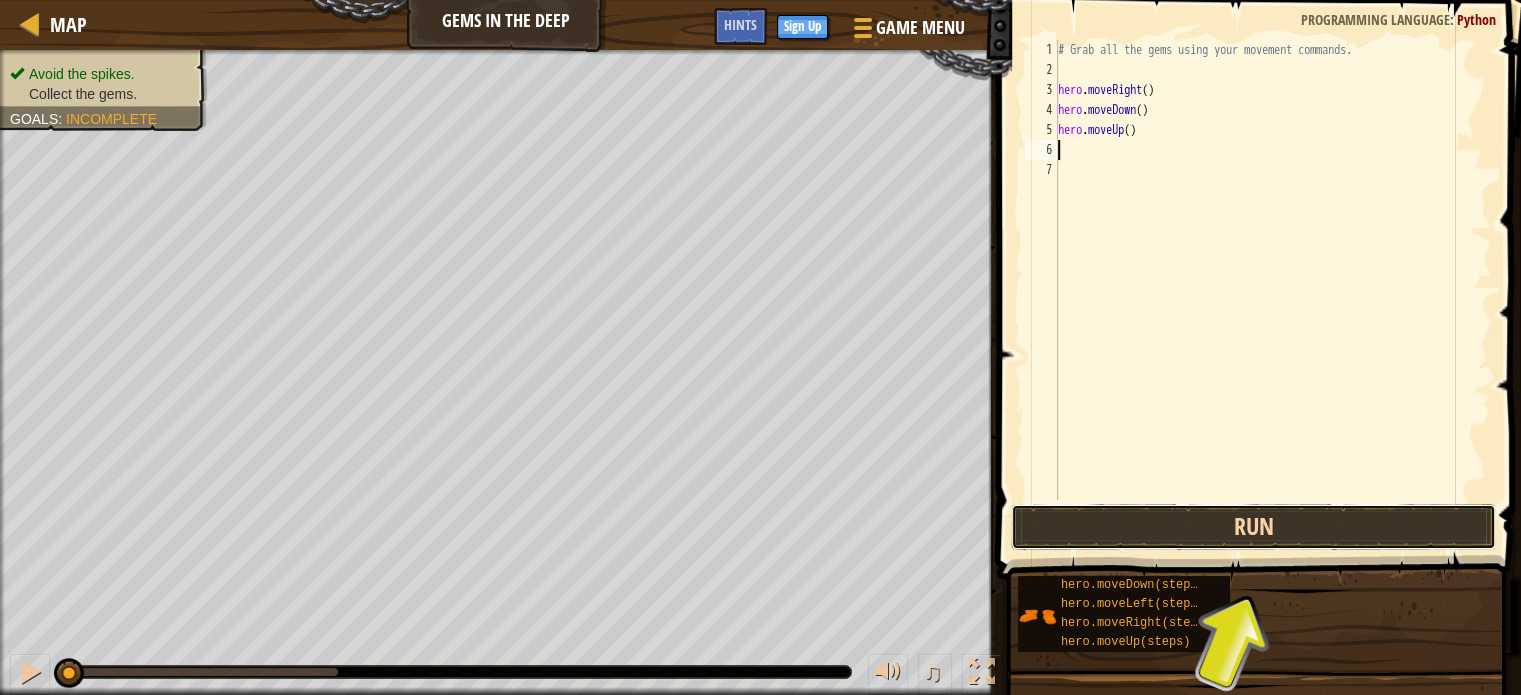 click on "Run" at bounding box center [1253, 527] 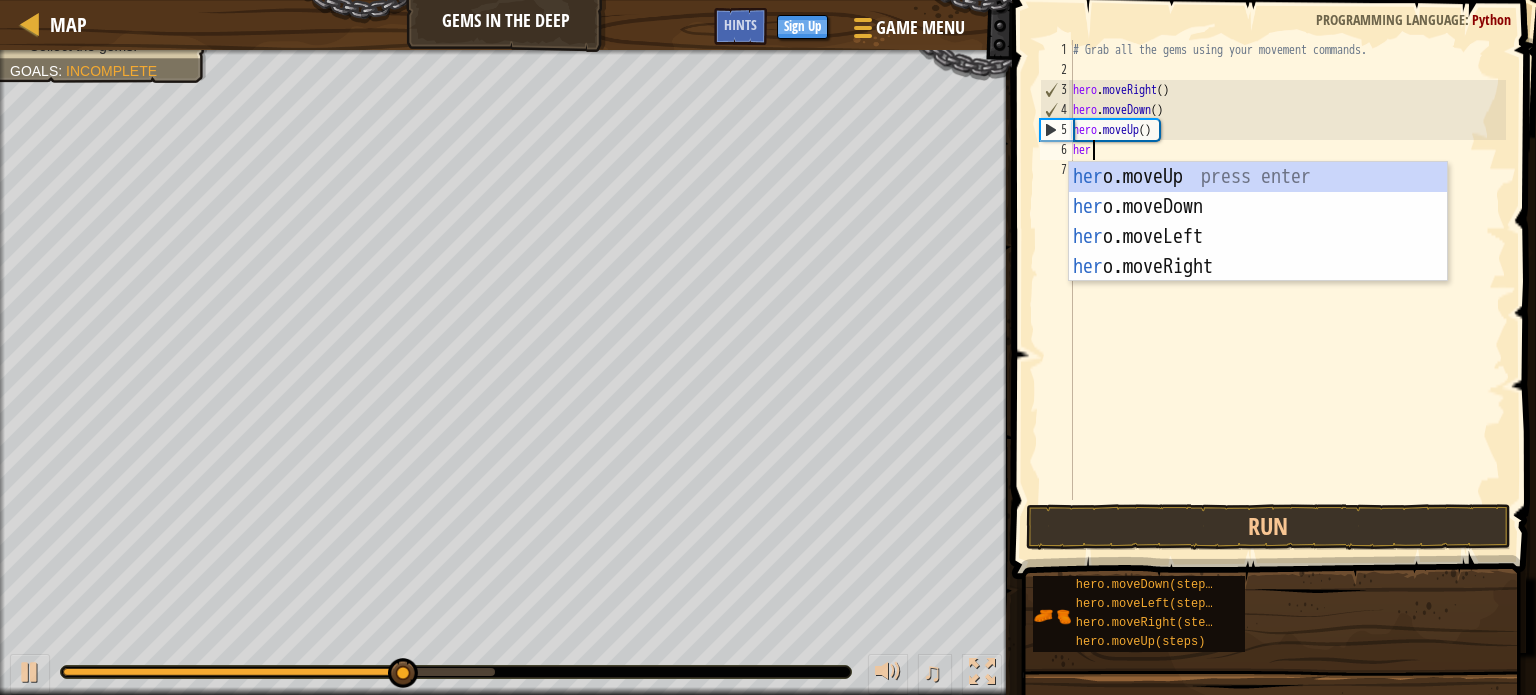 scroll, scrollTop: 9, scrollLeft: 0, axis: vertical 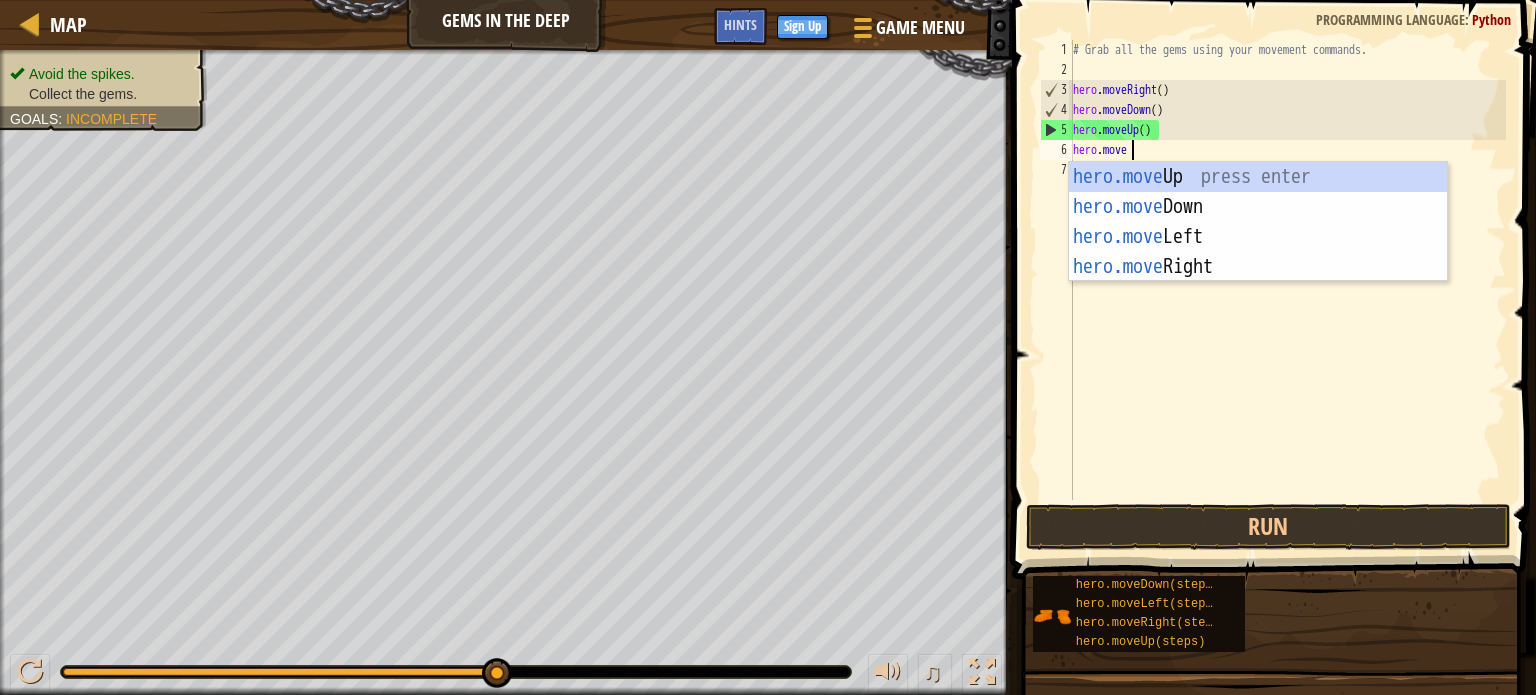 type on "hero.moveu" 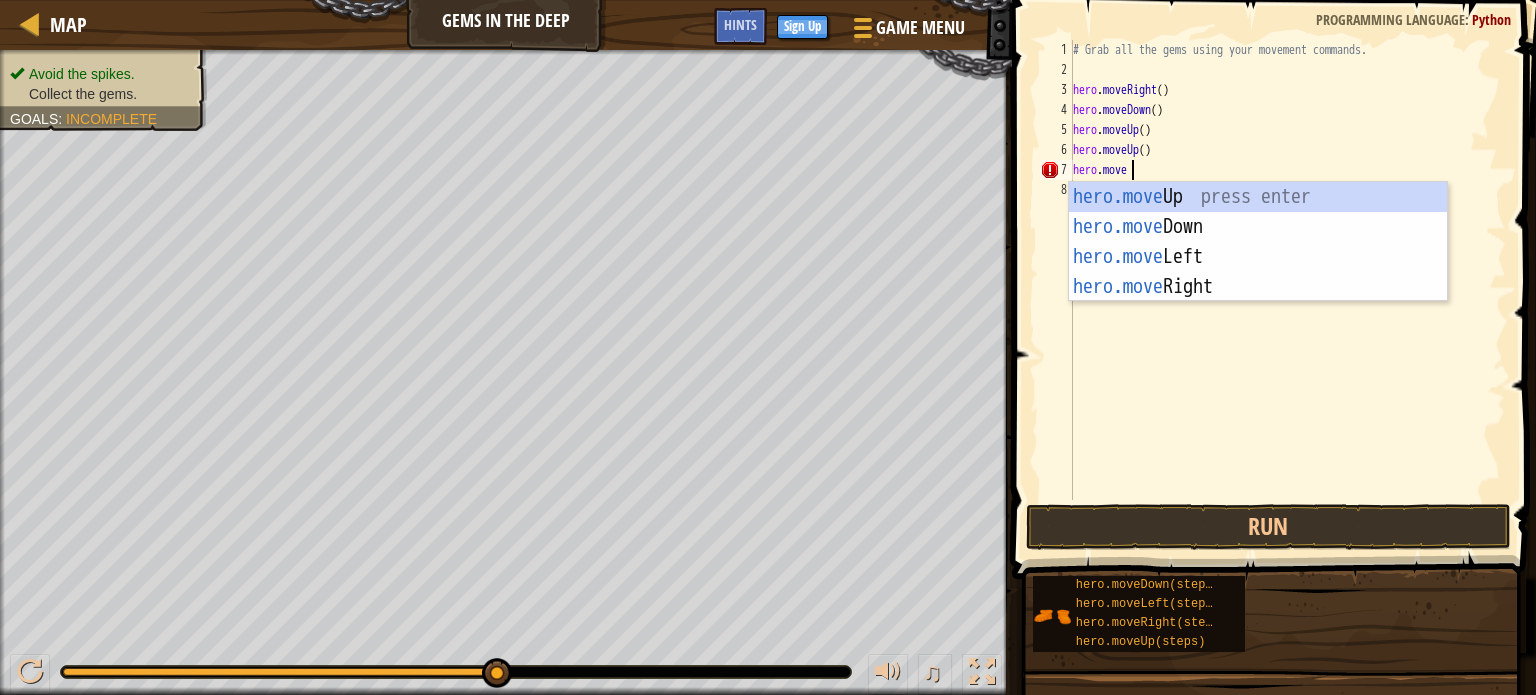scroll, scrollTop: 9, scrollLeft: 4, axis: both 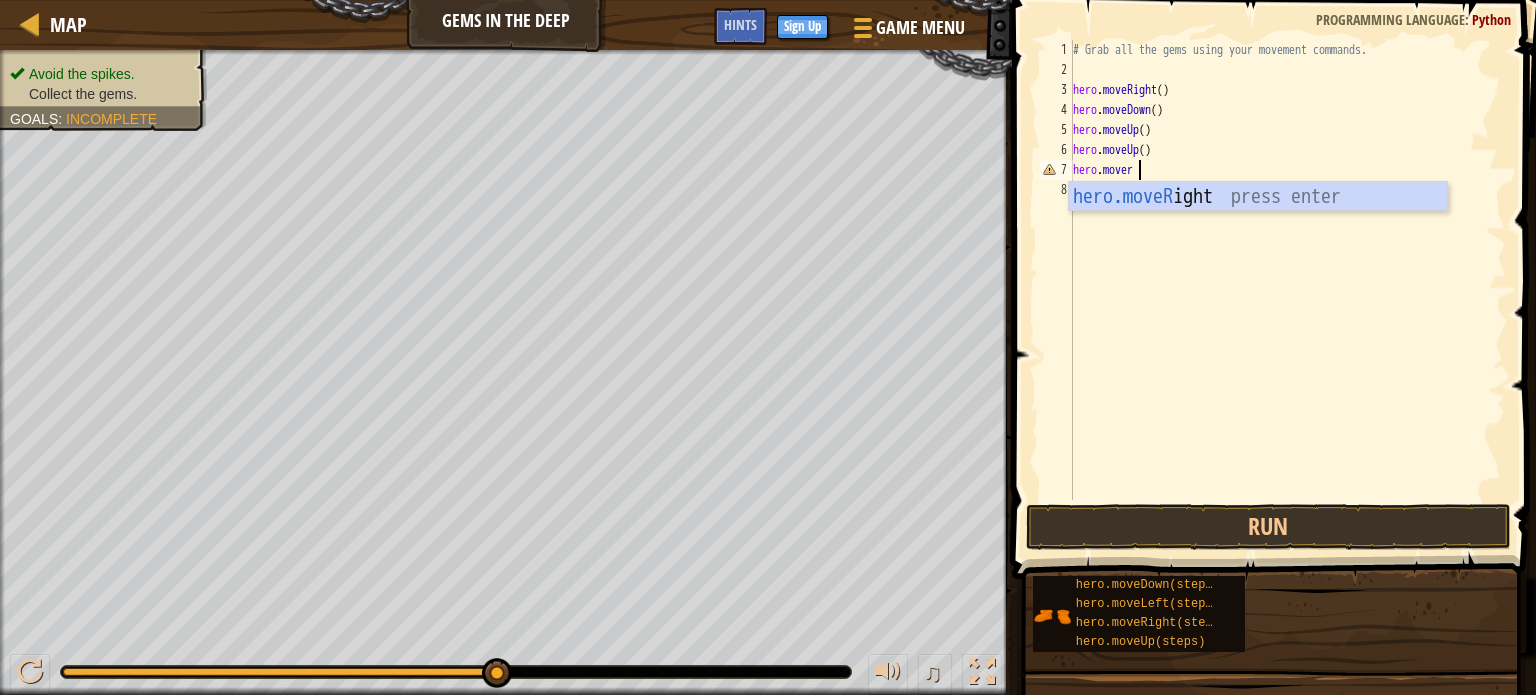 type on "hero.moveri" 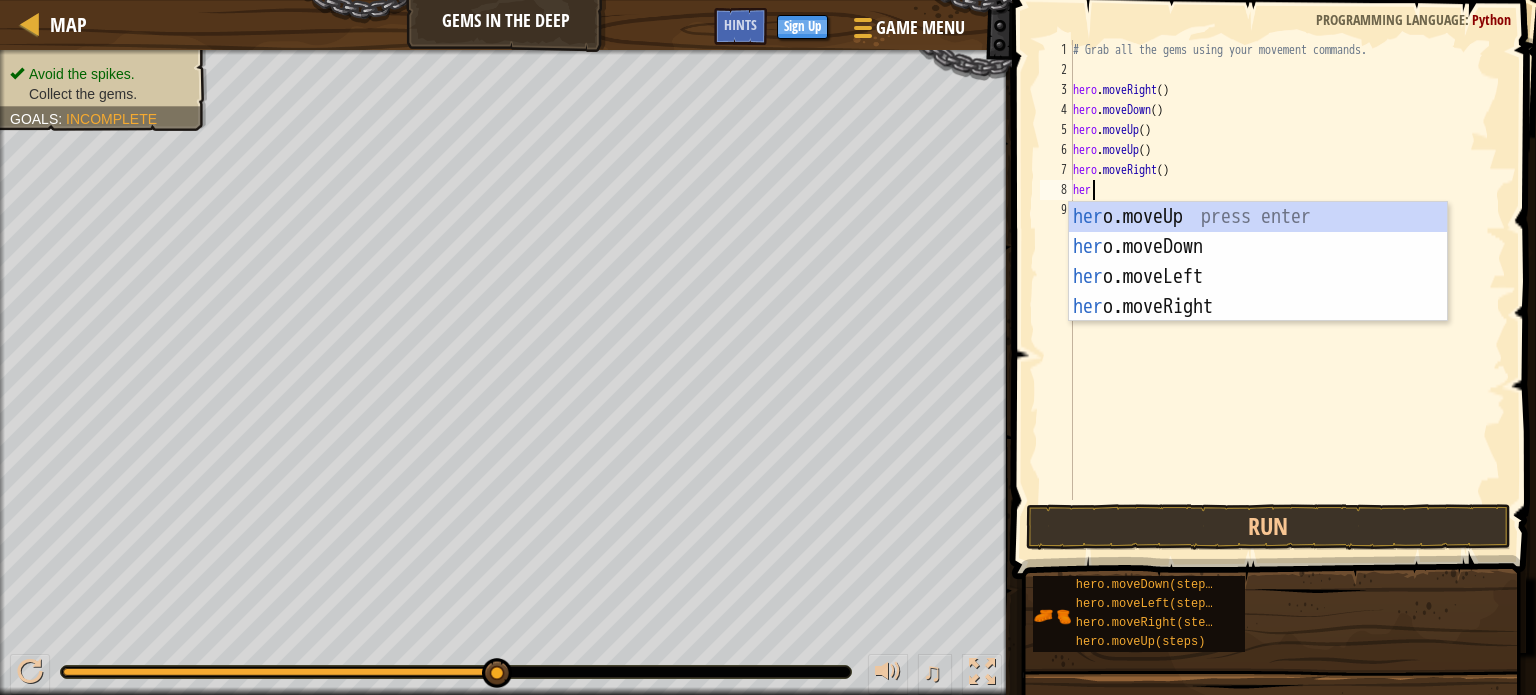scroll, scrollTop: 9, scrollLeft: 0, axis: vertical 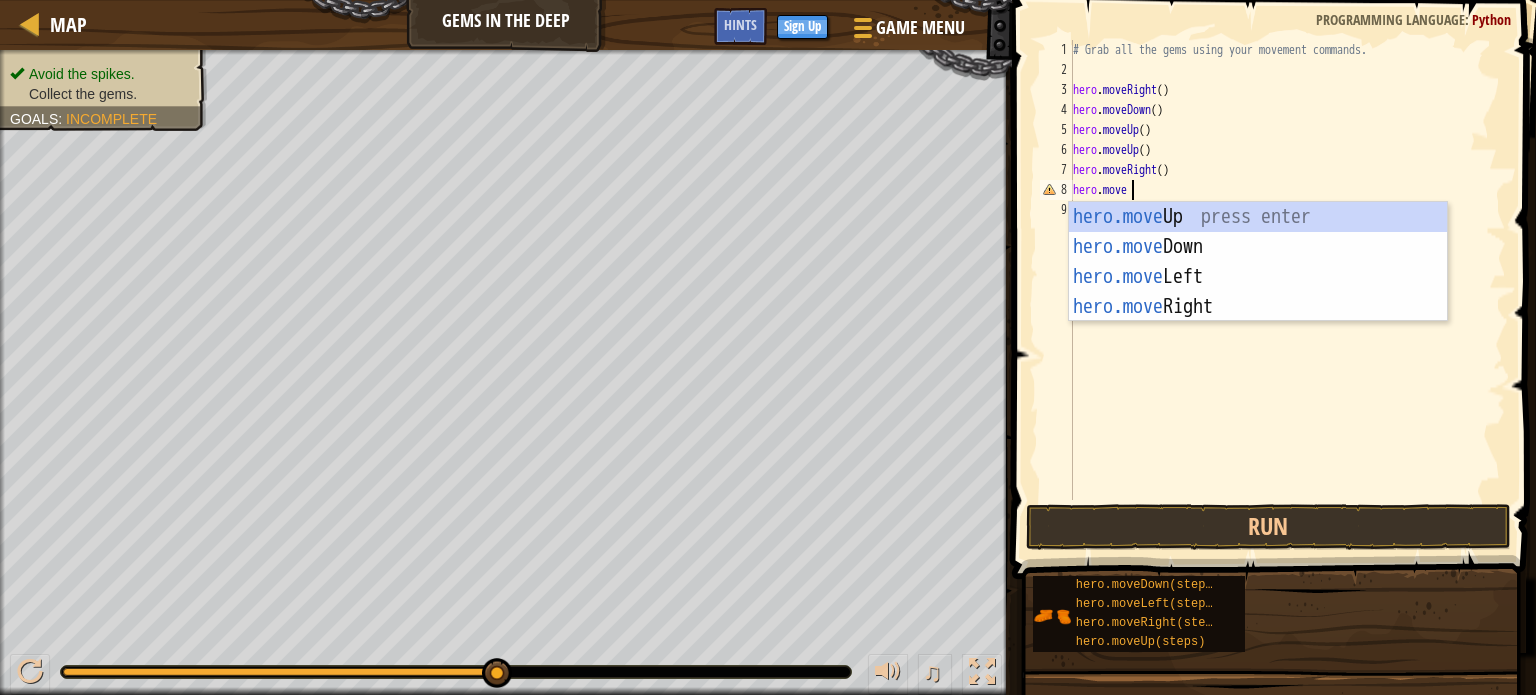 type on "hero.moved" 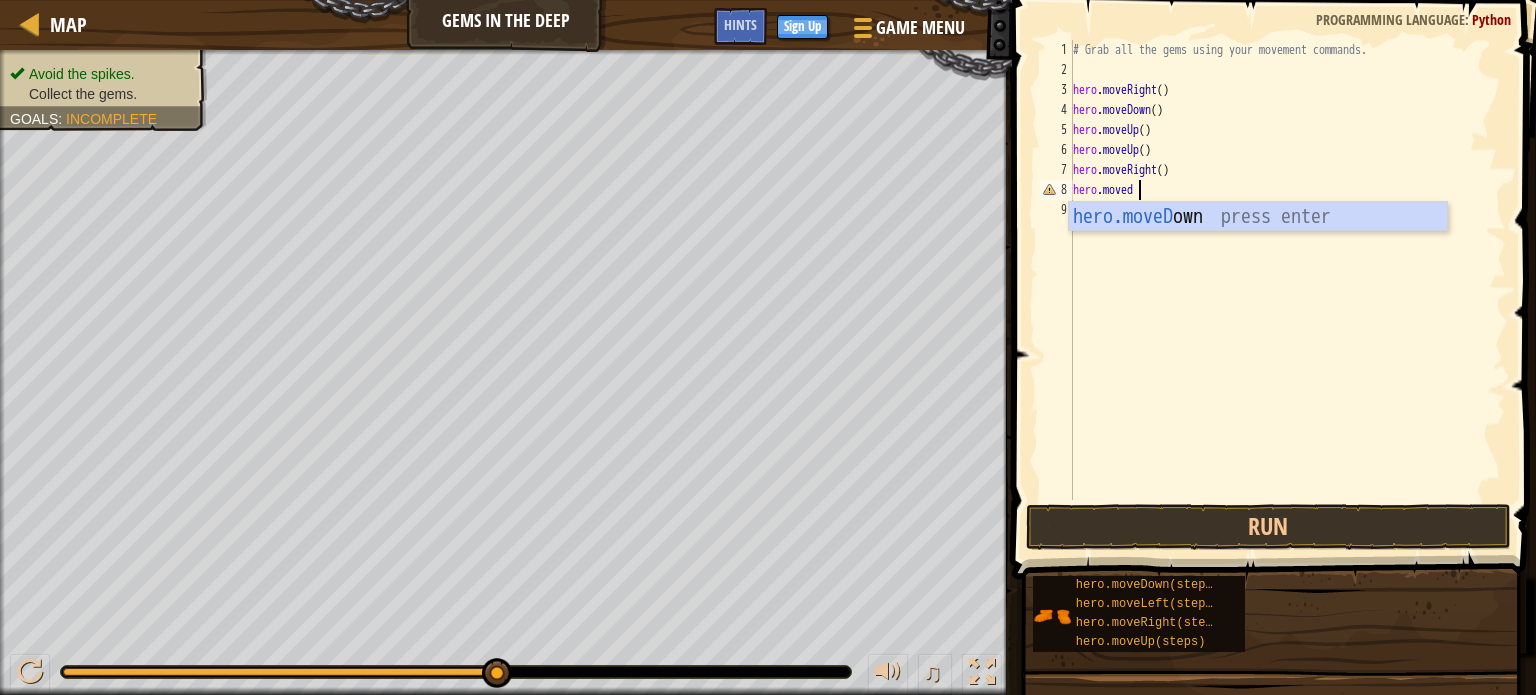type 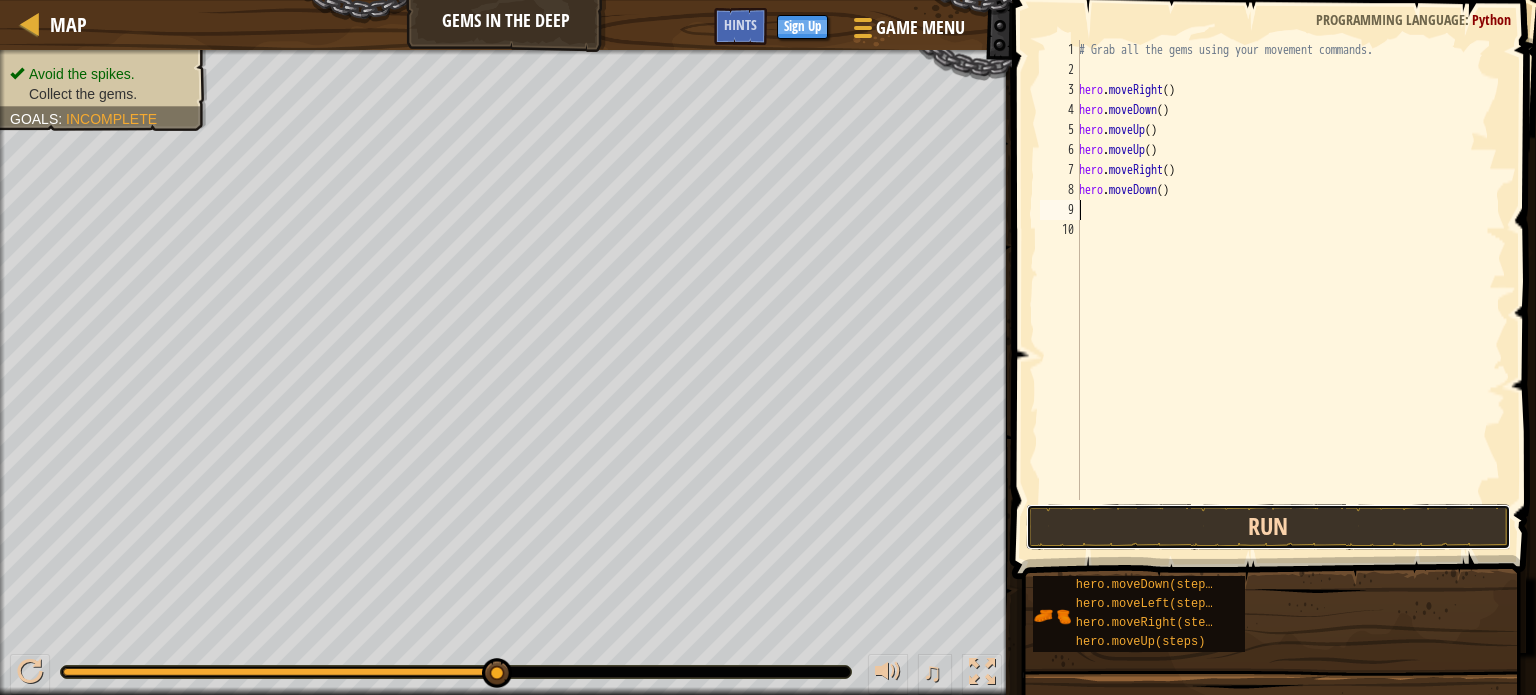 click on "Run" at bounding box center (1268, 527) 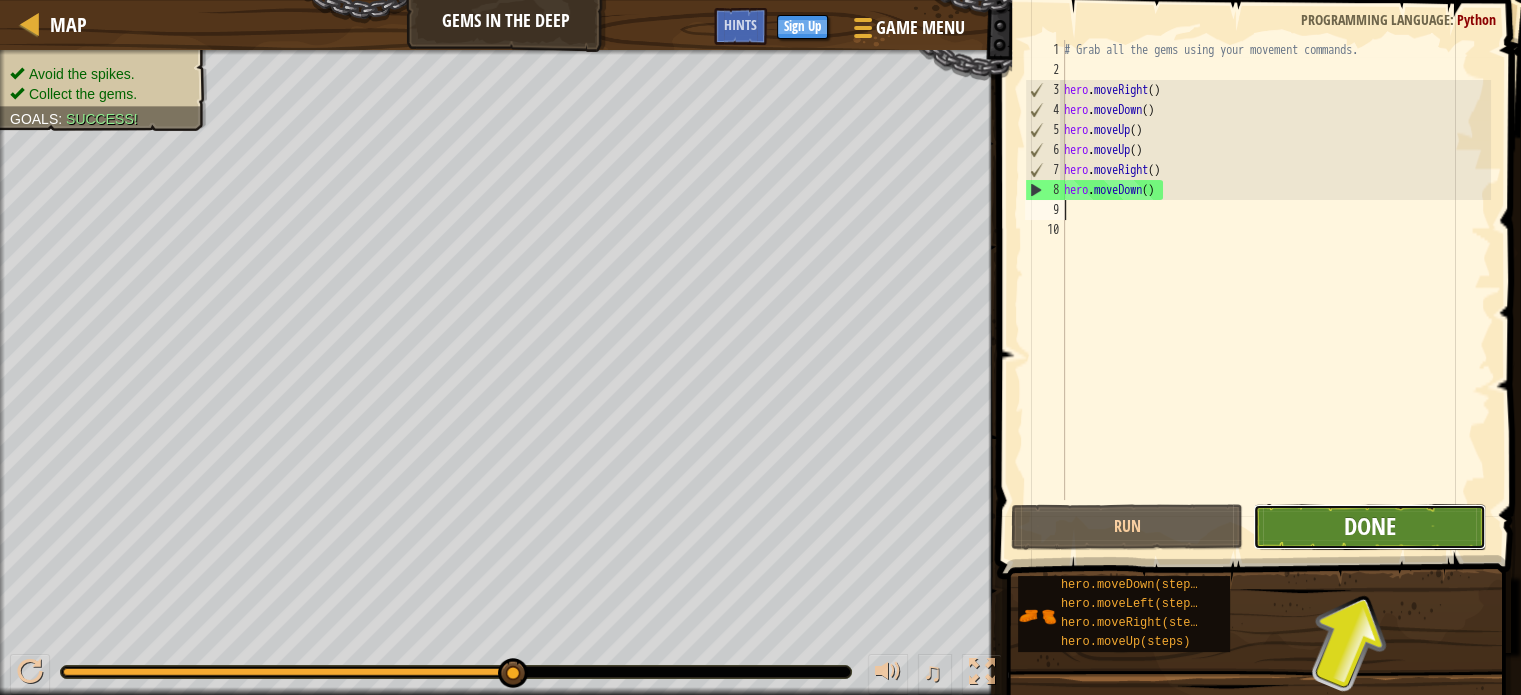 click on "Done" at bounding box center [1370, 526] 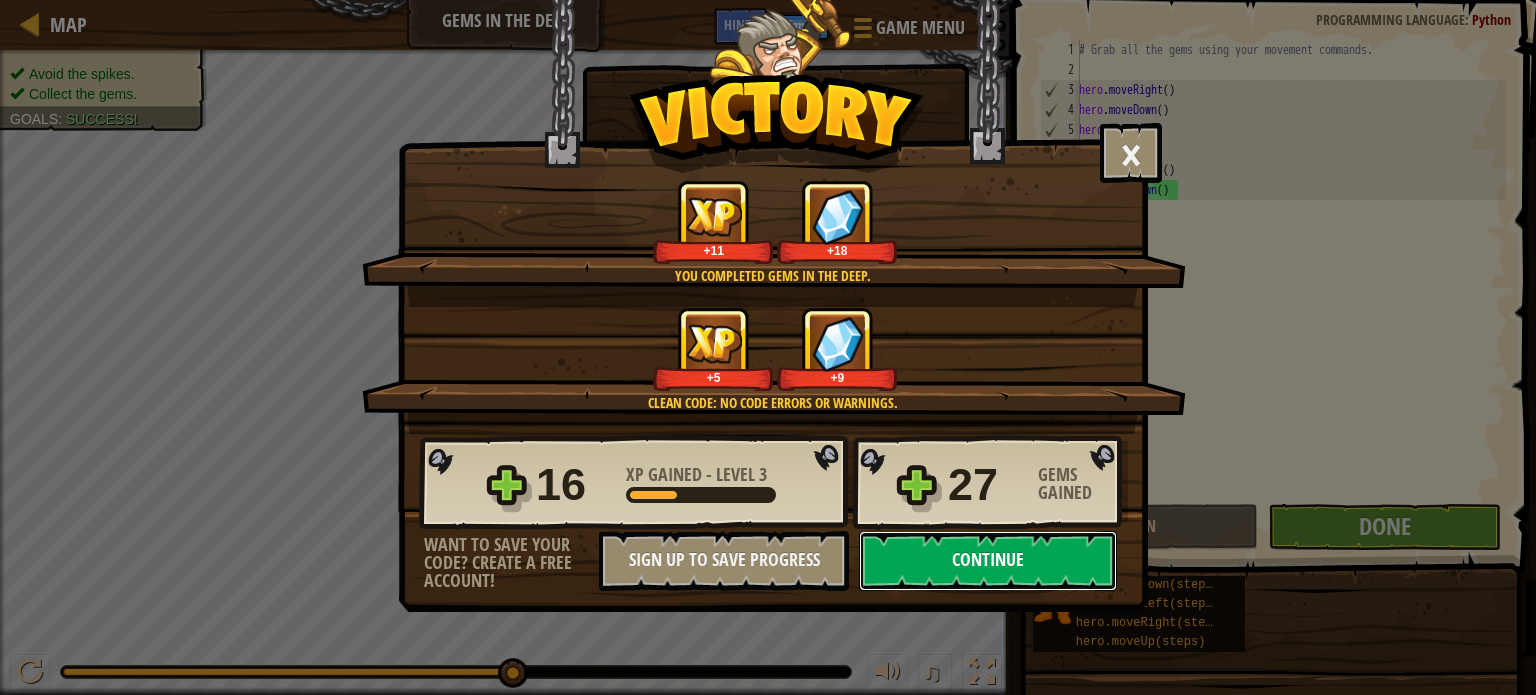 click on "Continue" at bounding box center [988, 561] 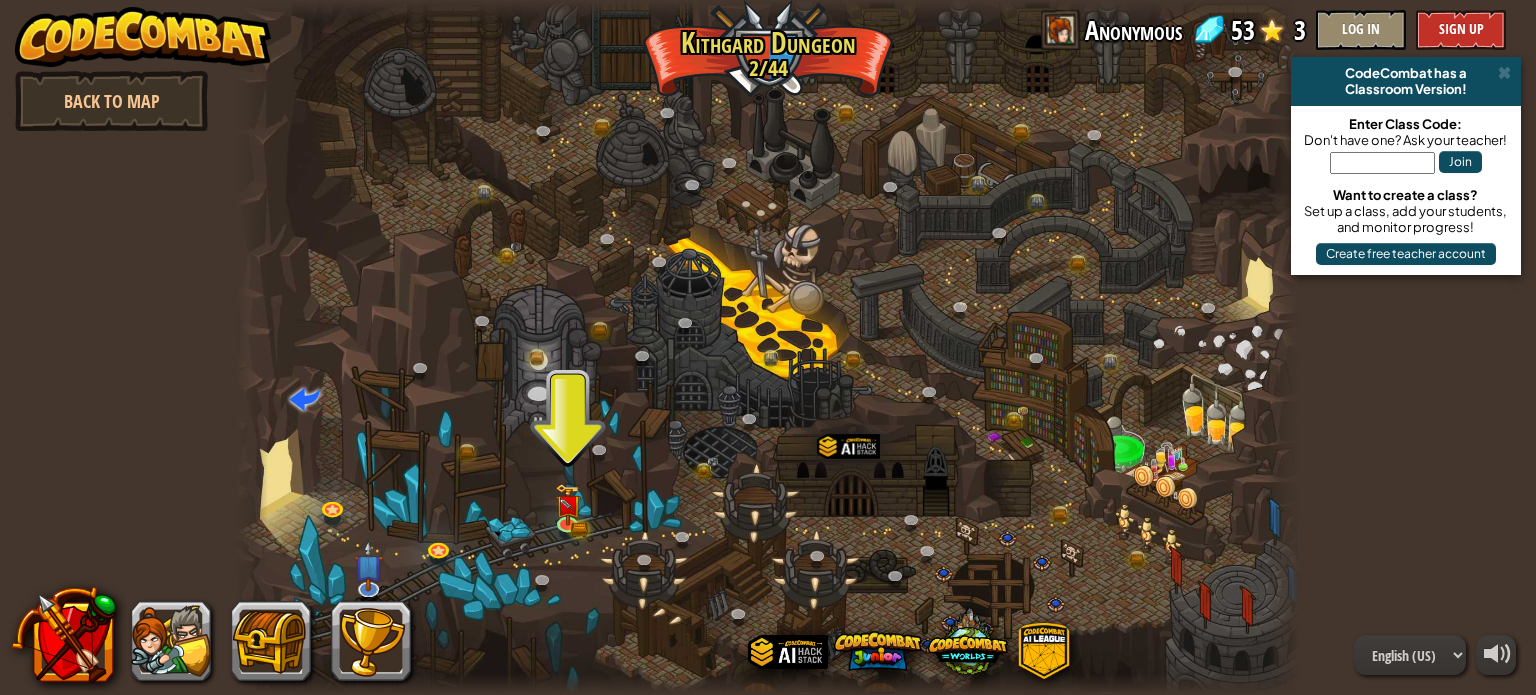 click at bounding box center (767, 347) 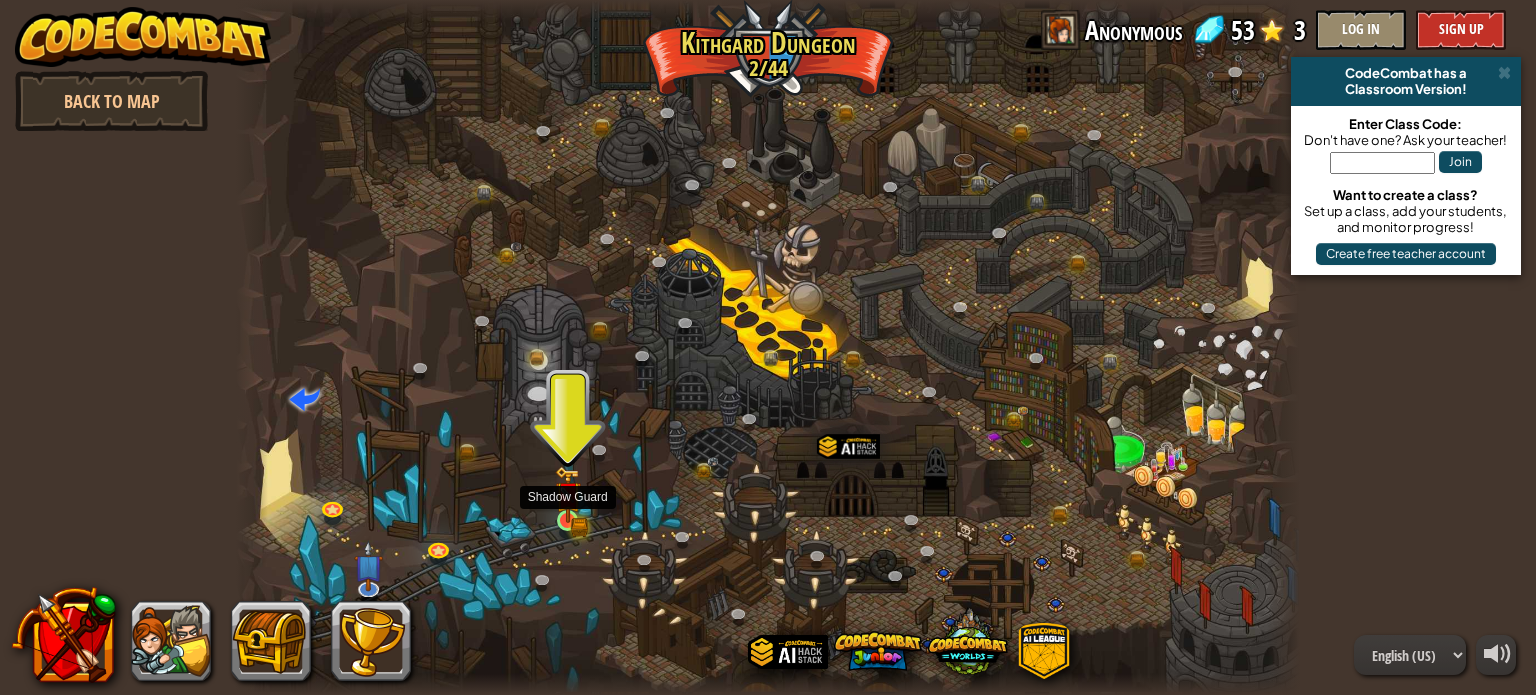 click at bounding box center (568, 494) 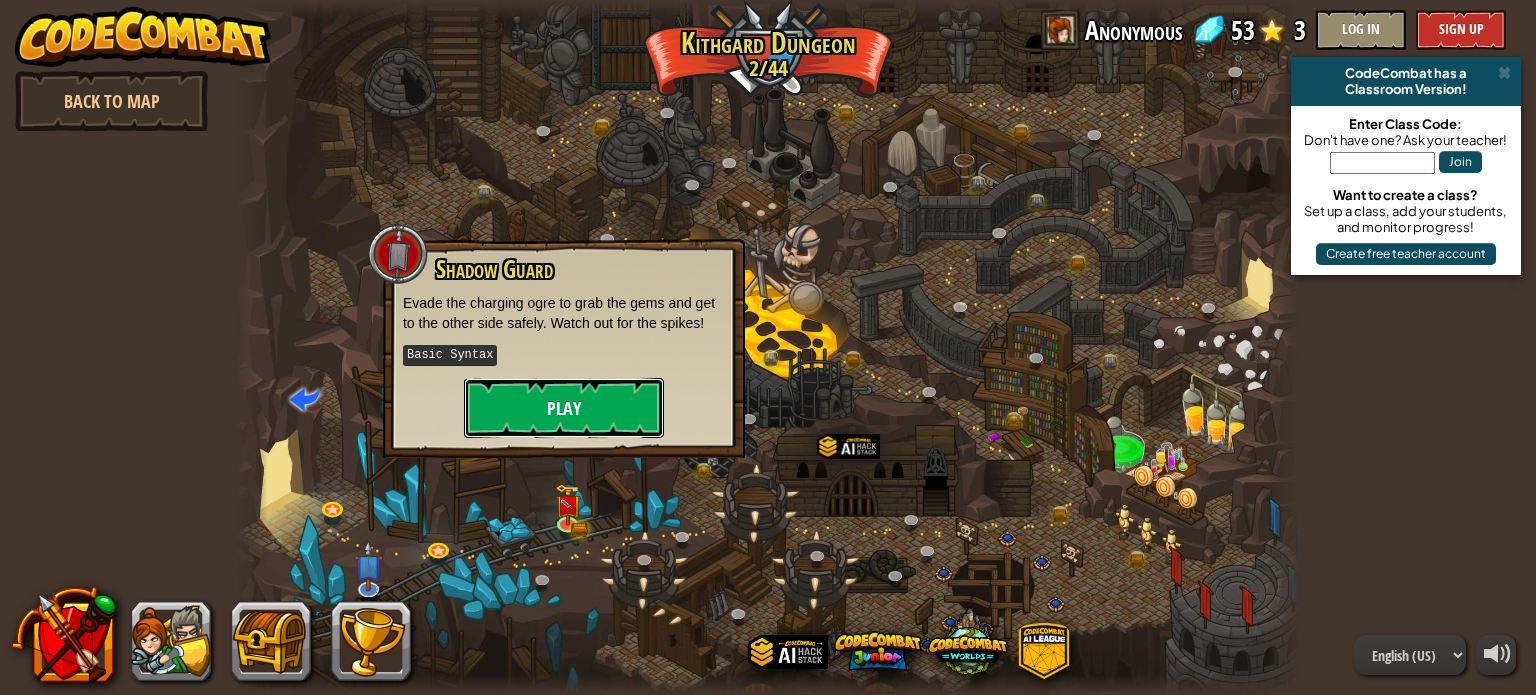 click on "Play" at bounding box center [564, 408] 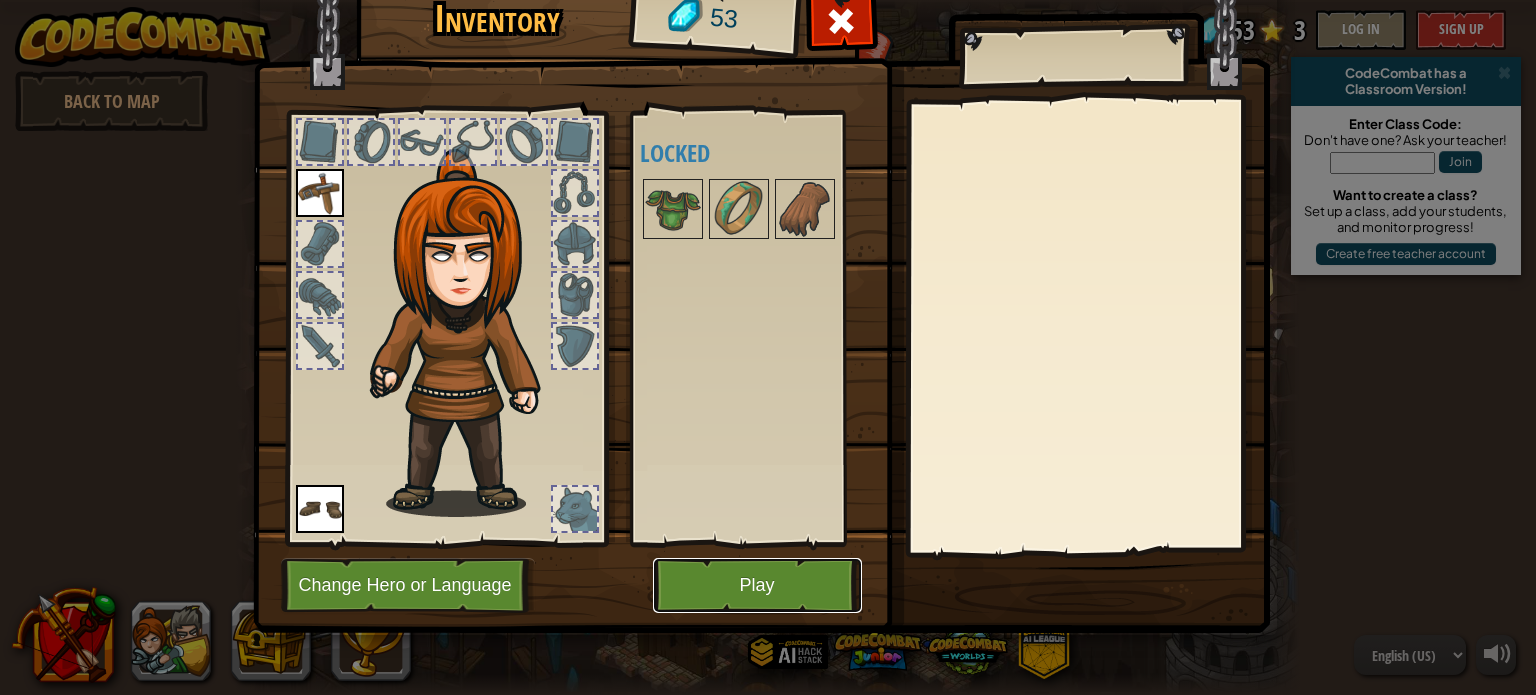 click on "Play" at bounding box center (757, 585) 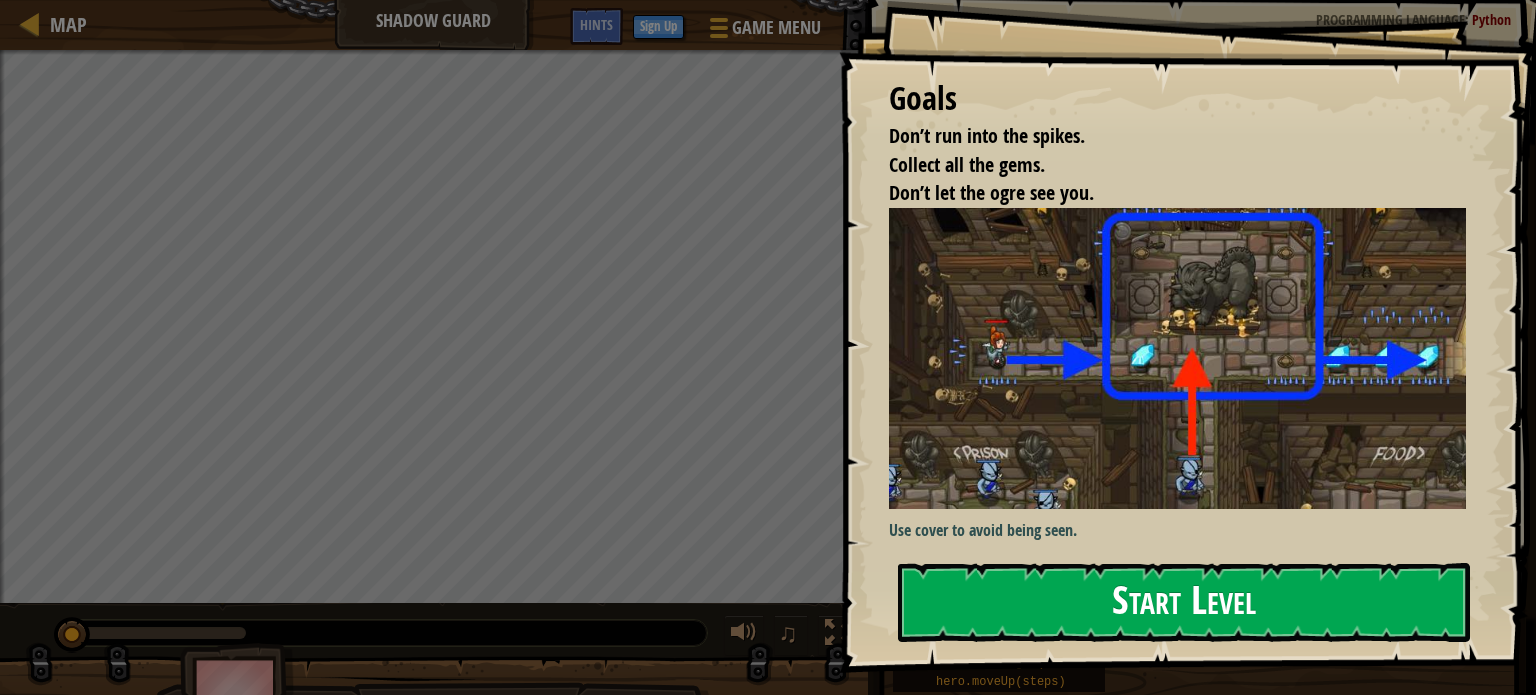 click on "Start Level" at bounding box center [1184, 602] 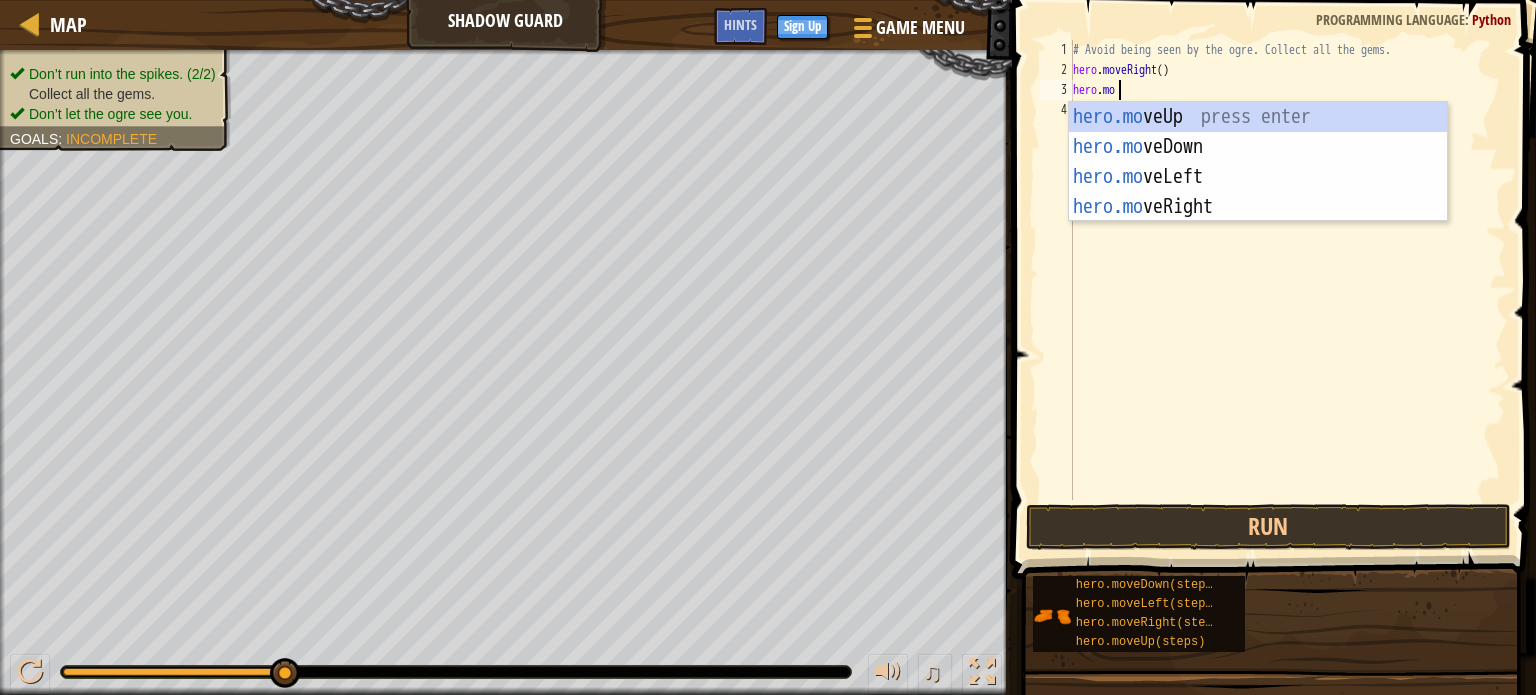scroll, scrollTop: 9, scrollLeft: 3, axis: both 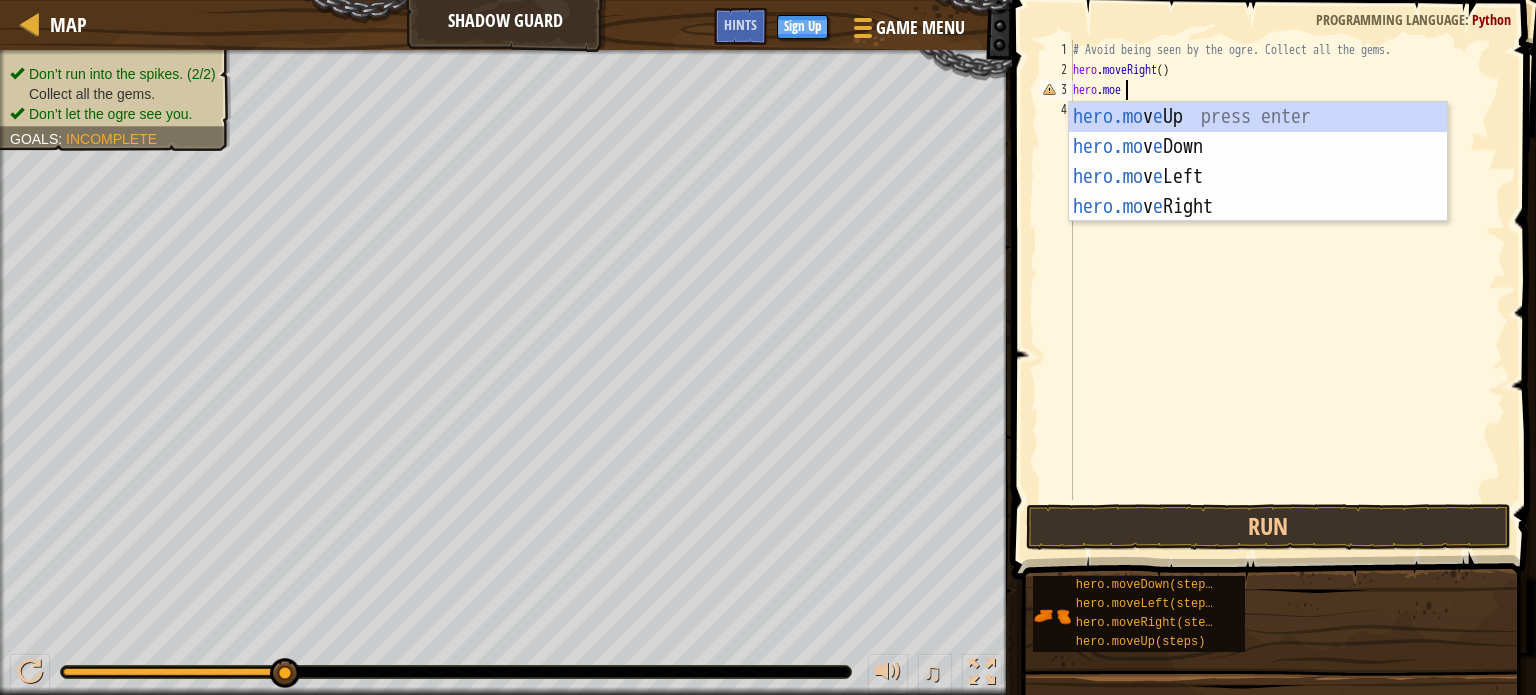 type on "hero.mo" 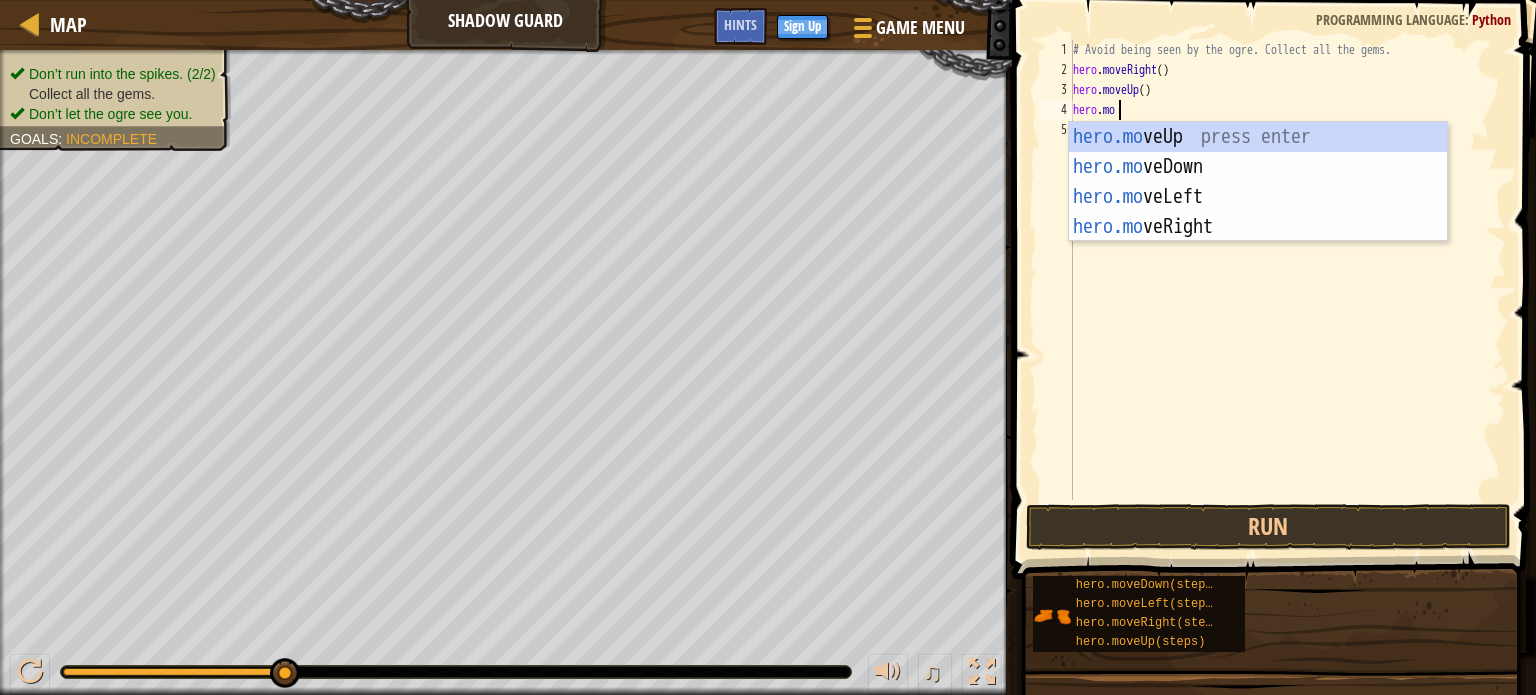 scroll, scrollTop: 9, scrollLeft: 2, axis: both 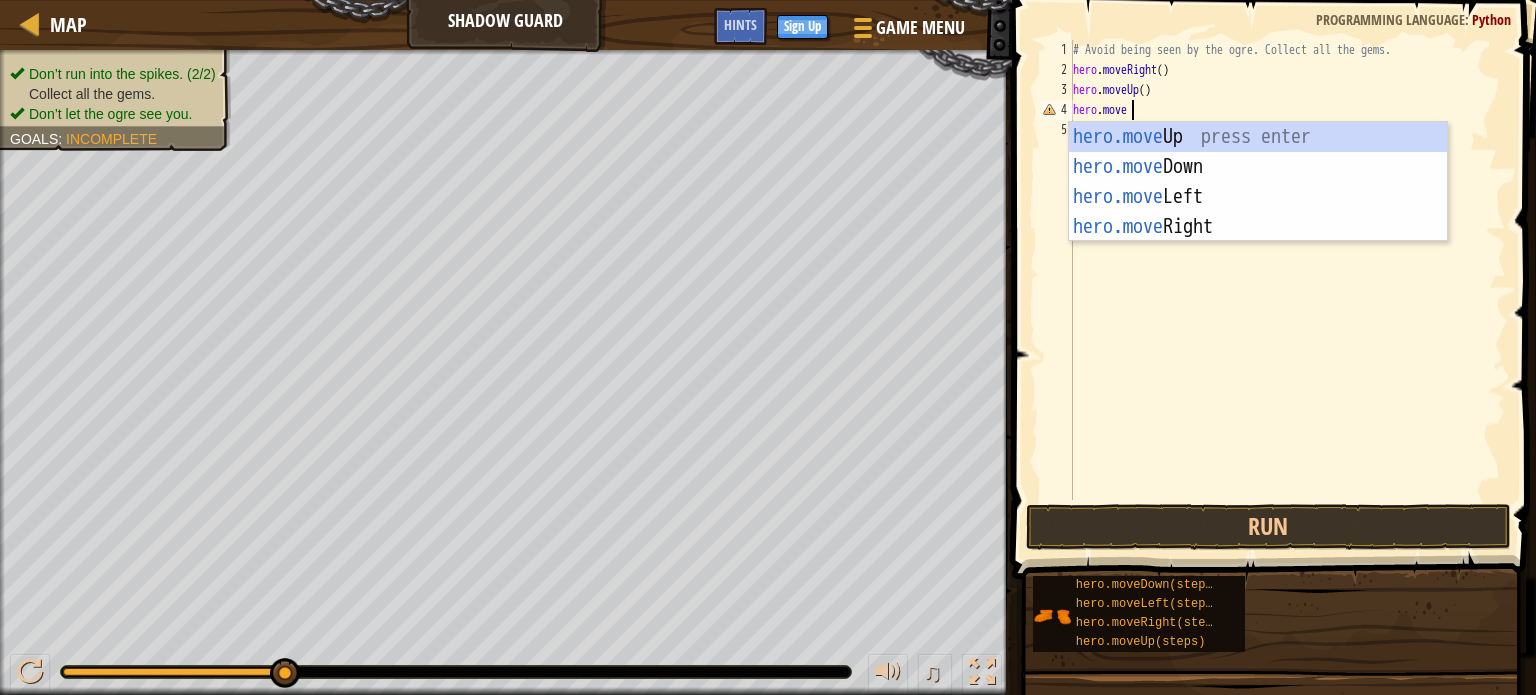 type on "hero.mover" 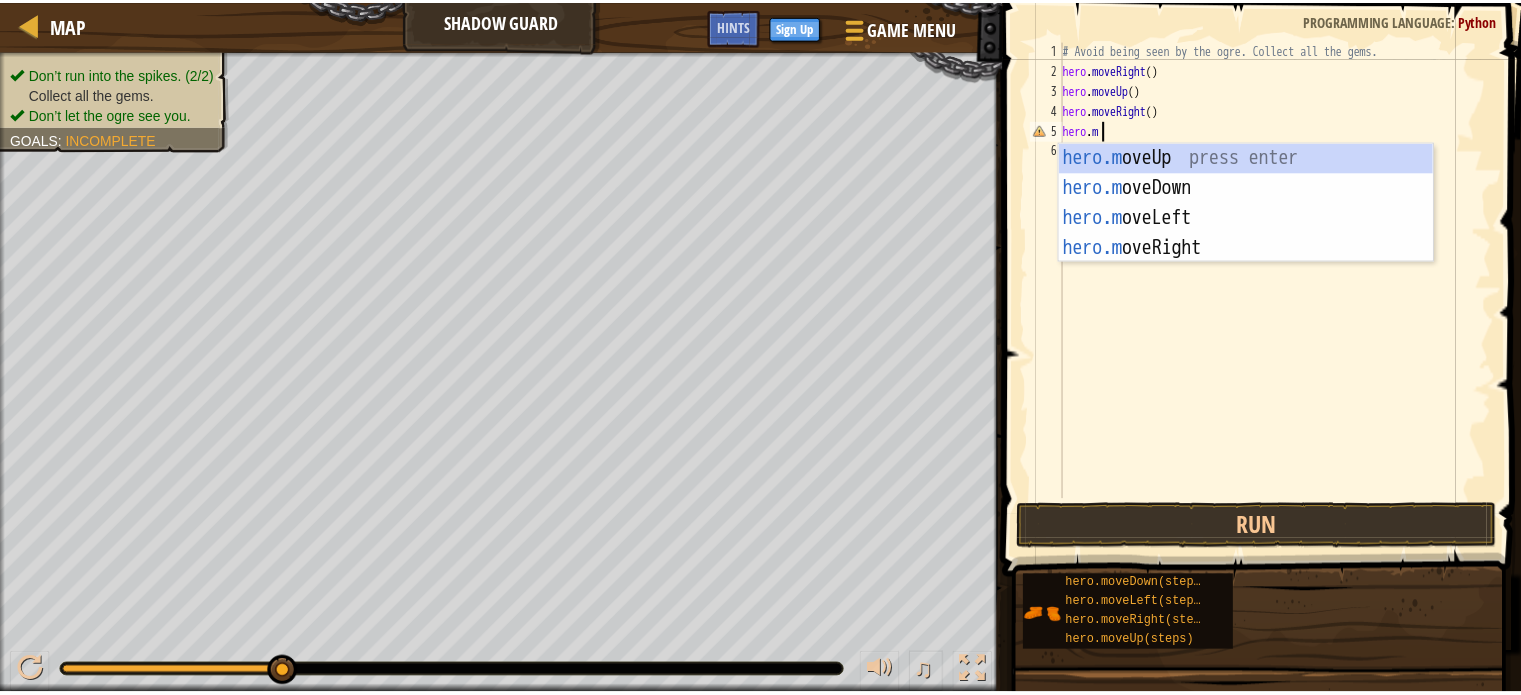 scroll, scrollTop: 9, scrollLeft: 2, axis: both 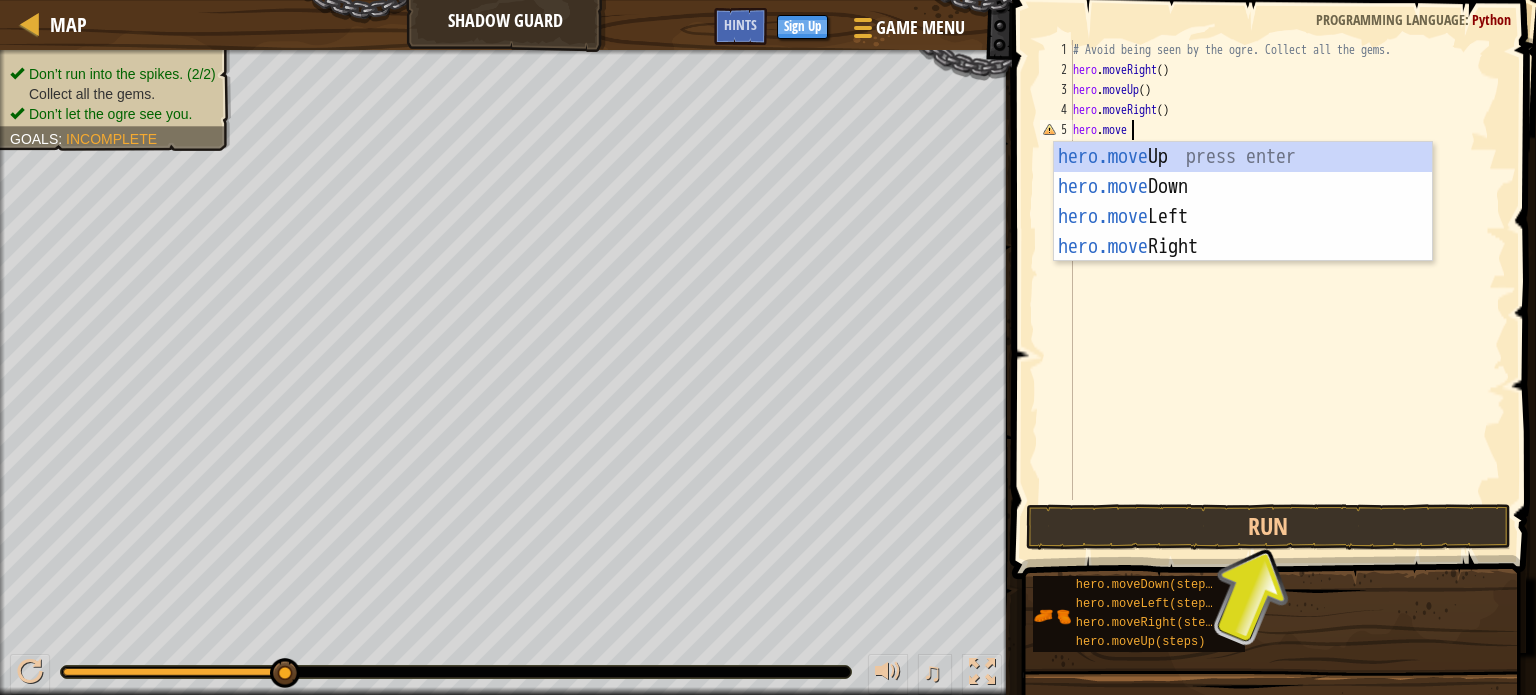 type on "hero.moved" 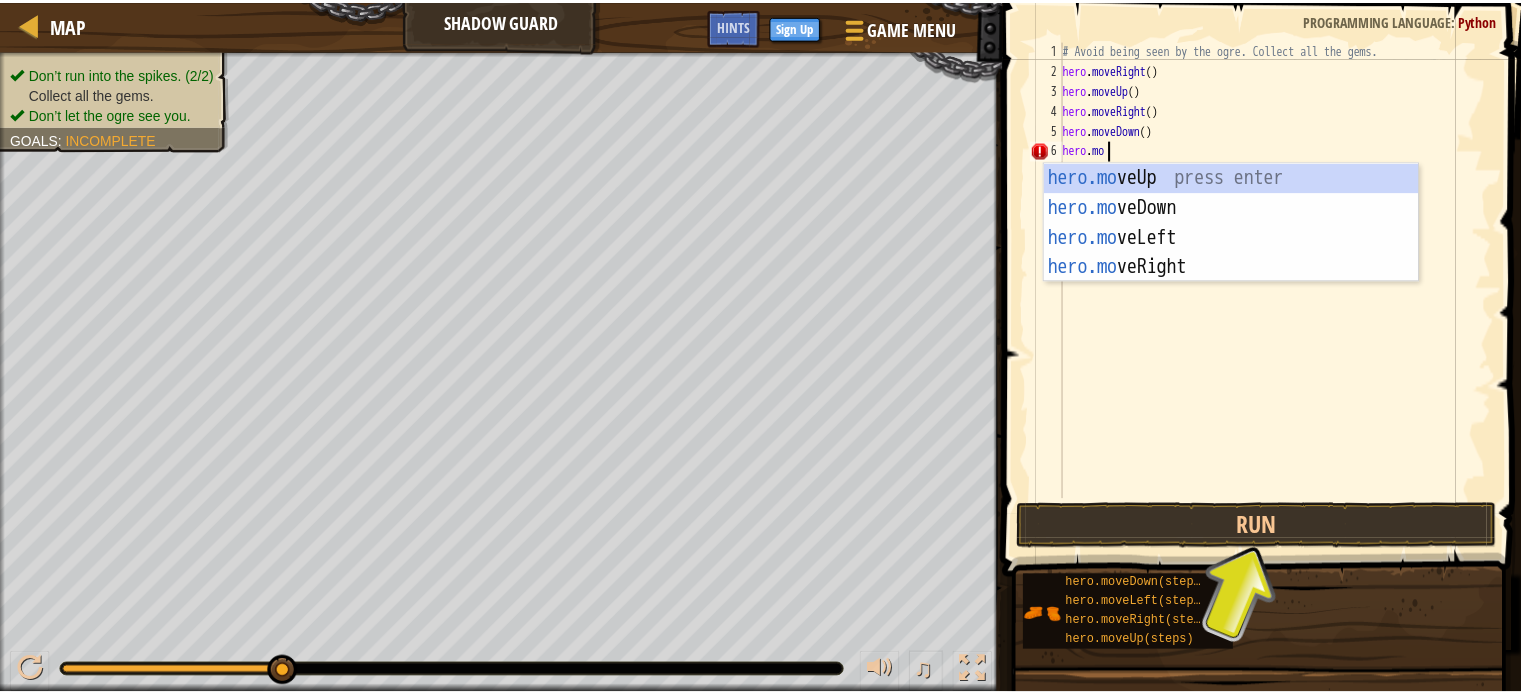 scroll, scrollTop: 9, scrollLeft: 3, axis: both 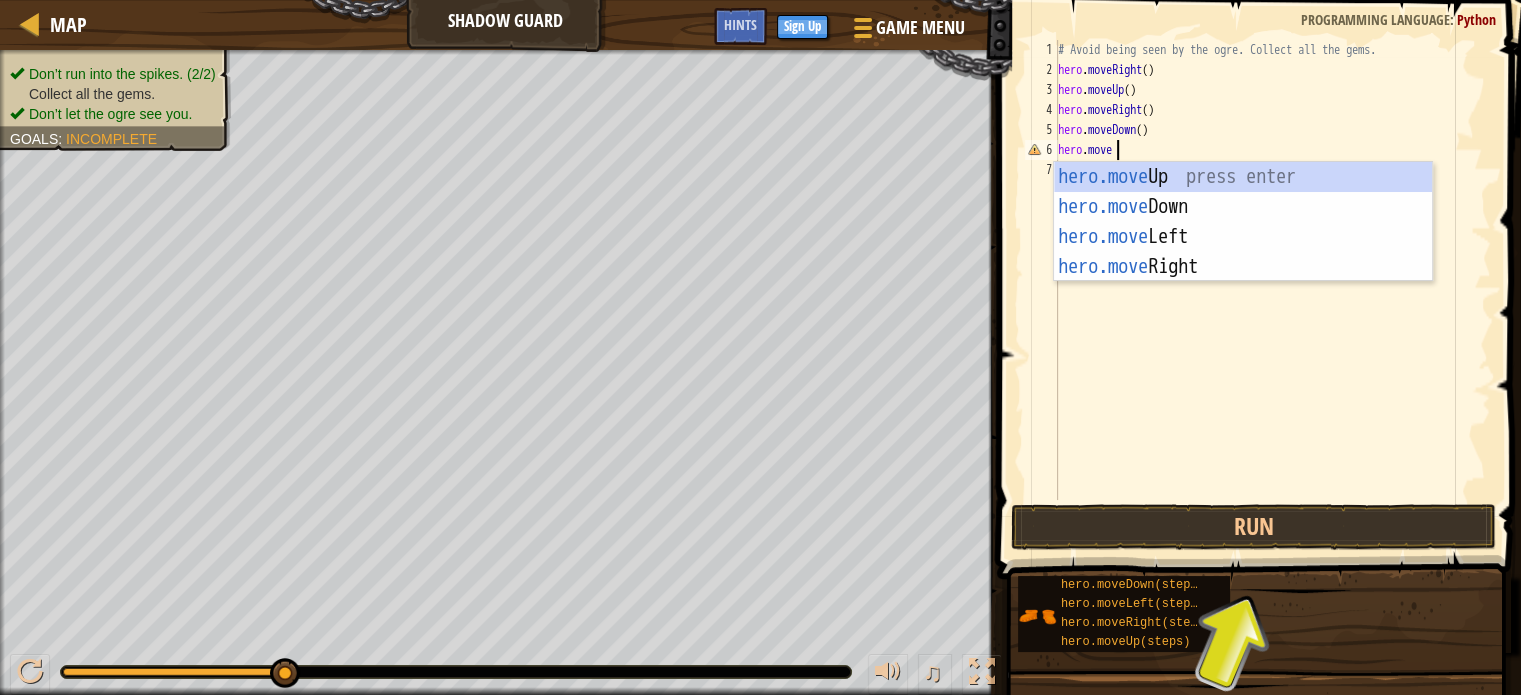 type on "hero.mover" 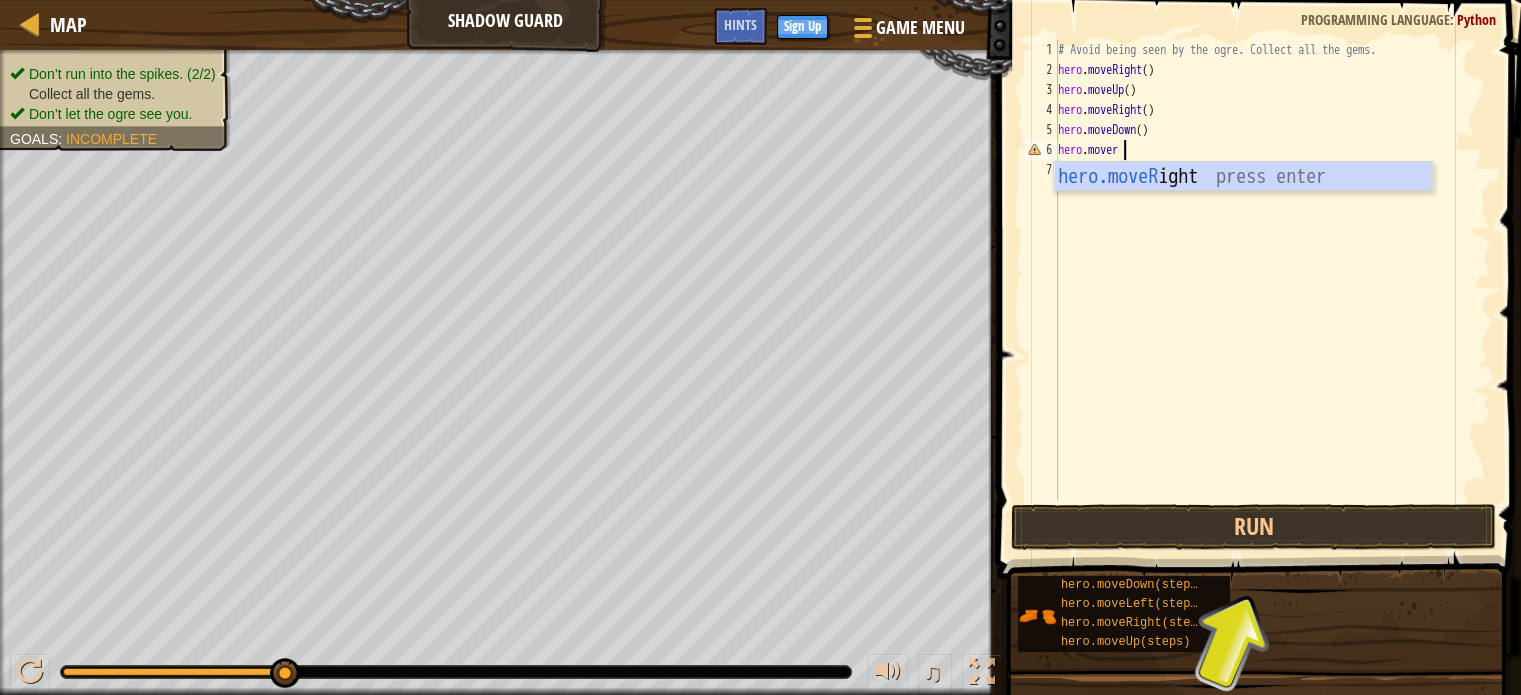 type 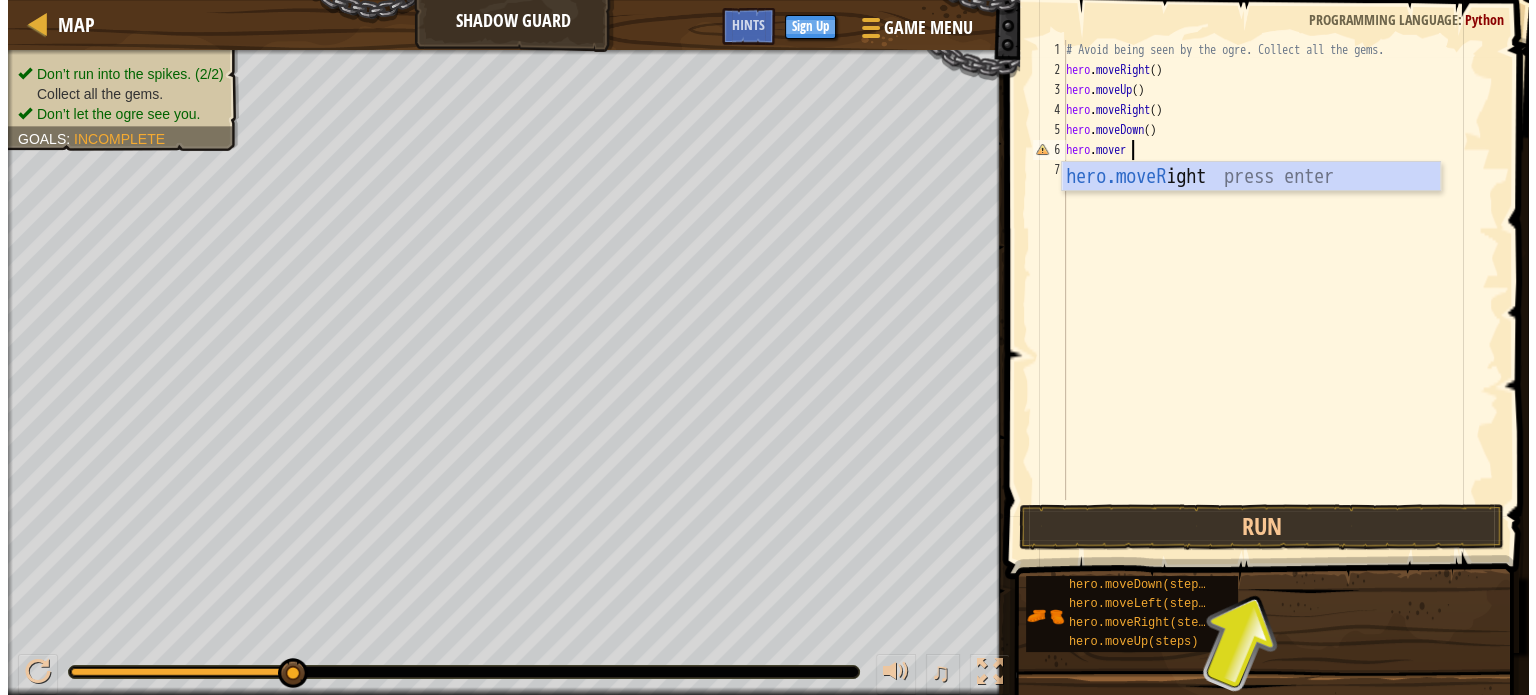 scroll, scrollTop: 9, scrollLeft: 0, axis: vertical 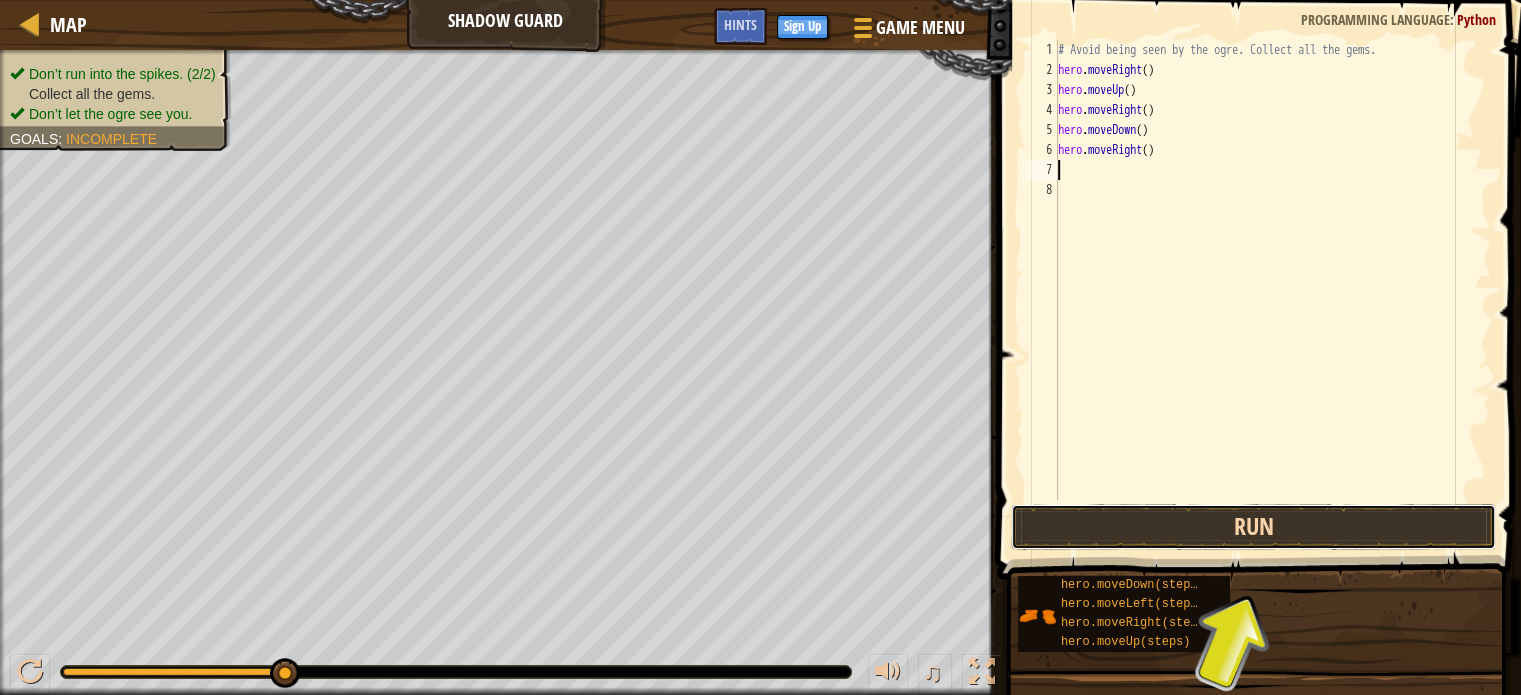 click on "Run" at bounding box center (1253, 527) 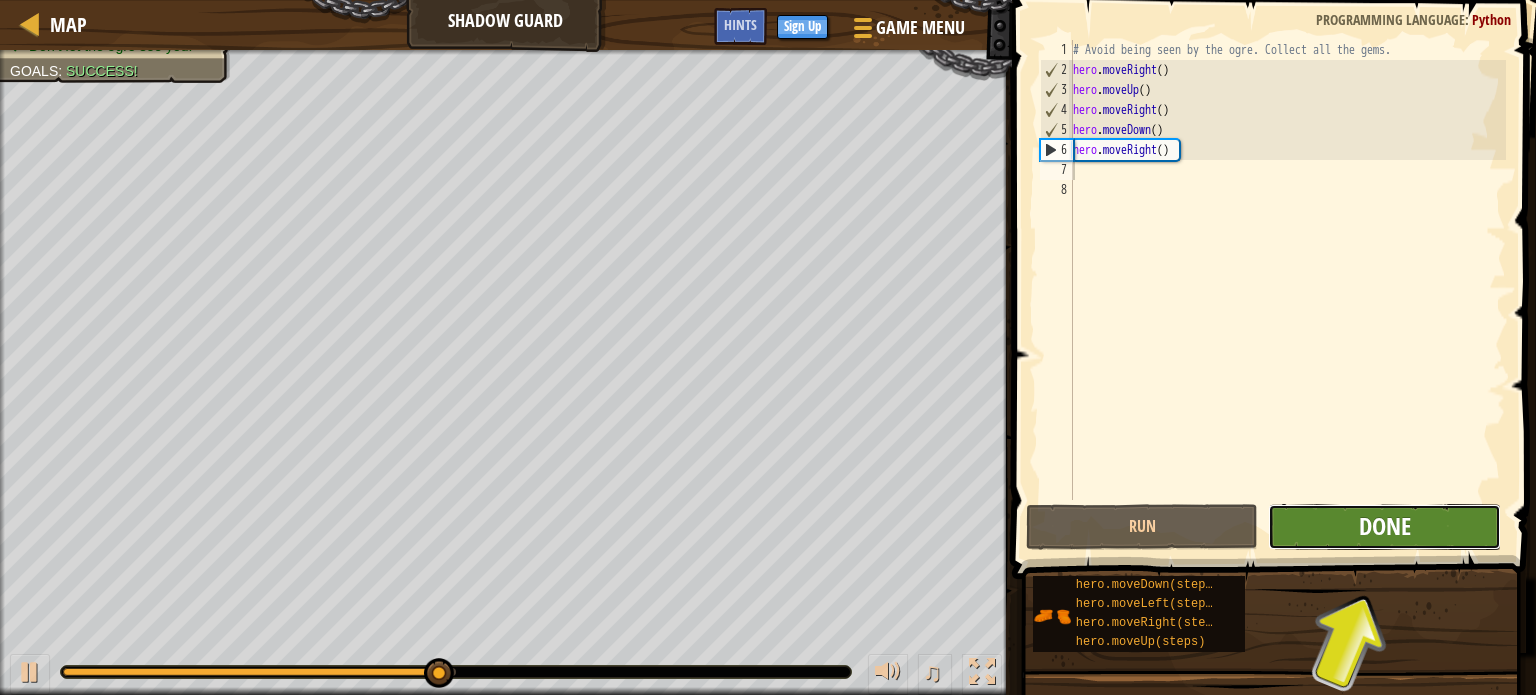click on "Done" at bounding box center [1385, 526] 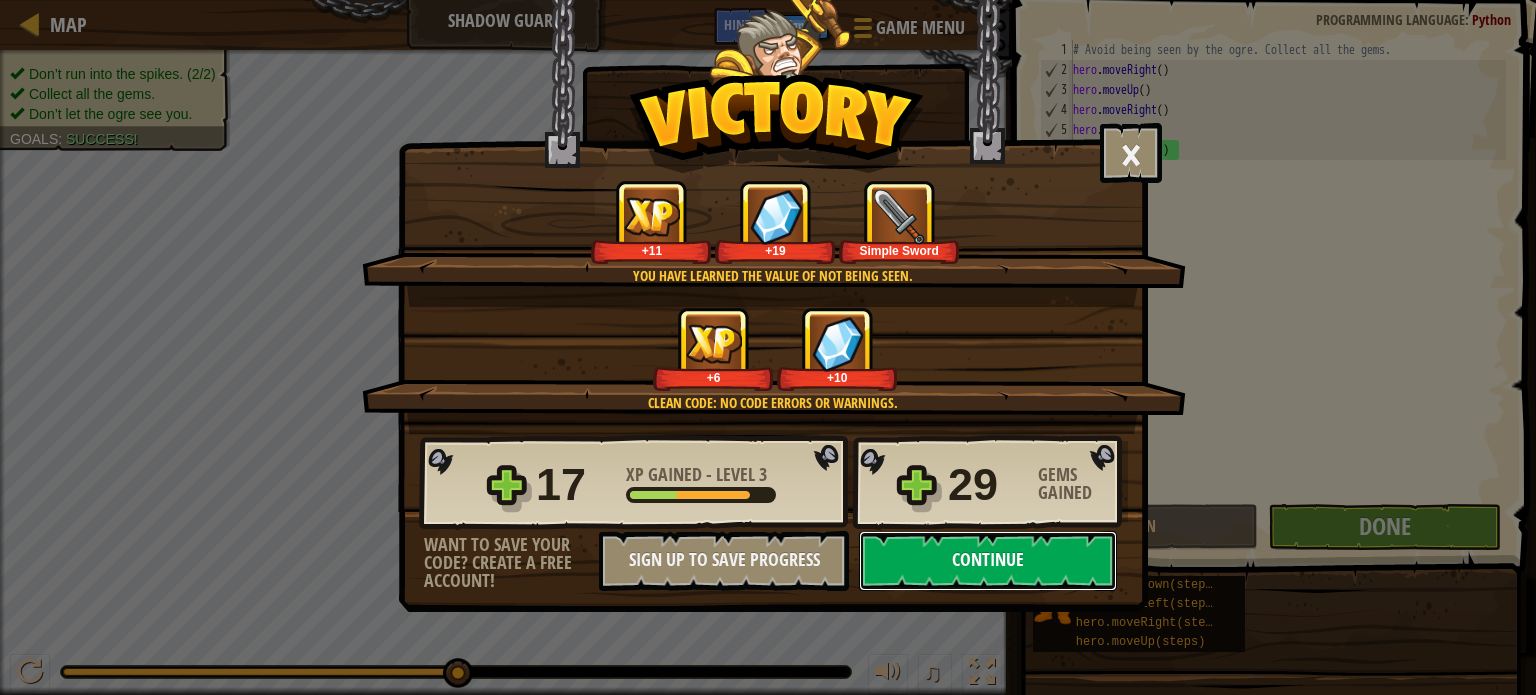 click on "Continue" at bounding box center [988, 561] 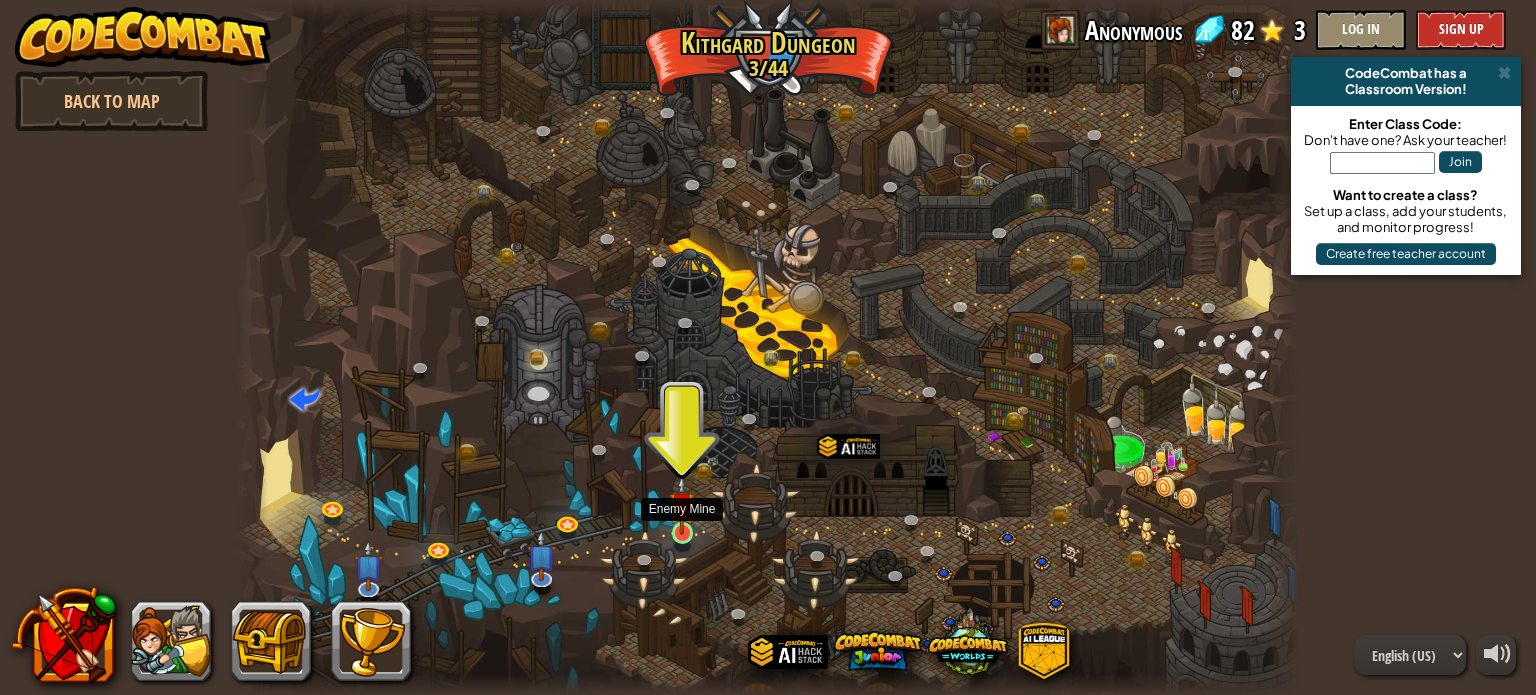 click at bounding box center (682, 505) 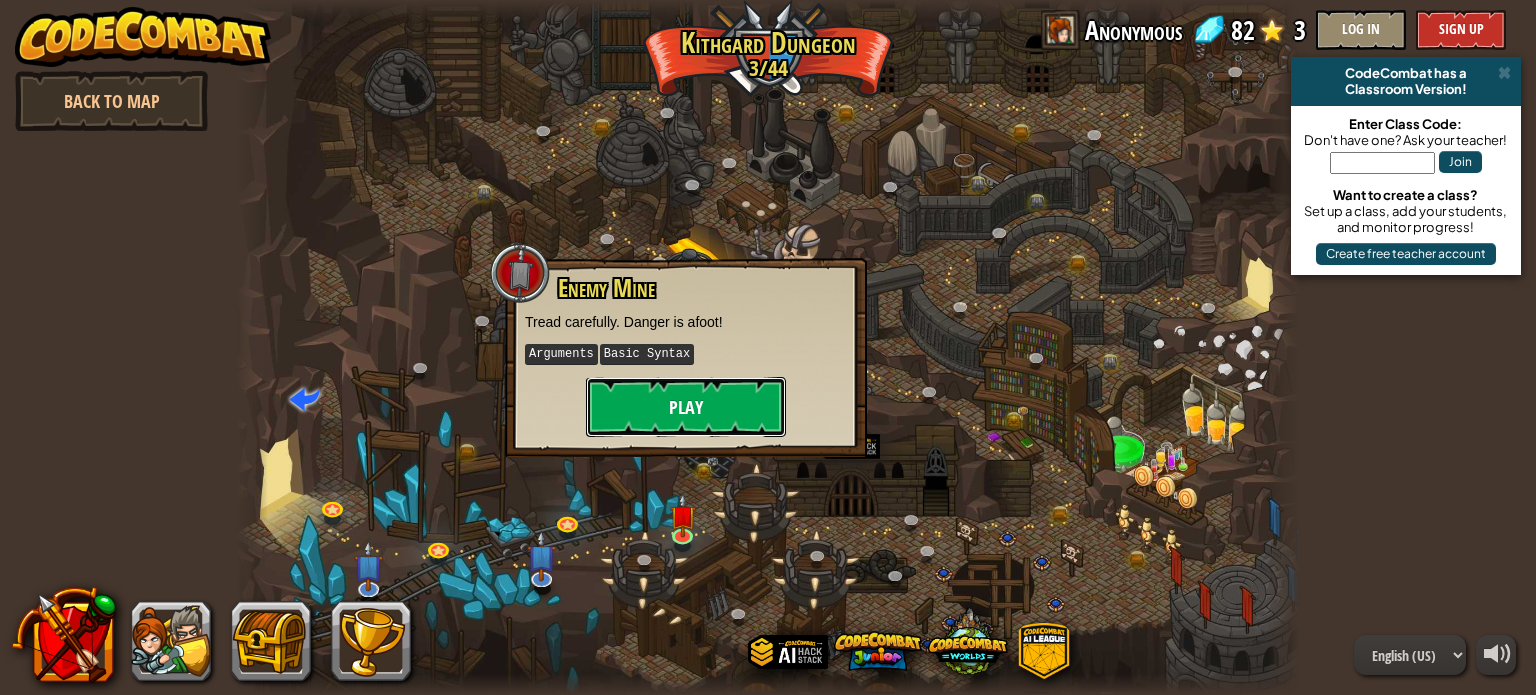 click on "Play" at bounding box center [686, 407] 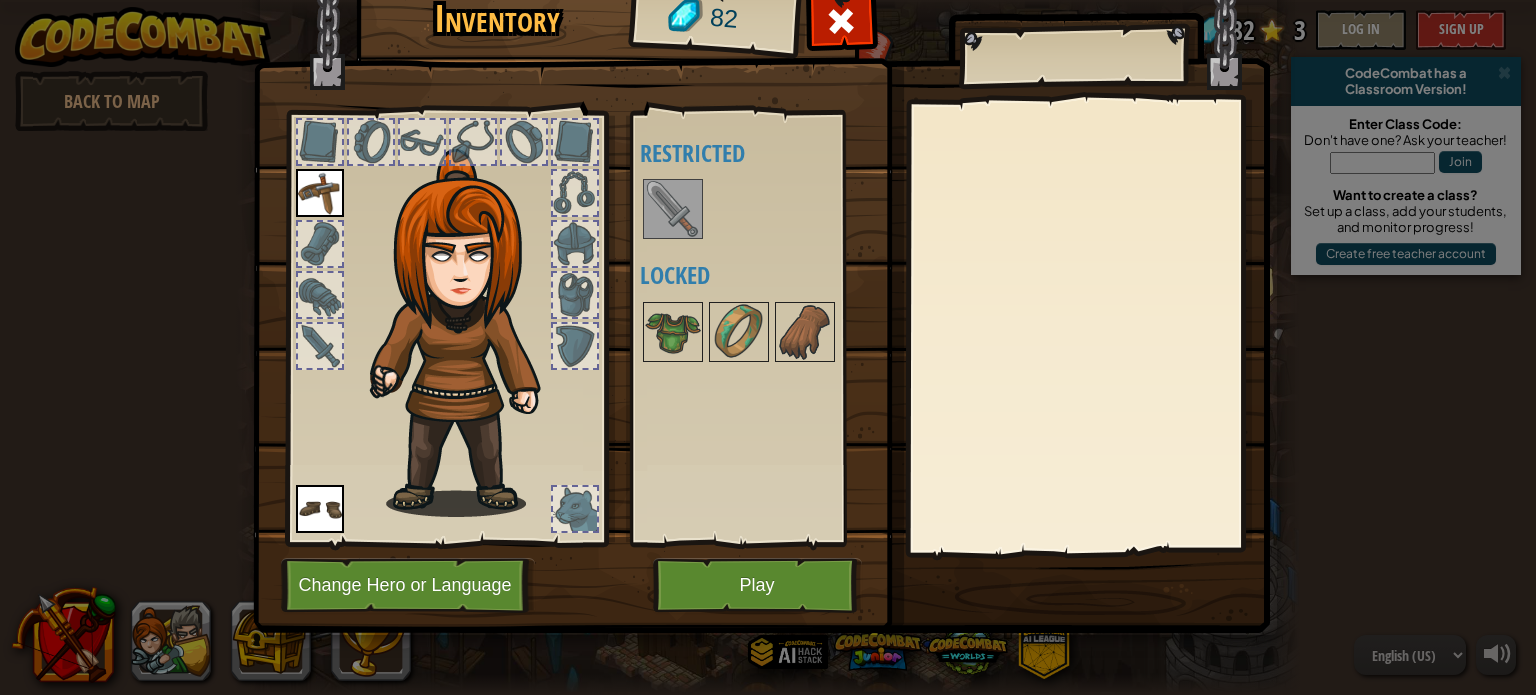 click at bounding box center [673, 209] 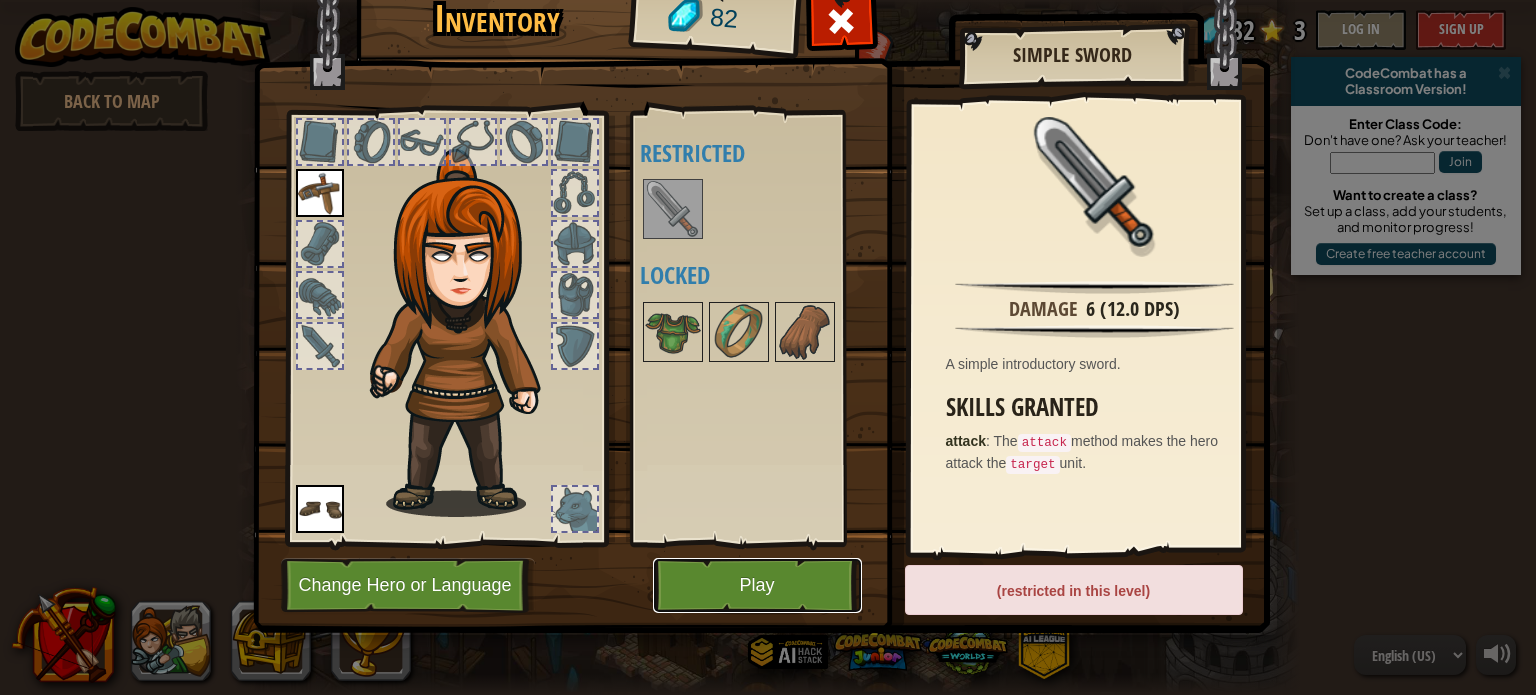 click on "Play" at bounding box center (757, 585) 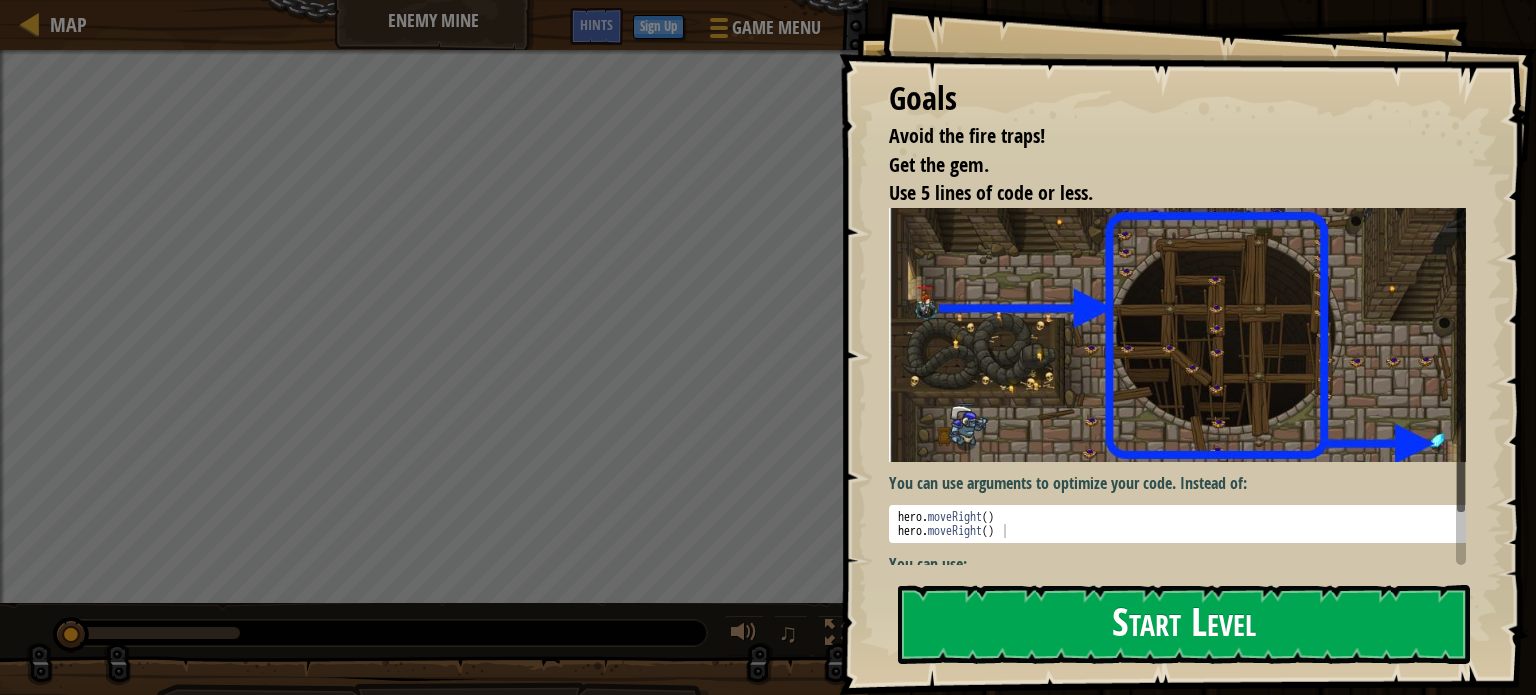 click on "Start Level" at bounding box center [1184, 624] 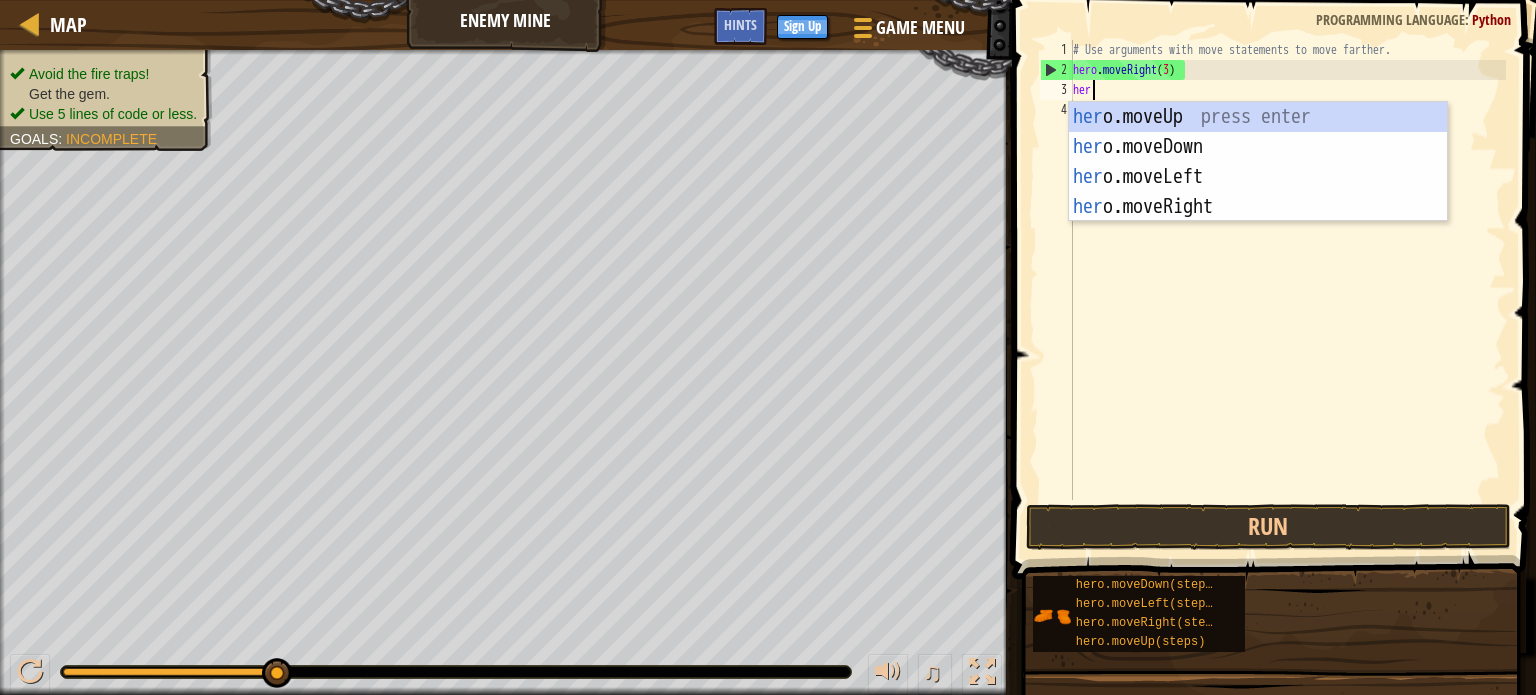 type on "hero" 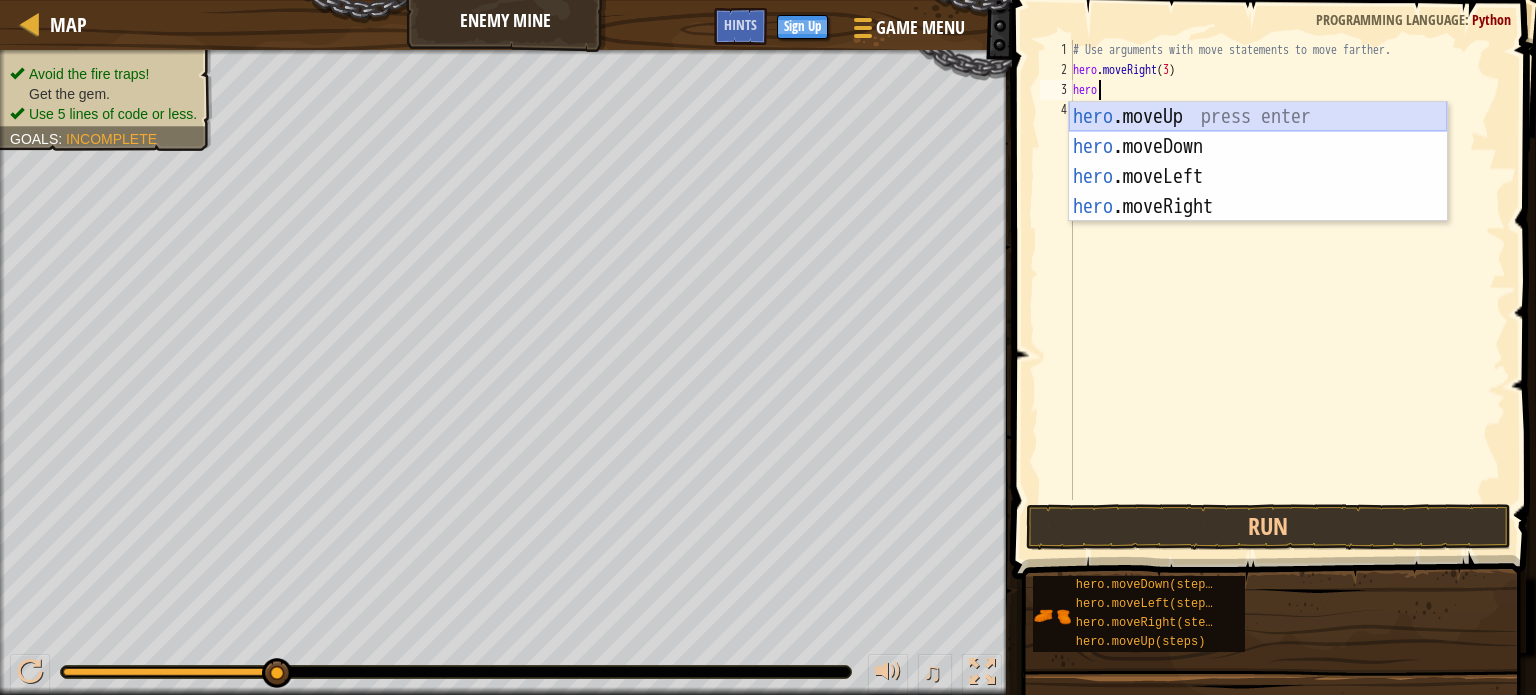 click on "hero .moveUp press enter hero .moveDown press enter hero .moveLeft press enter hero .moveRight press enter" at bounding box center (1258, 192) 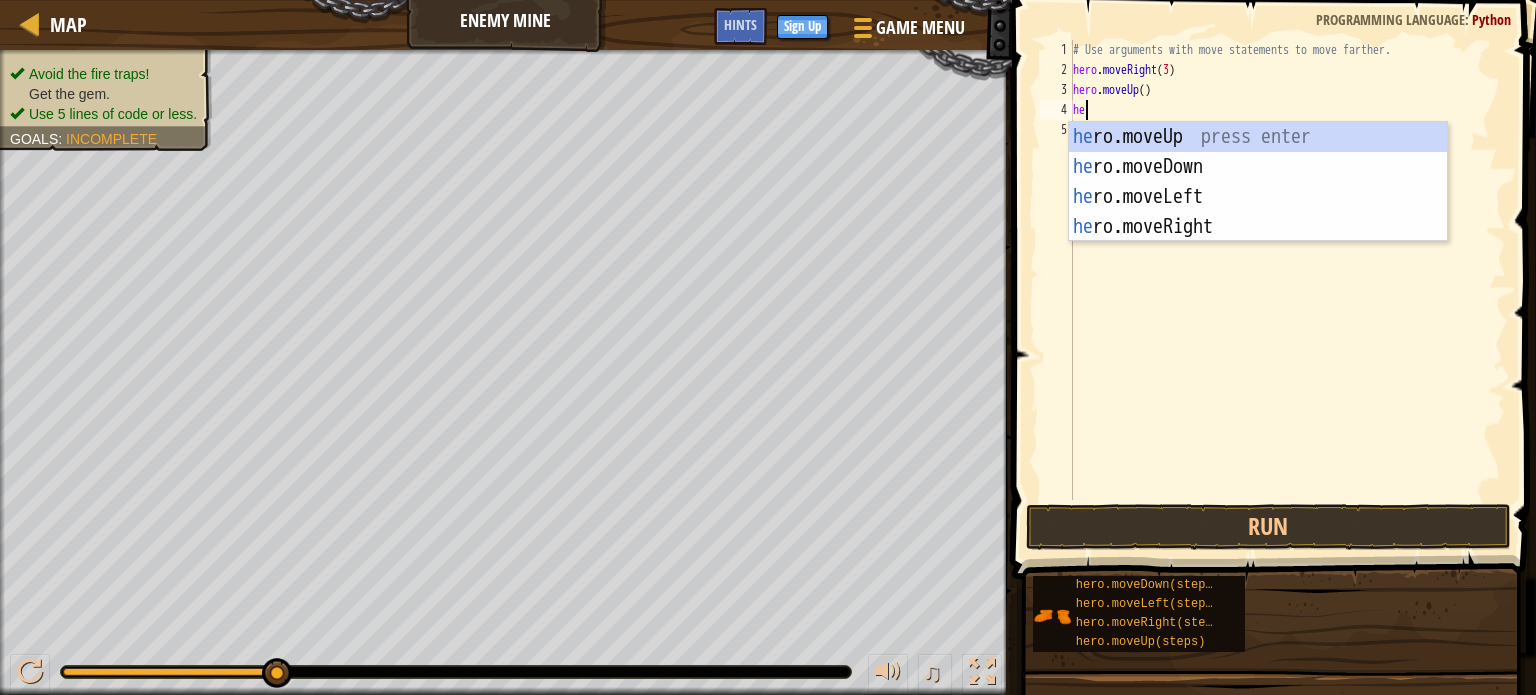 type on "her" 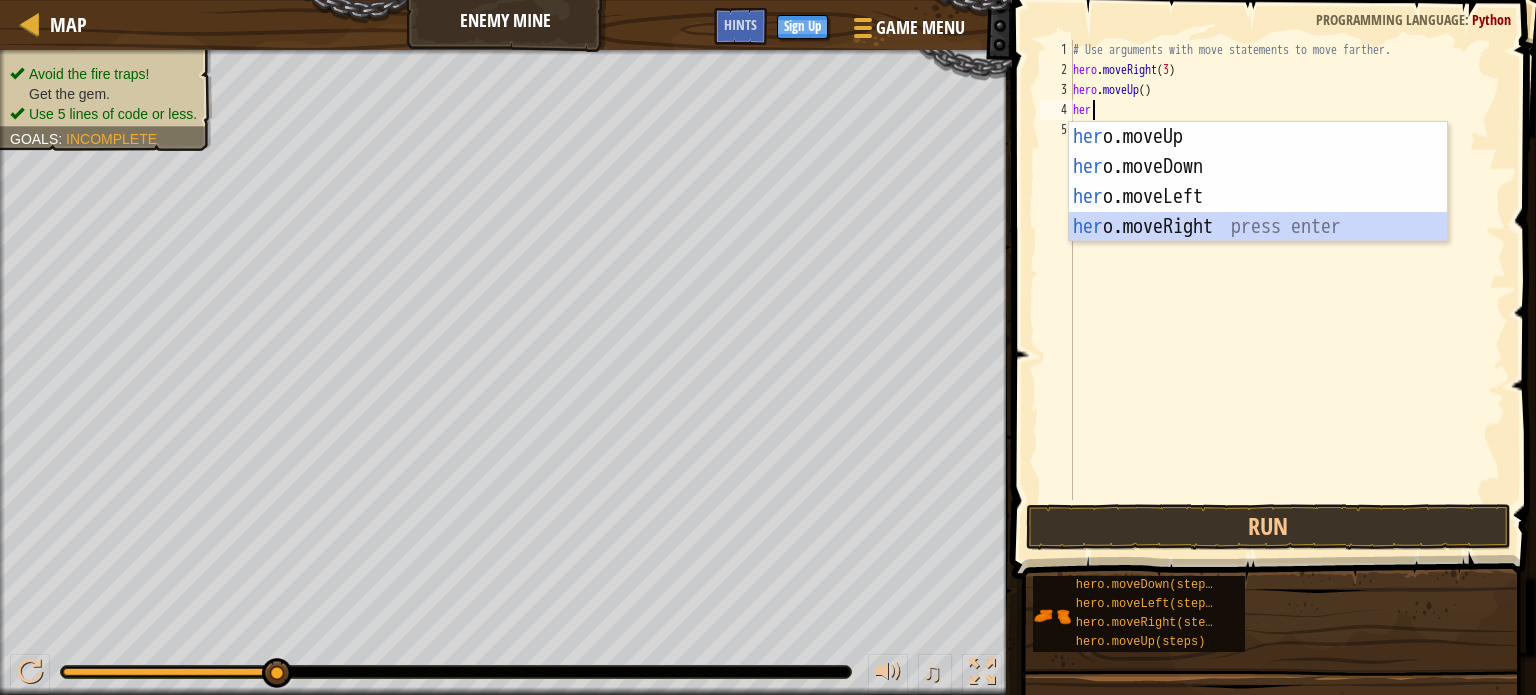 click on "her o.moveUp press enter her o.moveDown press enter her o.moveLeft press enter her o.moveRight press enter" at bounding box center (1258, 212) 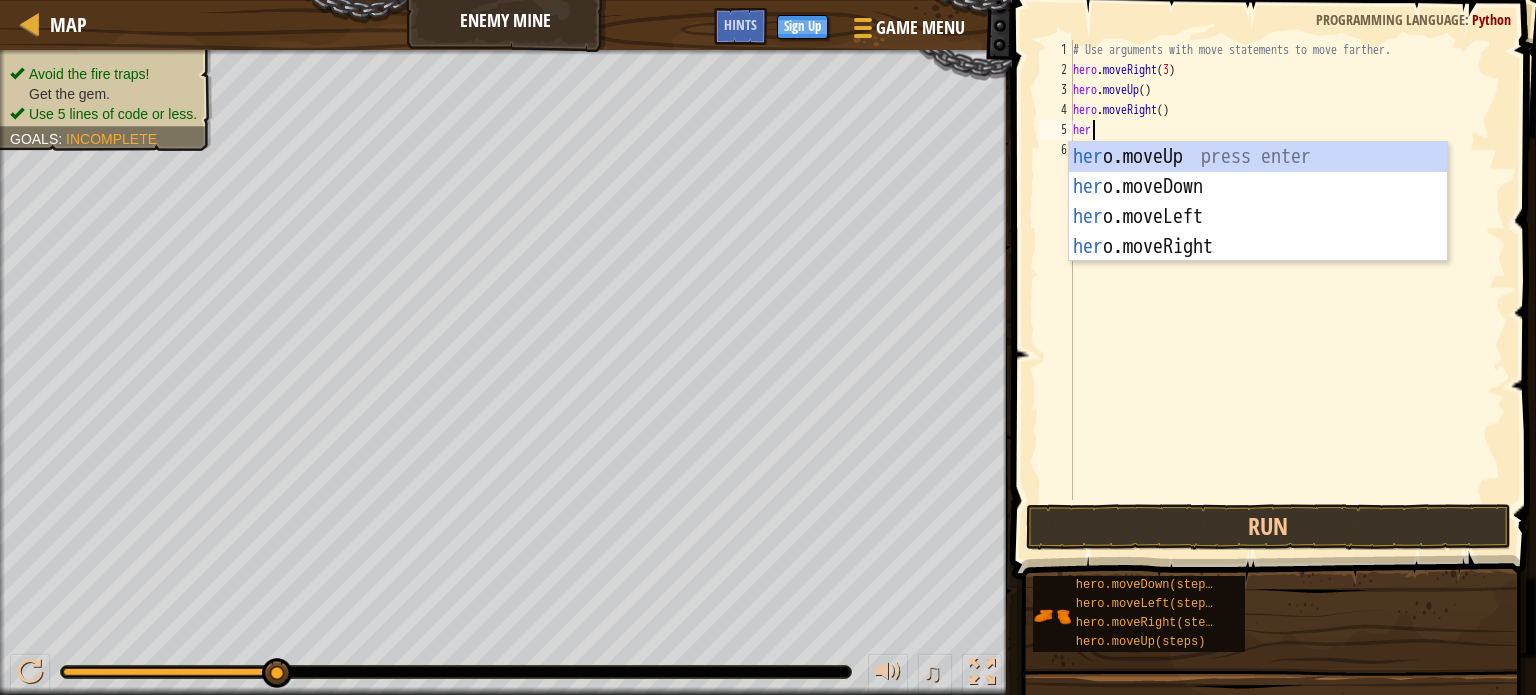 type on "hero" 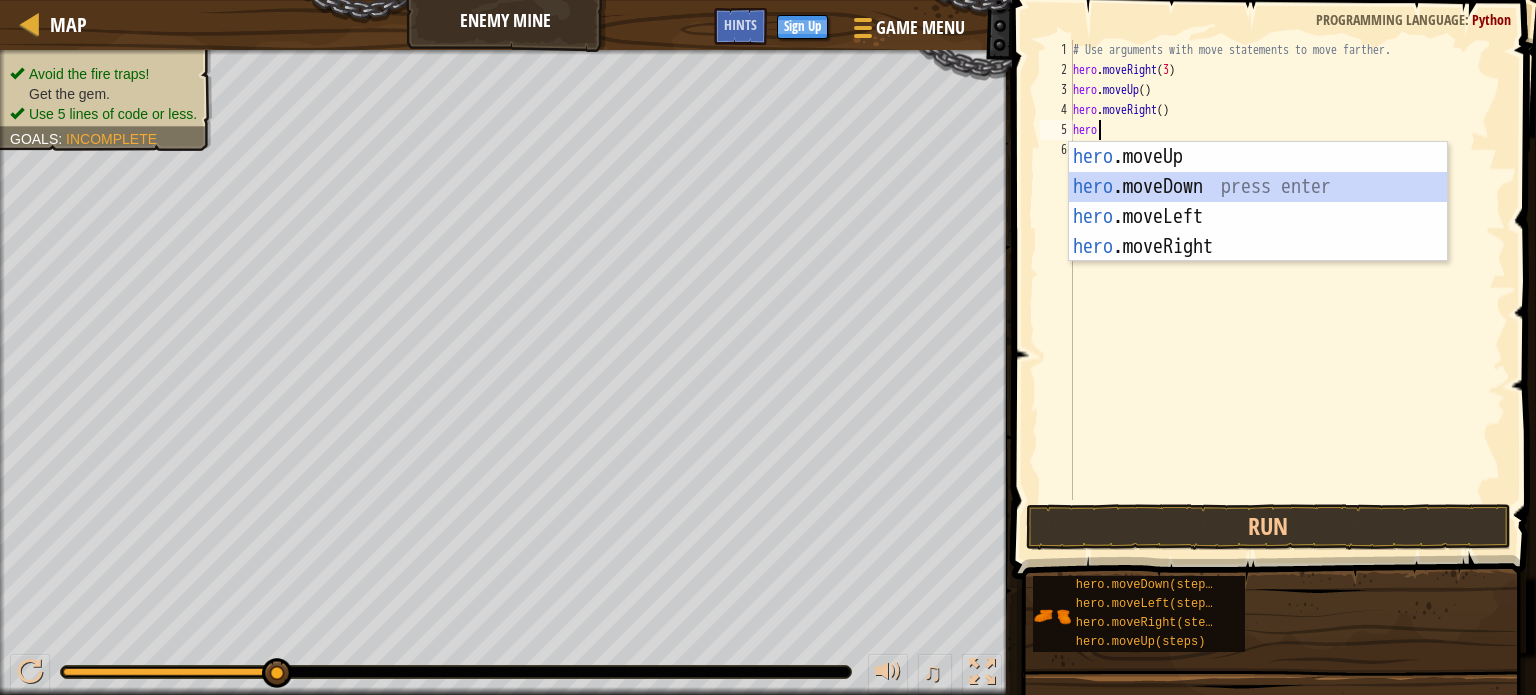 click on "hero .moveUp press enter hero .moveDown press enter hero .moveLeft press enter hero .moveRight press enter" at bounding box center [1258, 232] 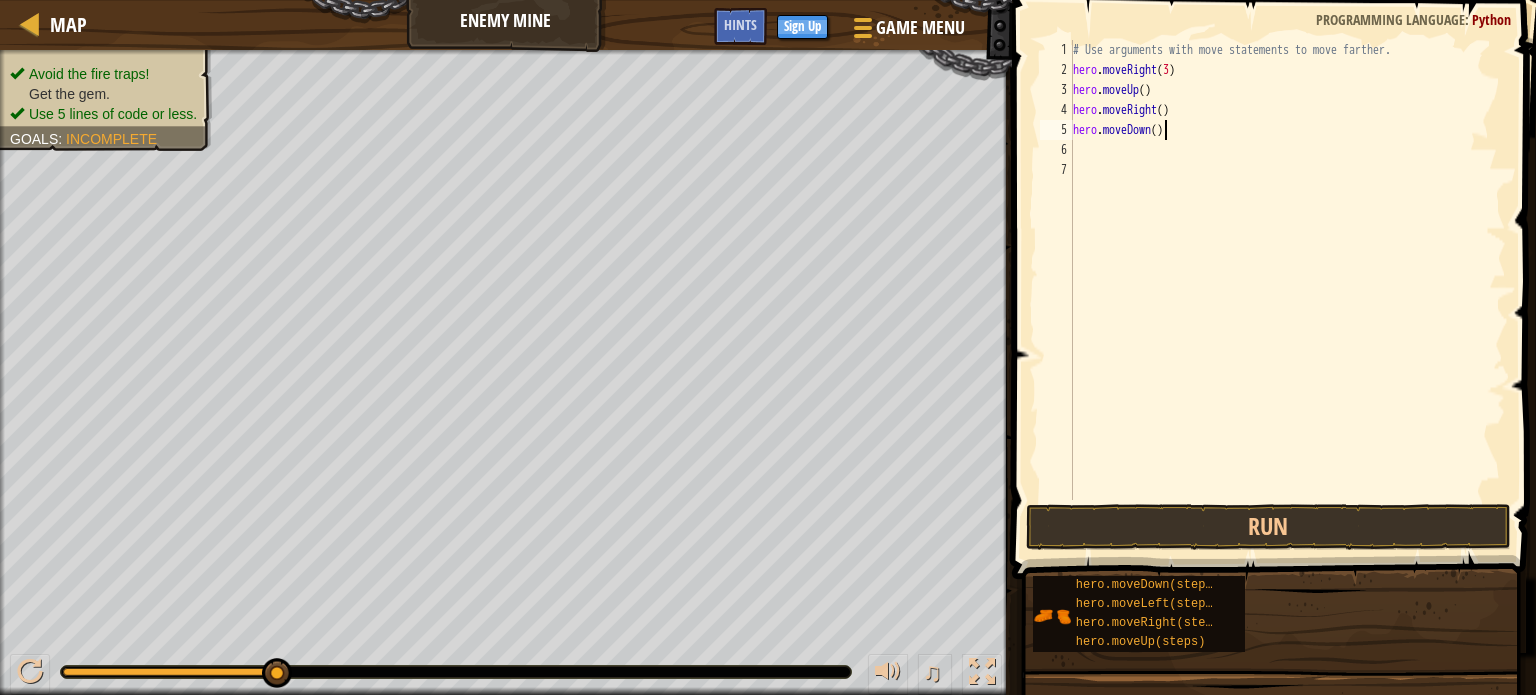 click on "# Use arguments with move statements to move farther. hero . moveRight ( 3 ) hero . moveUp ( ) hero . moveRight ( ) hero . moveDown ( )" at bounding box center [1287, 290] 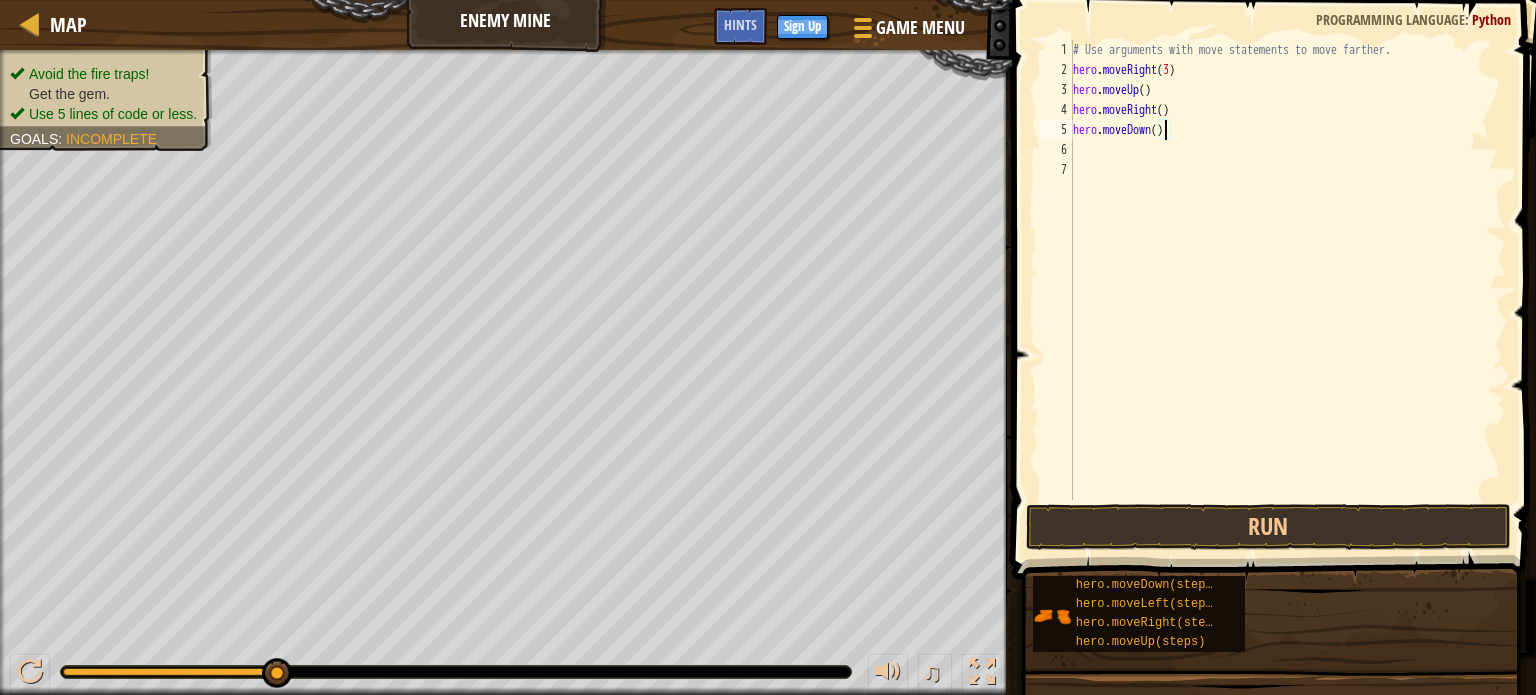 type on "hero.moveDown(3)" 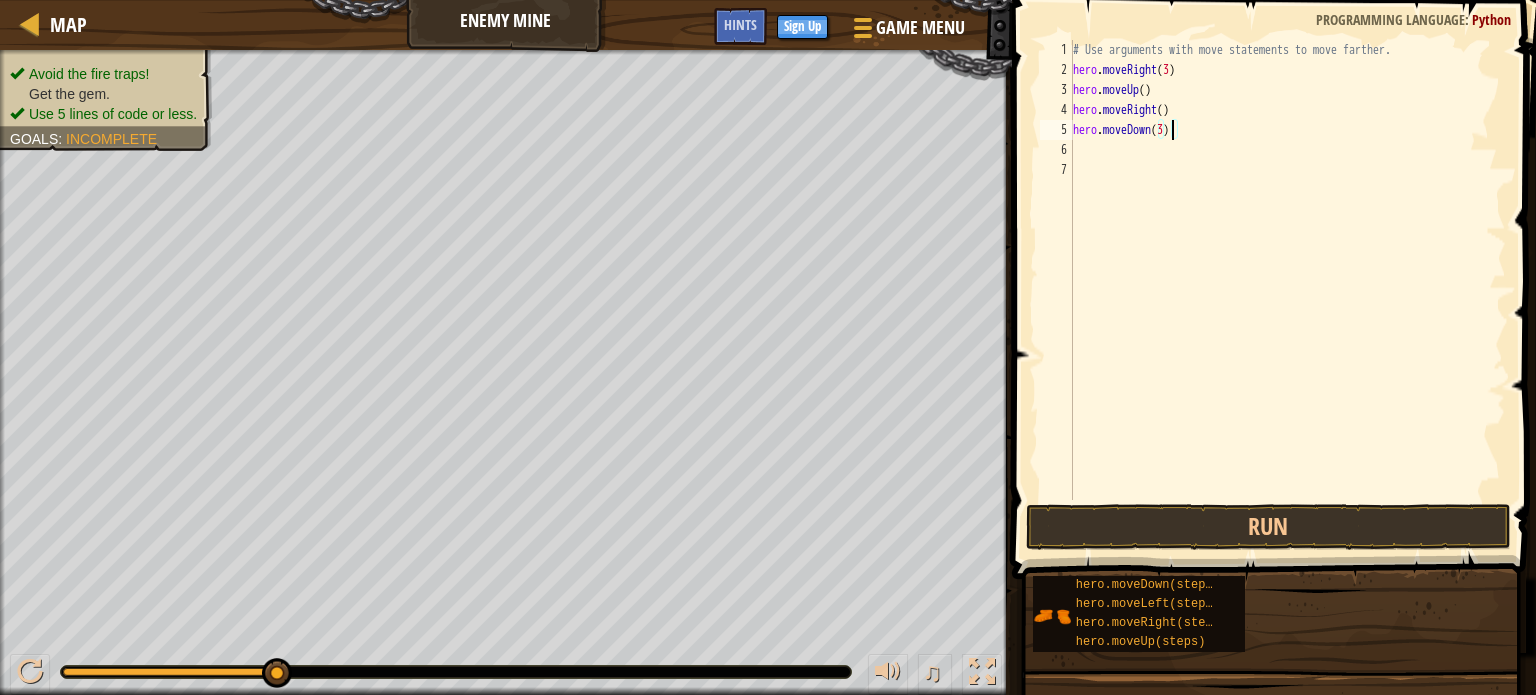 click on "# Use arguments with move statements to move farther. hero . moveRight ( 3 ) hero . moveUp ( ) hero . moveRight ( ) hero . moveDown ( 3 )" at bounding box center [1287, 290] 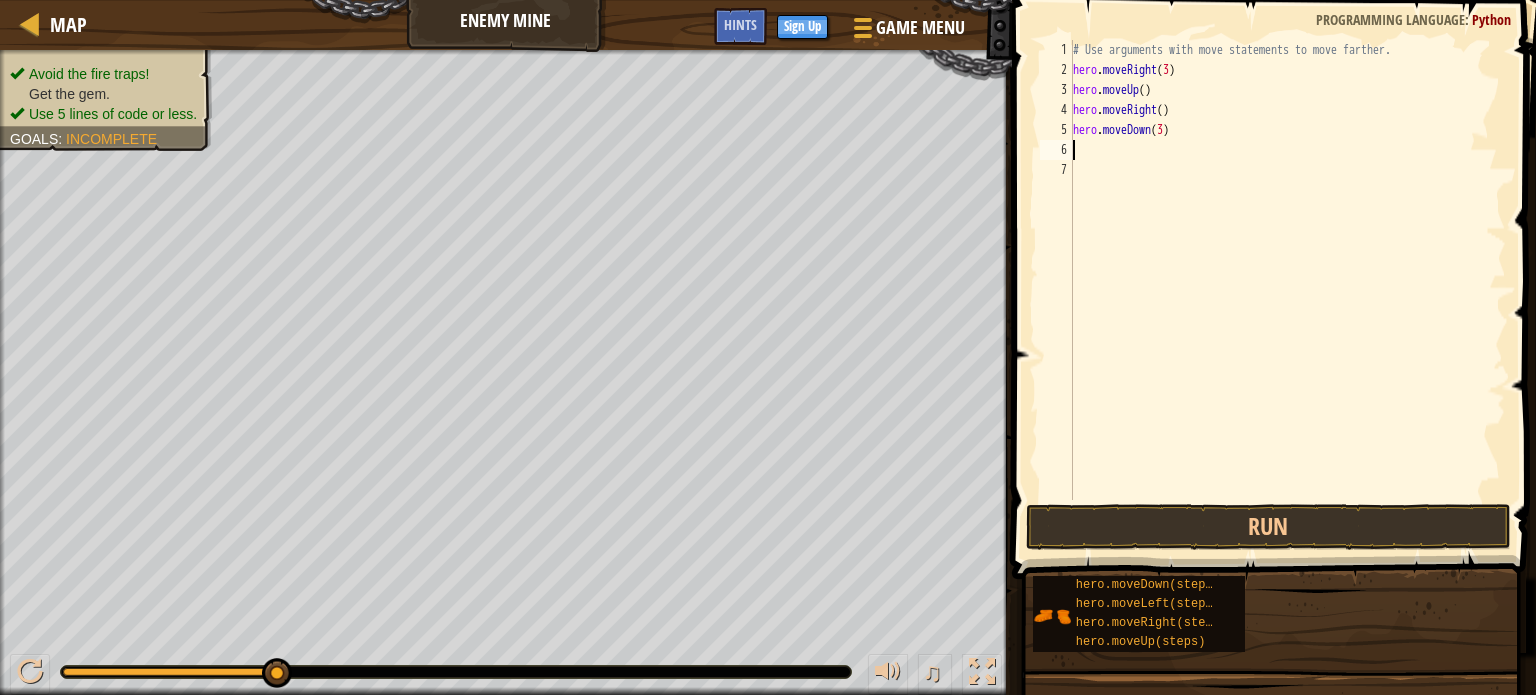 scroll, scrollTop: 9, scrollLeft: 0, axis: vertical 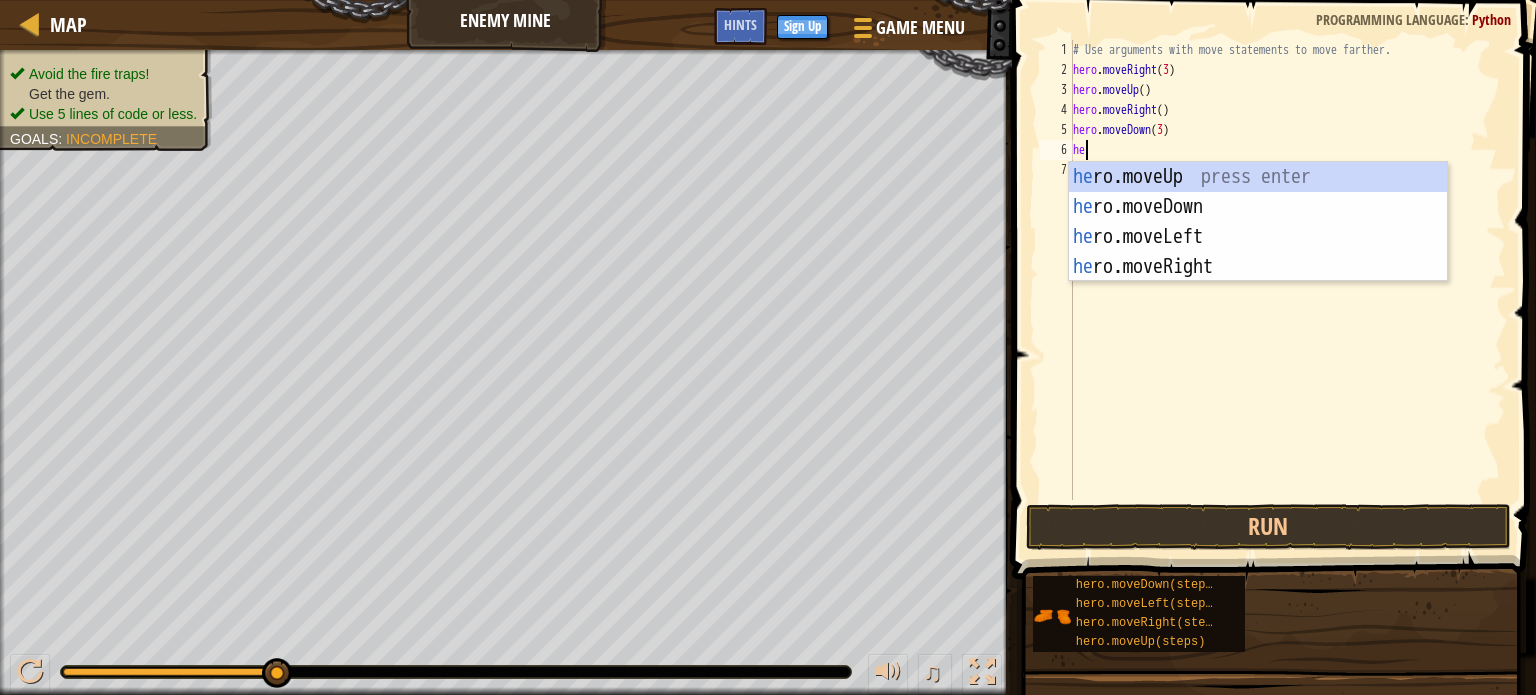 type on "her" 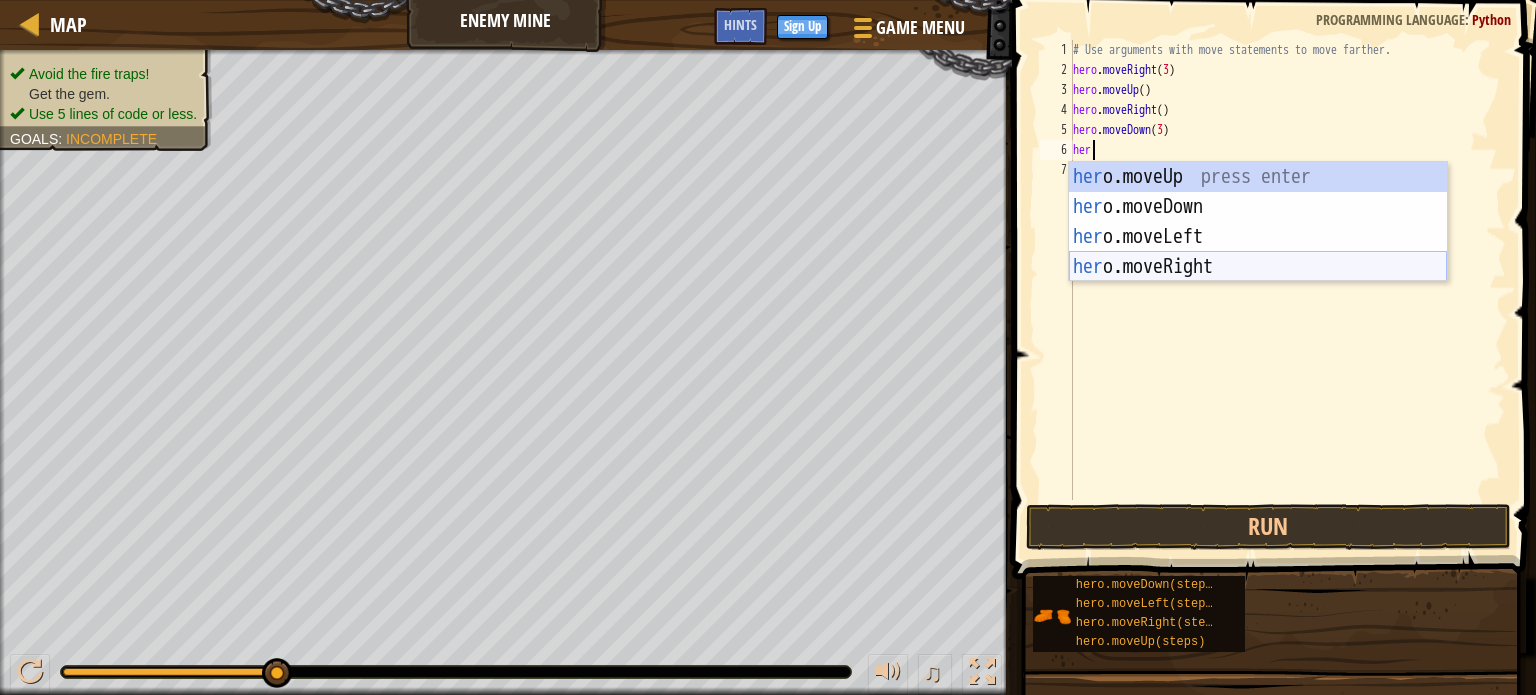 click on "her o.moveUp press enter her o.moveDown press enter her o.moveLeft press enter her o.moveRight press enter" at bounding box center [1258, 252] 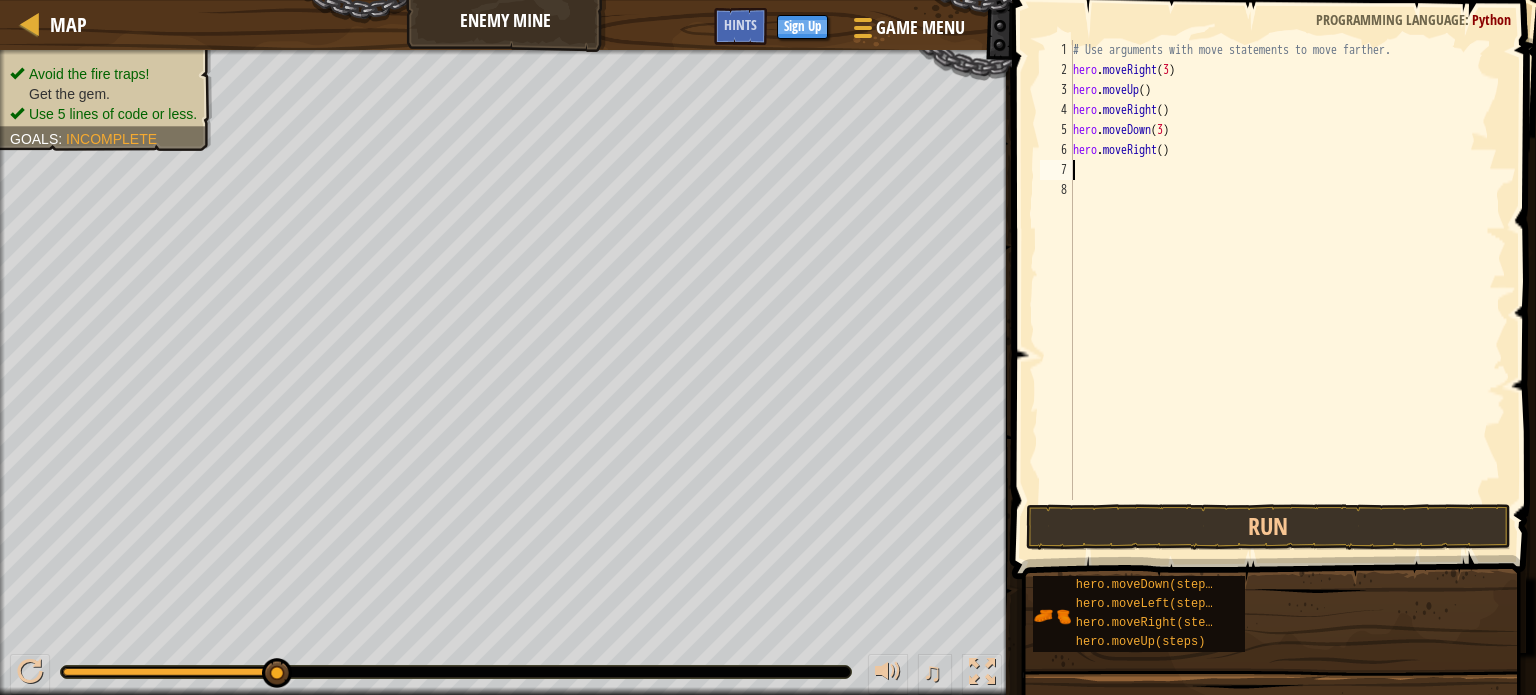 click on "# Use arguments with move statements to move farther. hero . moveRight ( 3 ) hero . moveUp ( ) hero . moveRight ( ) hero . moveDown ( 3 ) hero . moveRight ( )" at bounding box center (1287, 290) 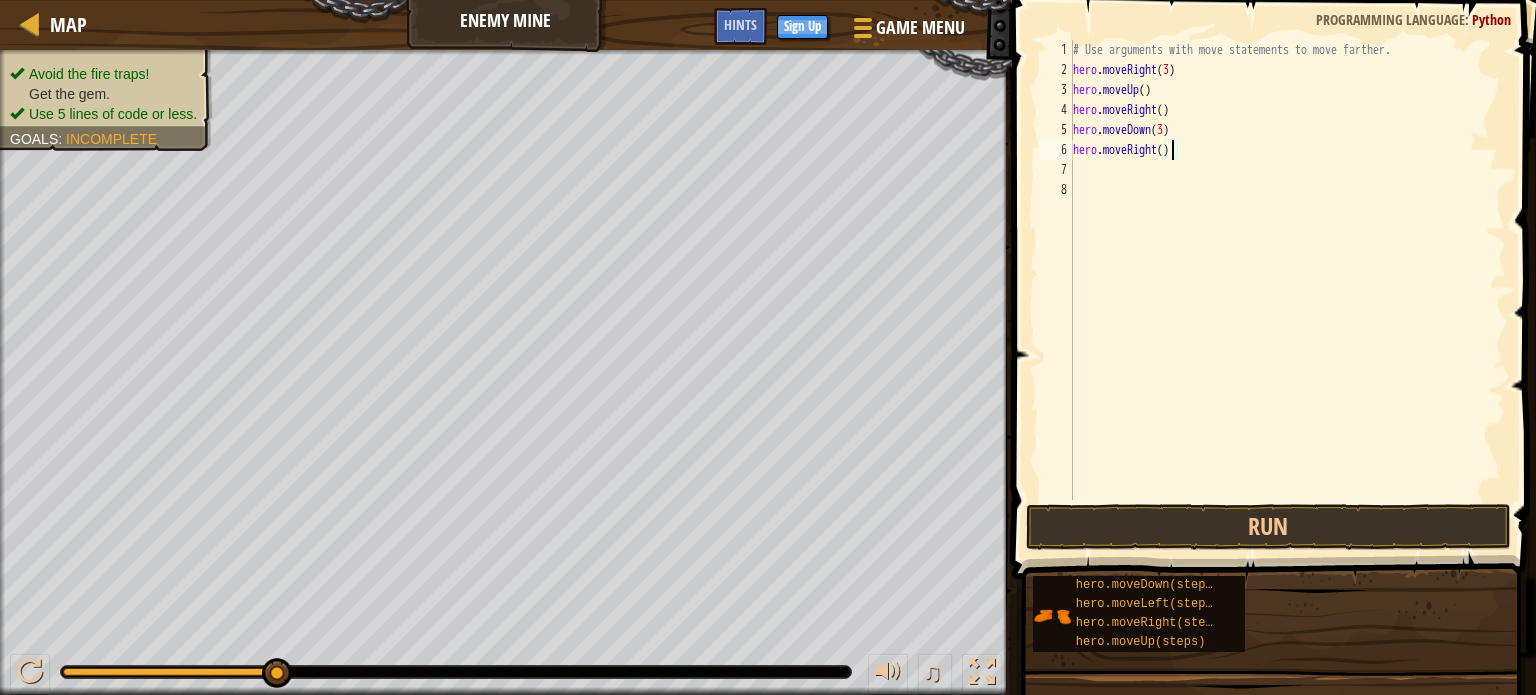 scroll, scrollTop: 9, scrollLeft: 8, axis: both 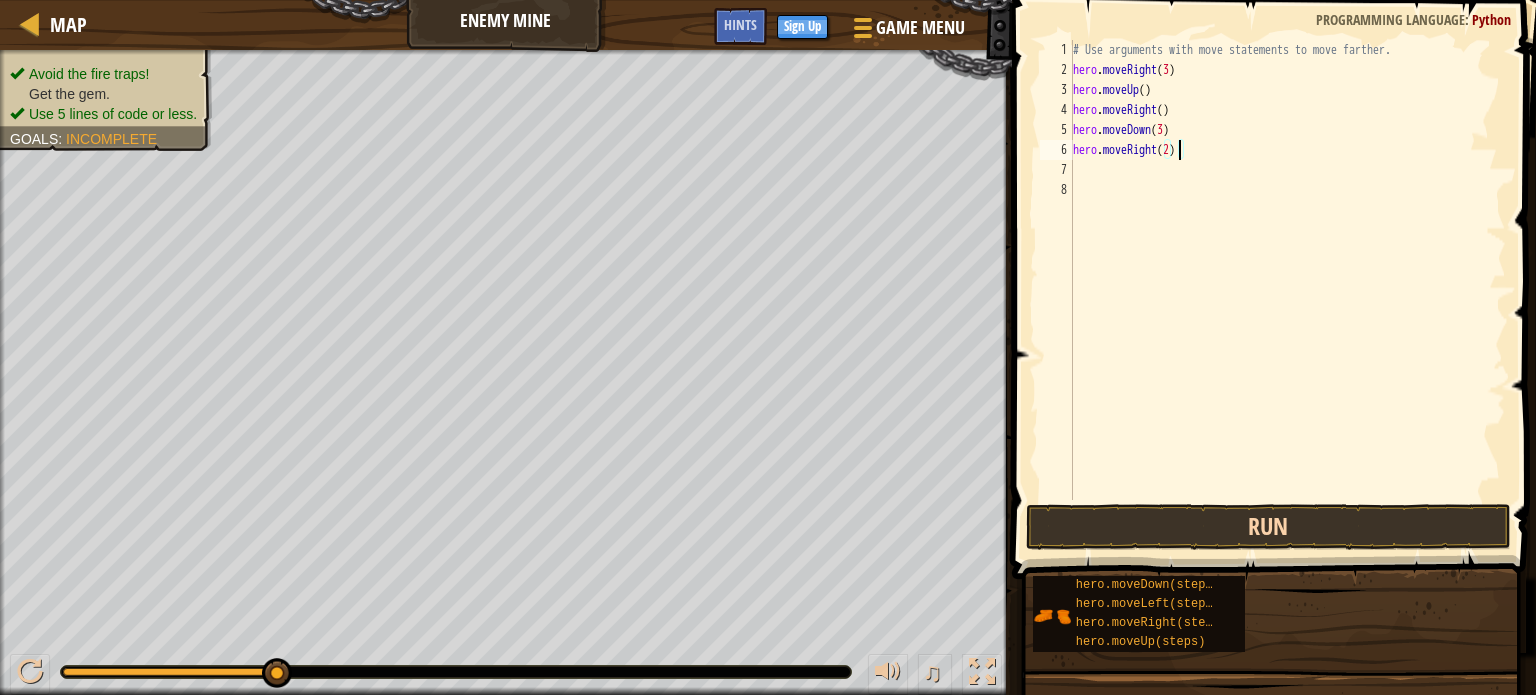 type on "hero.moveRight(2)" 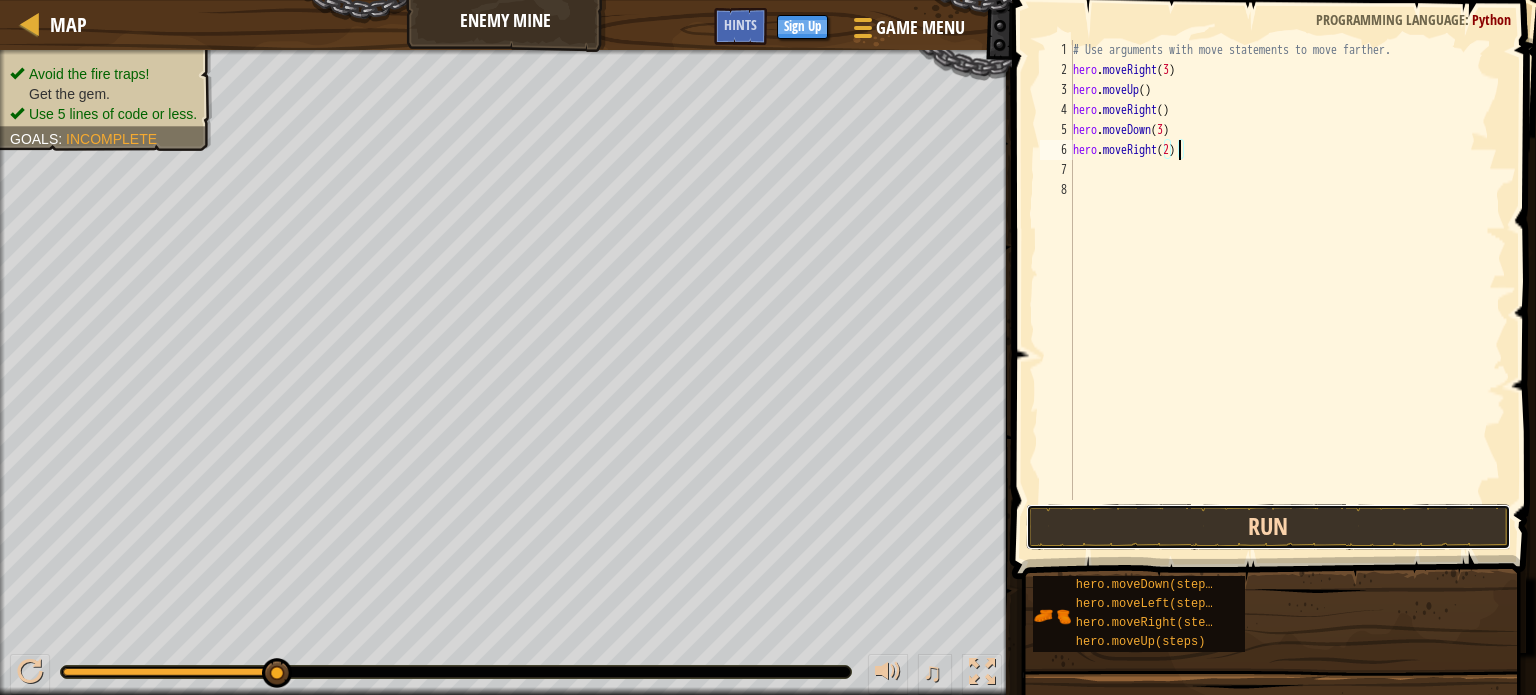 click on "Run" at bounding box center (1268, 527) 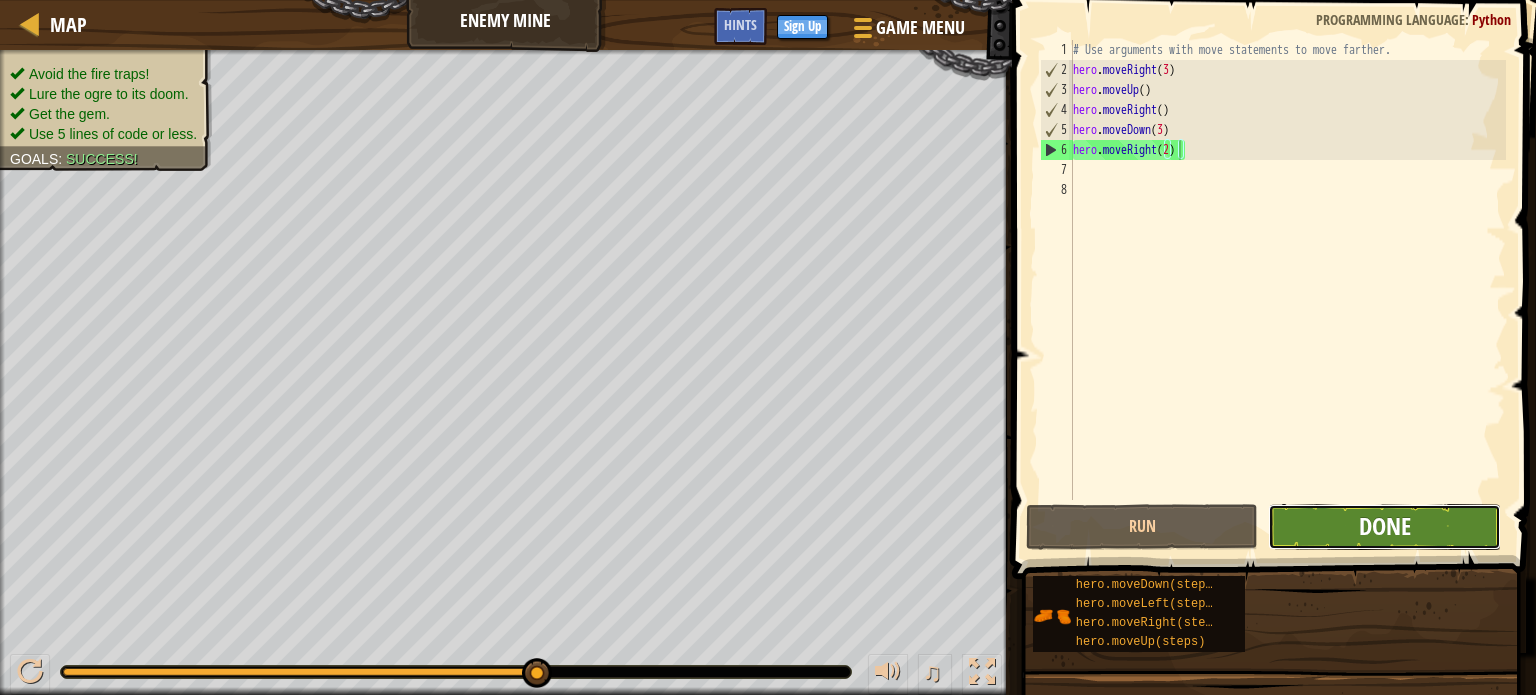 click on "Done" at bounding box center [1385, 526] 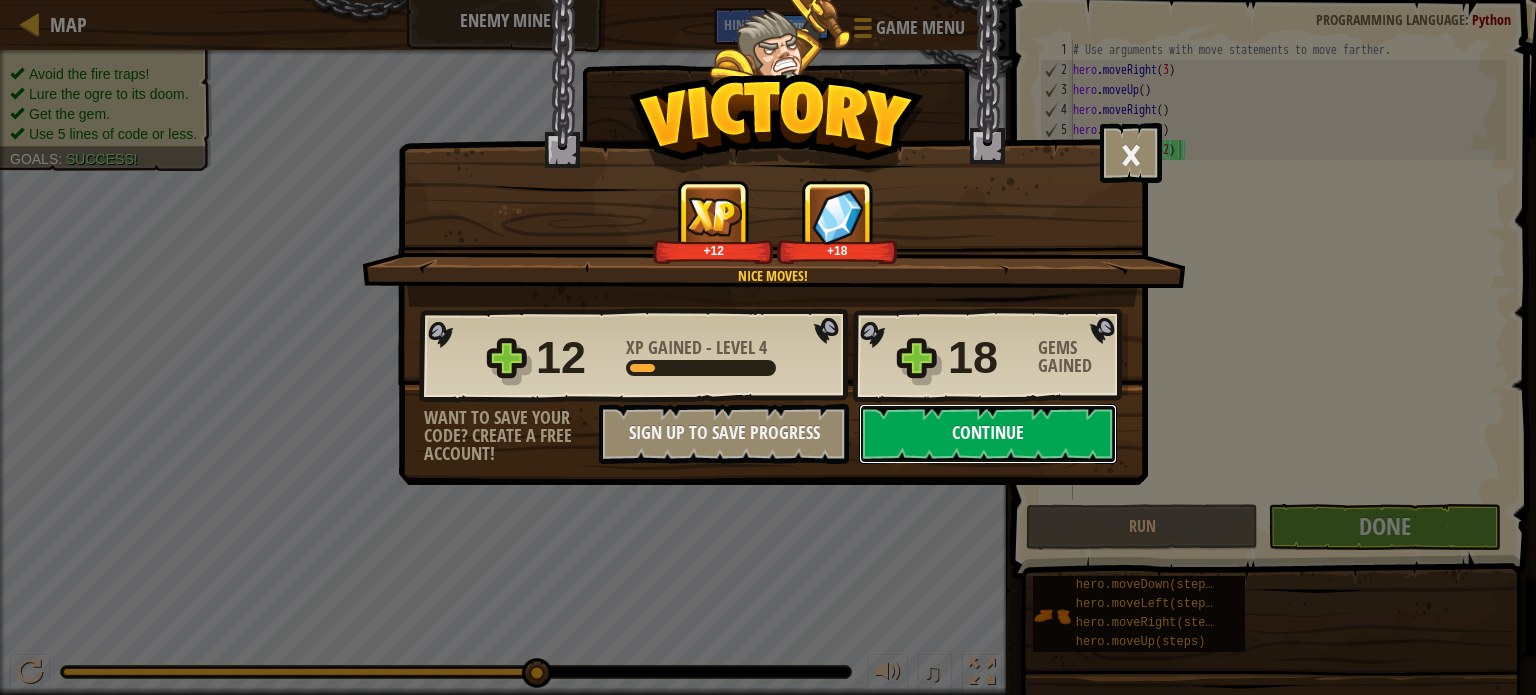 click on "Continue" at bounding box center [988, 434] 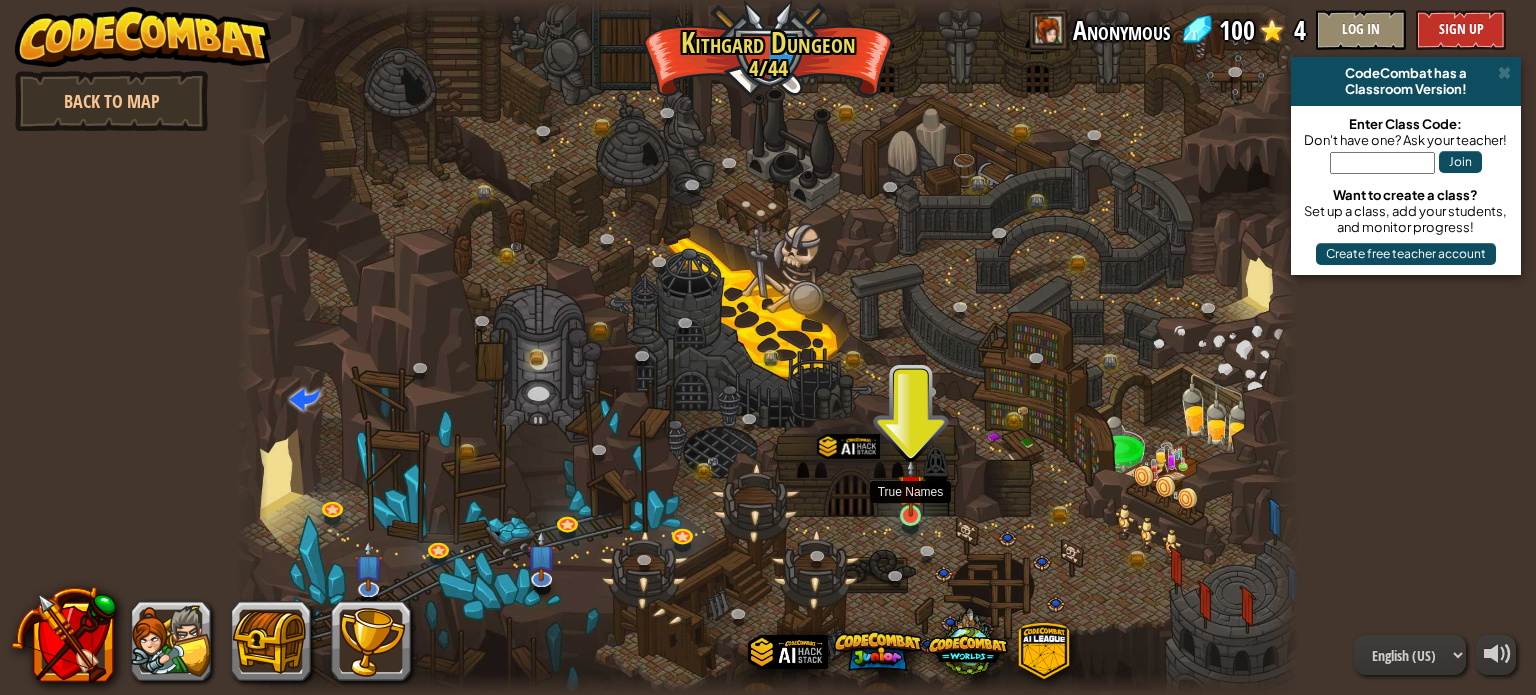 click at bounding box center [911, 488] 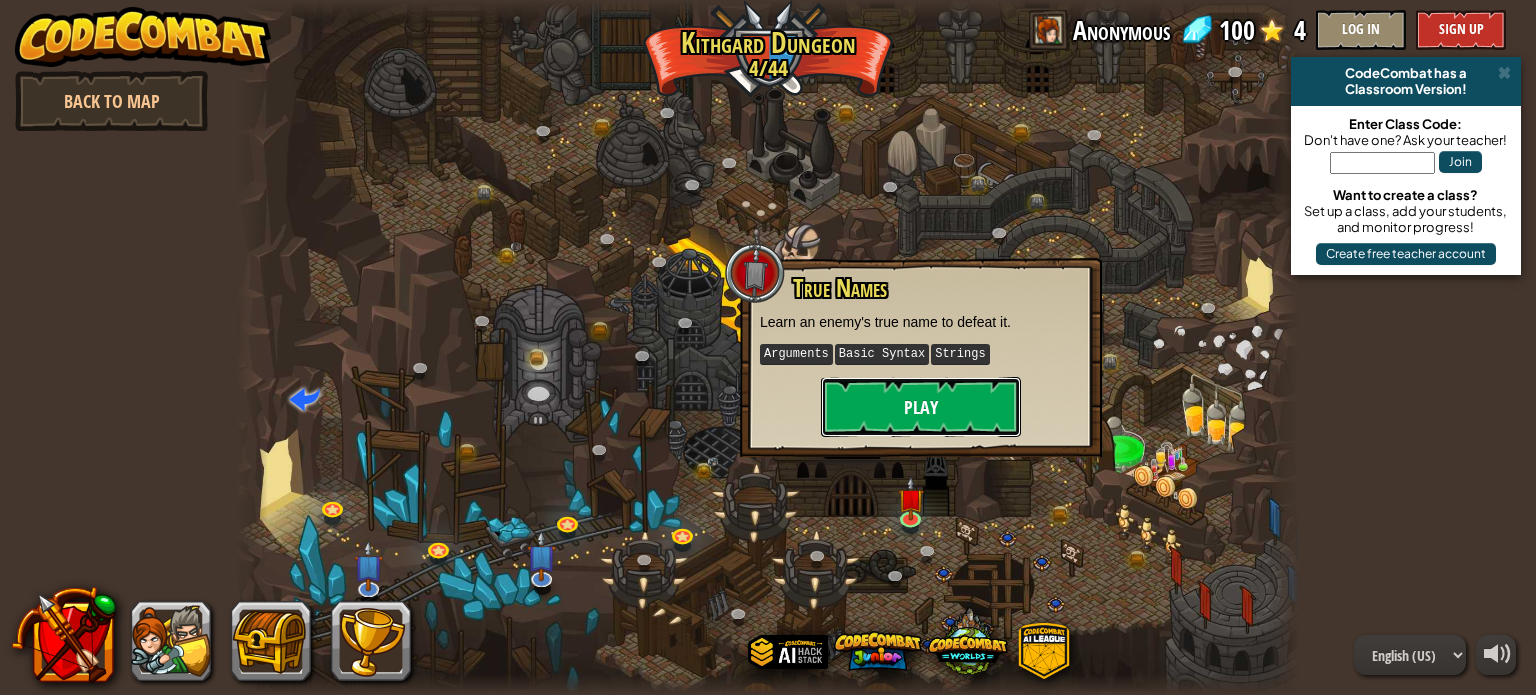 click on "Play" at bounding box center [921, 407] 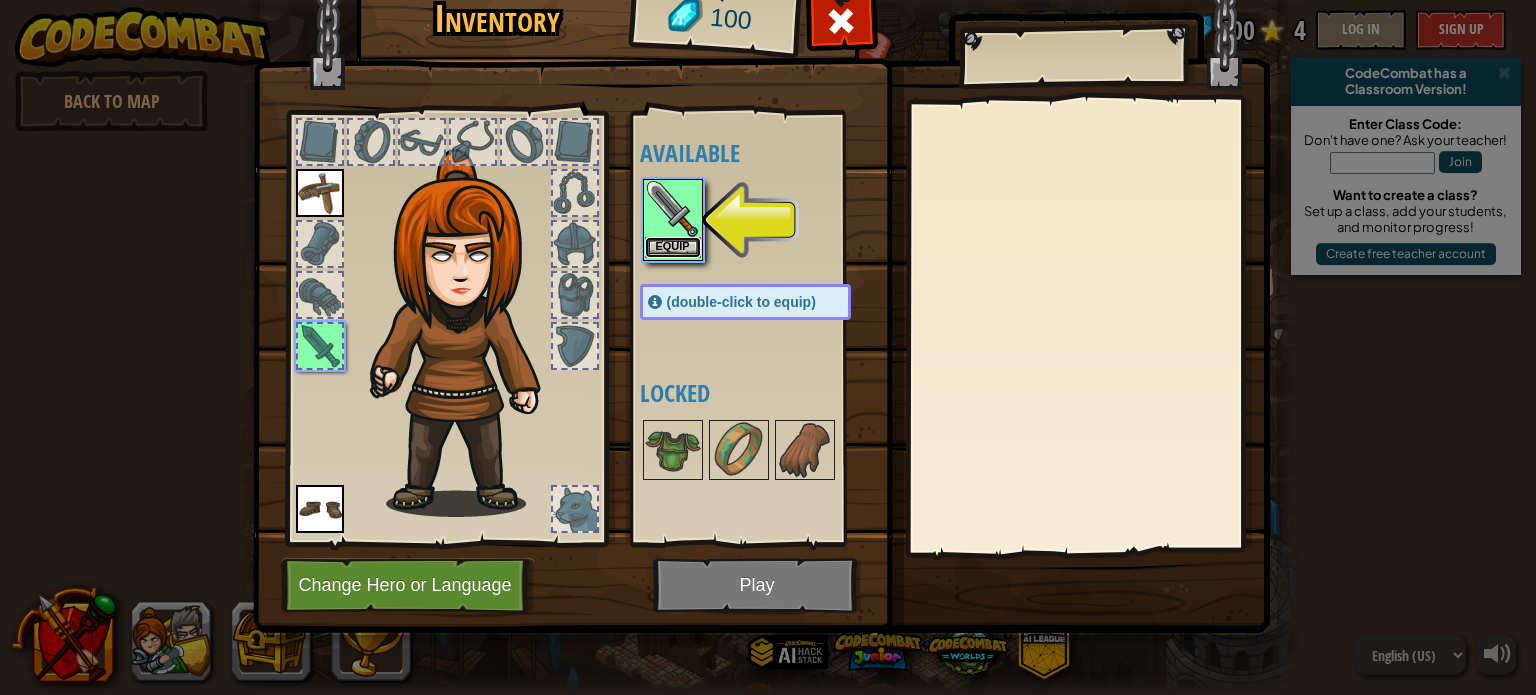 click on "Equip" at bounding box center (673, 247) 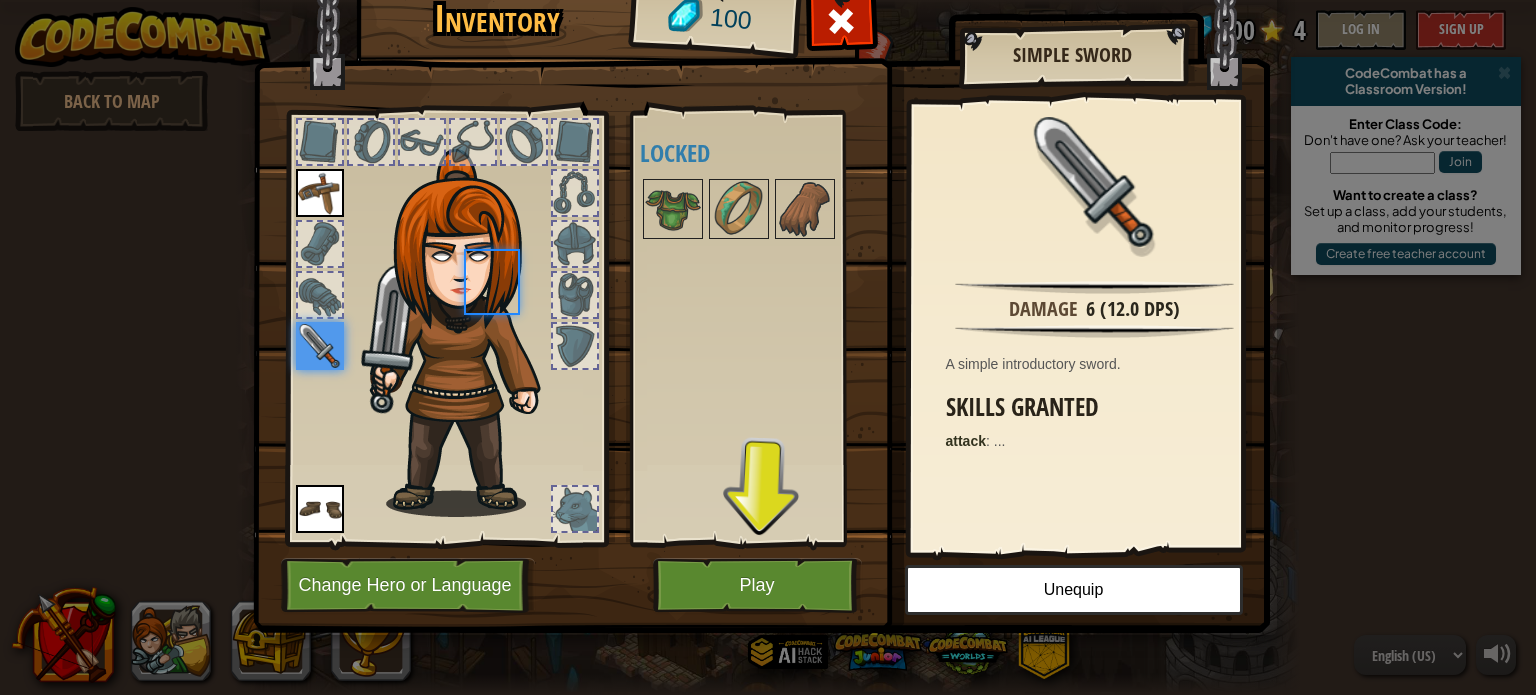click on "Available Equip Equip Equip (double-click to equip) Locked" at bounding box center (765, 328) 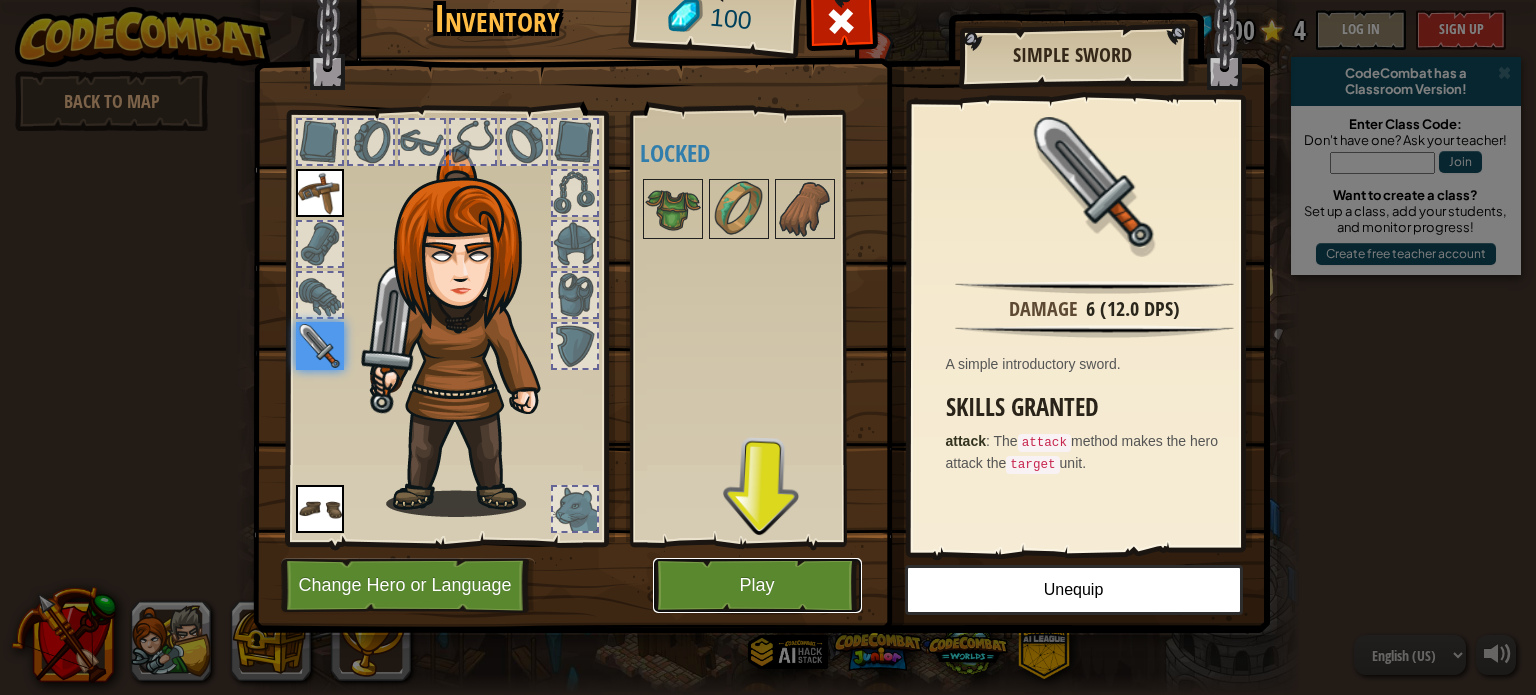 click on "Play" at bounding box center [757, 585] 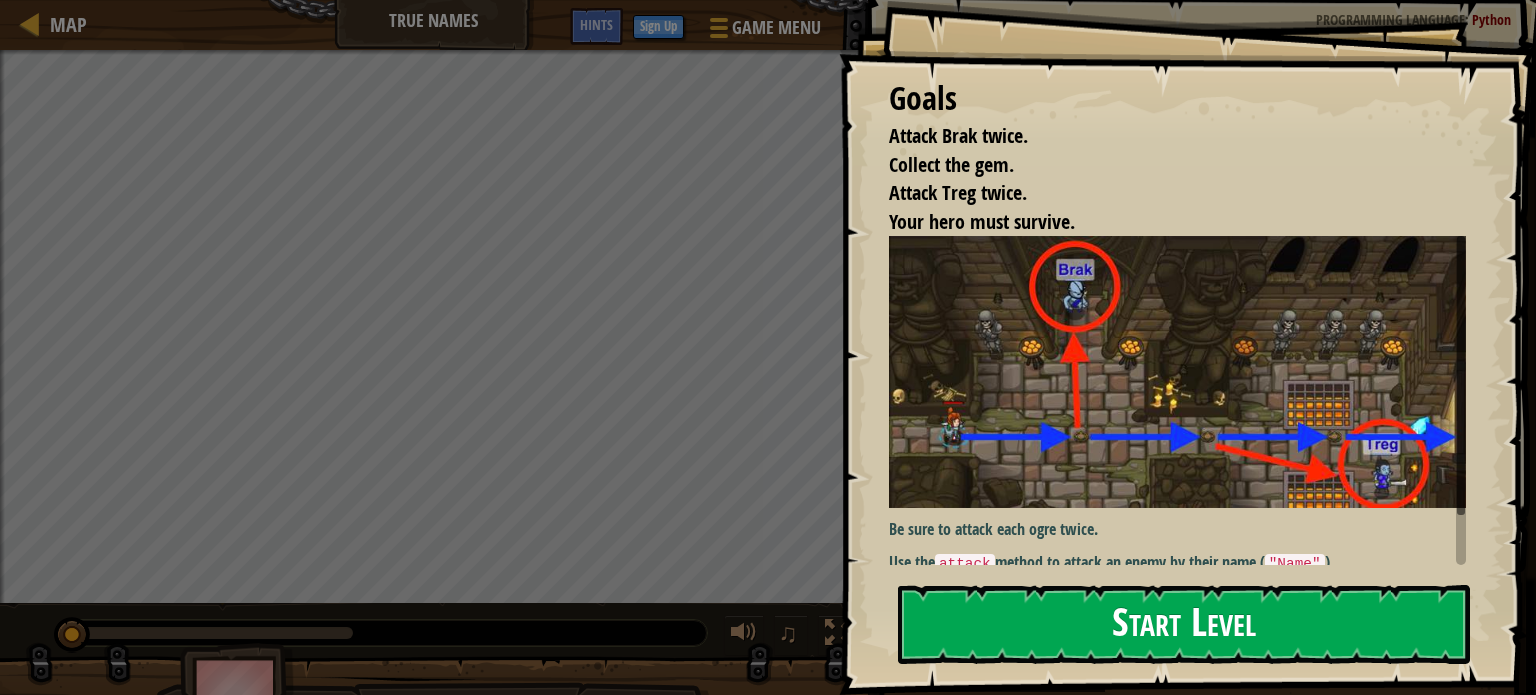 click on "Start Level" at bounding box center (1184, 624) 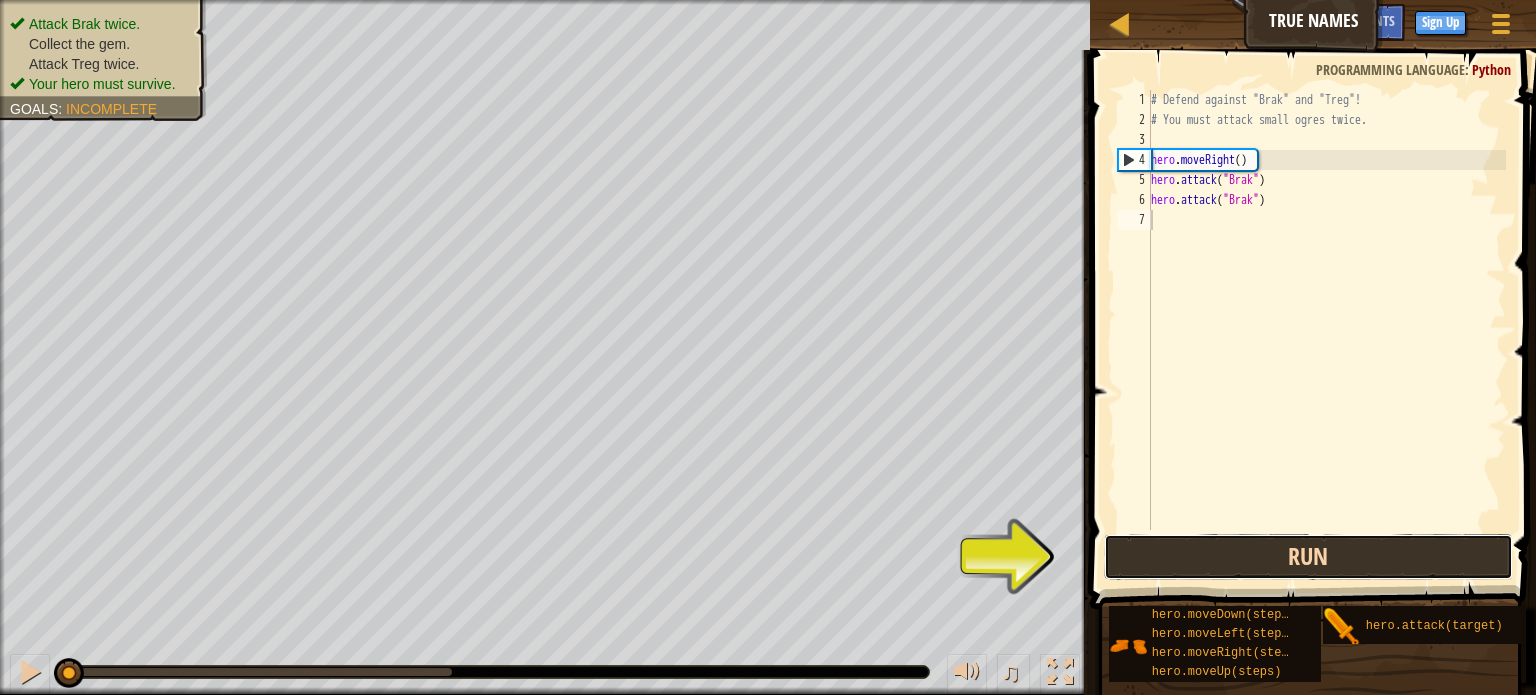 click on "Run" at bounding box center [1308, 557] 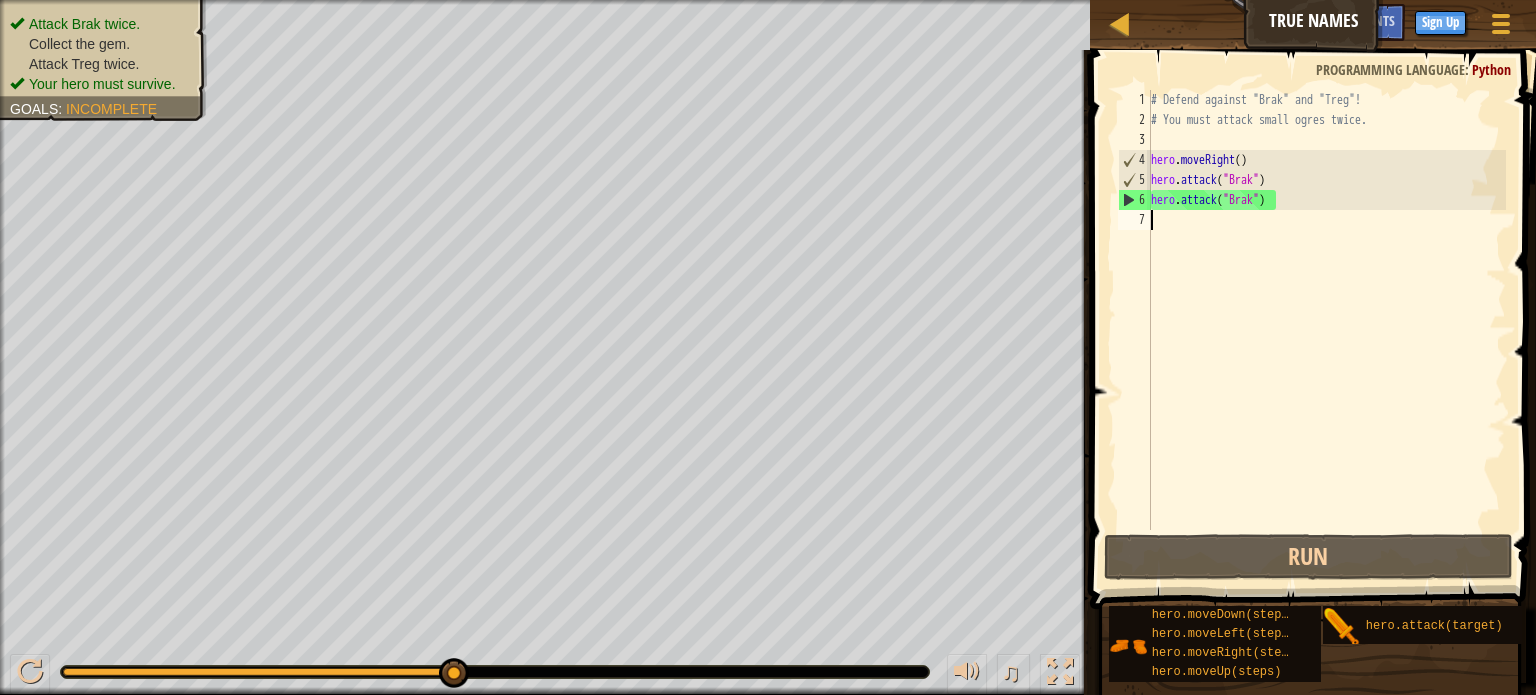 click on "# Defend against "Brak" and "Treg"! # You must attack small ogres twice. hero . moveRight ( ) hero . attack ( "Brak" ) hero . attack ( "Brak" )" at bounding box center [1326, 330] 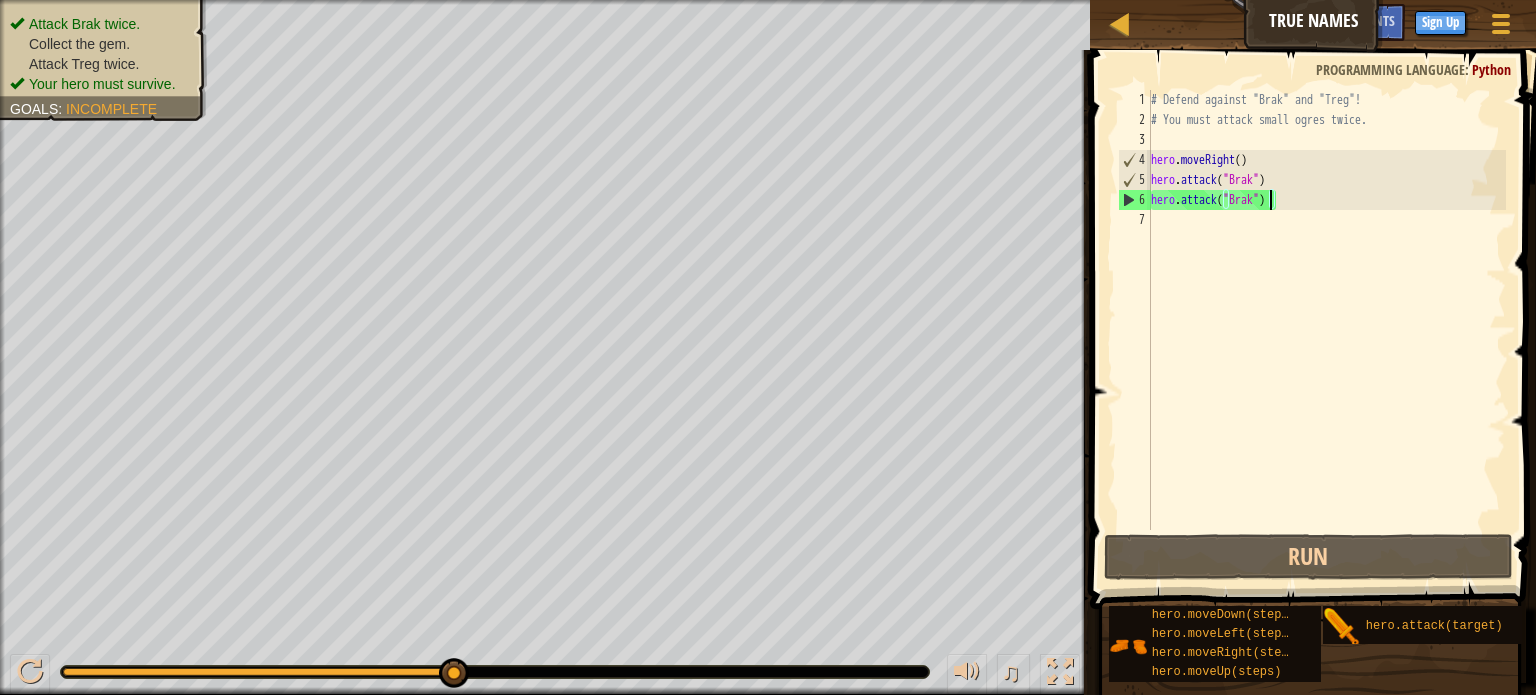click on "# Defend against "Brak" and "Treg"! # You must attack small ogres twice. hero . moveRight ( ) hero . attack ( "Brak" ) hero . attack ( "Brak" )" at bounding box center (1326, 330) 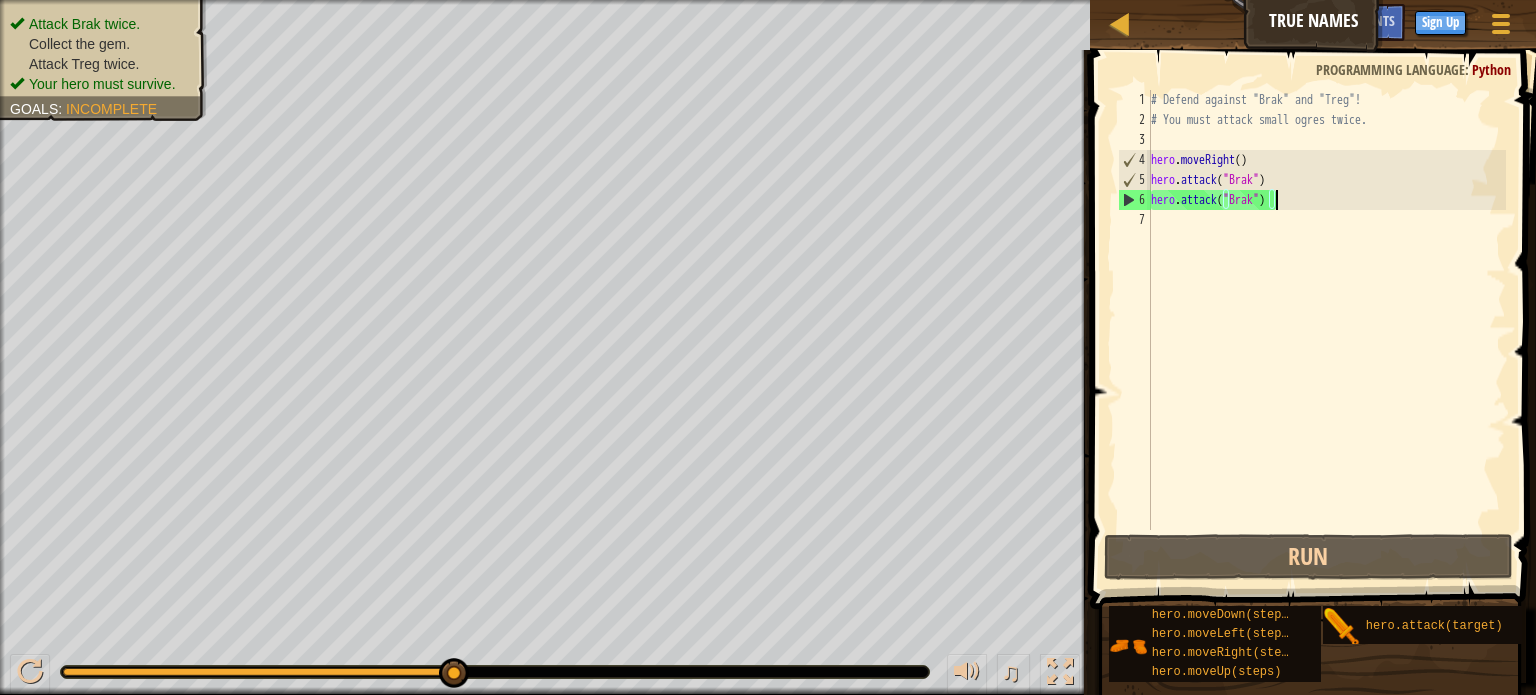 click on "# Defend against "Brak" and "Treg"! # You must attack small ogres twice. hero . moveRight ( ) hero . attack ( "Brak" ) hero . attack ( "Brak" )" at bounding box center (1326, 330) 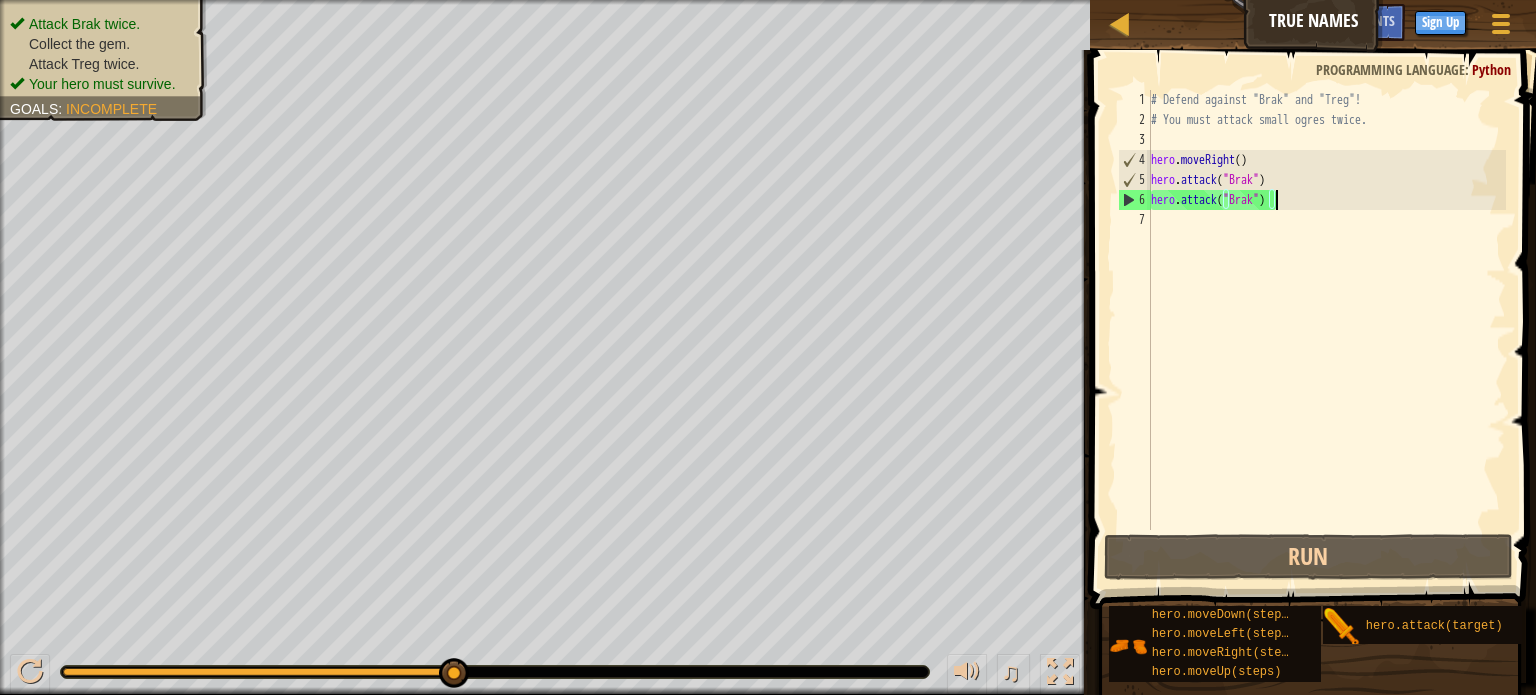 click on "# Defend against "Brak" and "Treg"! # You must attack small ogres twice. hero . moveRight ( ) hero . attack ( "Brak" ) hero . attack ( "Brak" )" at bounding box center [1326, 330] 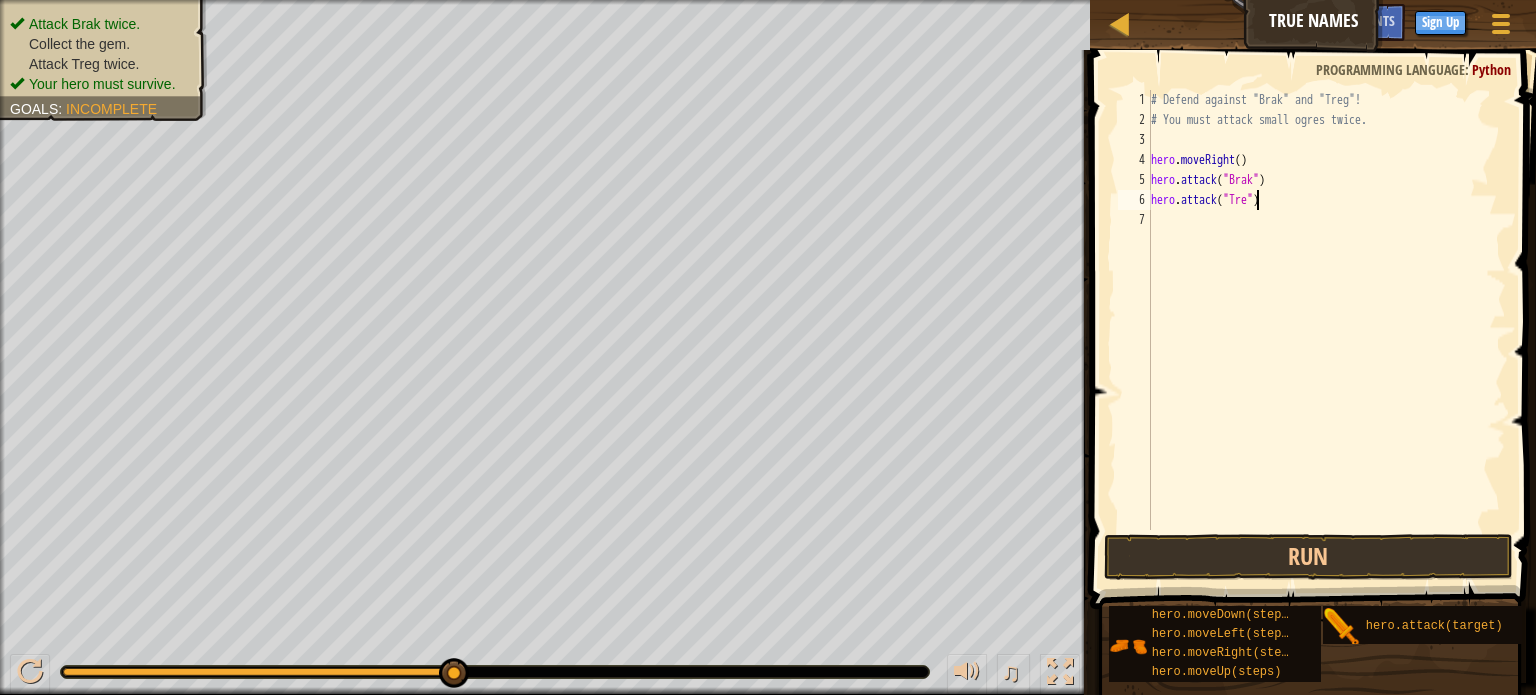 scroll, scrollTop: 9, scrollLeft: 8, axis: both 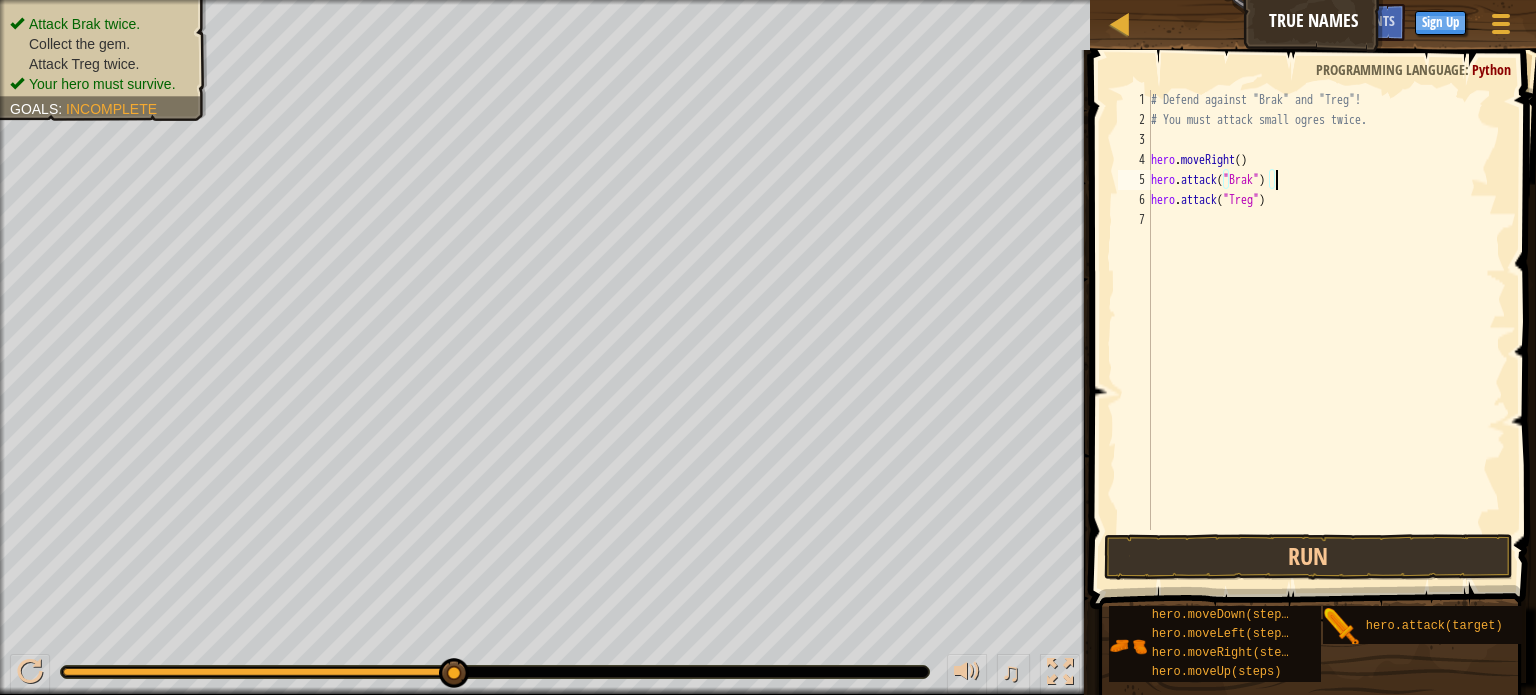 click on "# Defend against "Brak" and "Treg"! # You must attack small ogres twice. hero . moveRight ( ) hero . attack ( "Brak" ) hero . attack ( "Treg" )" at bounding box center [1326, 330] 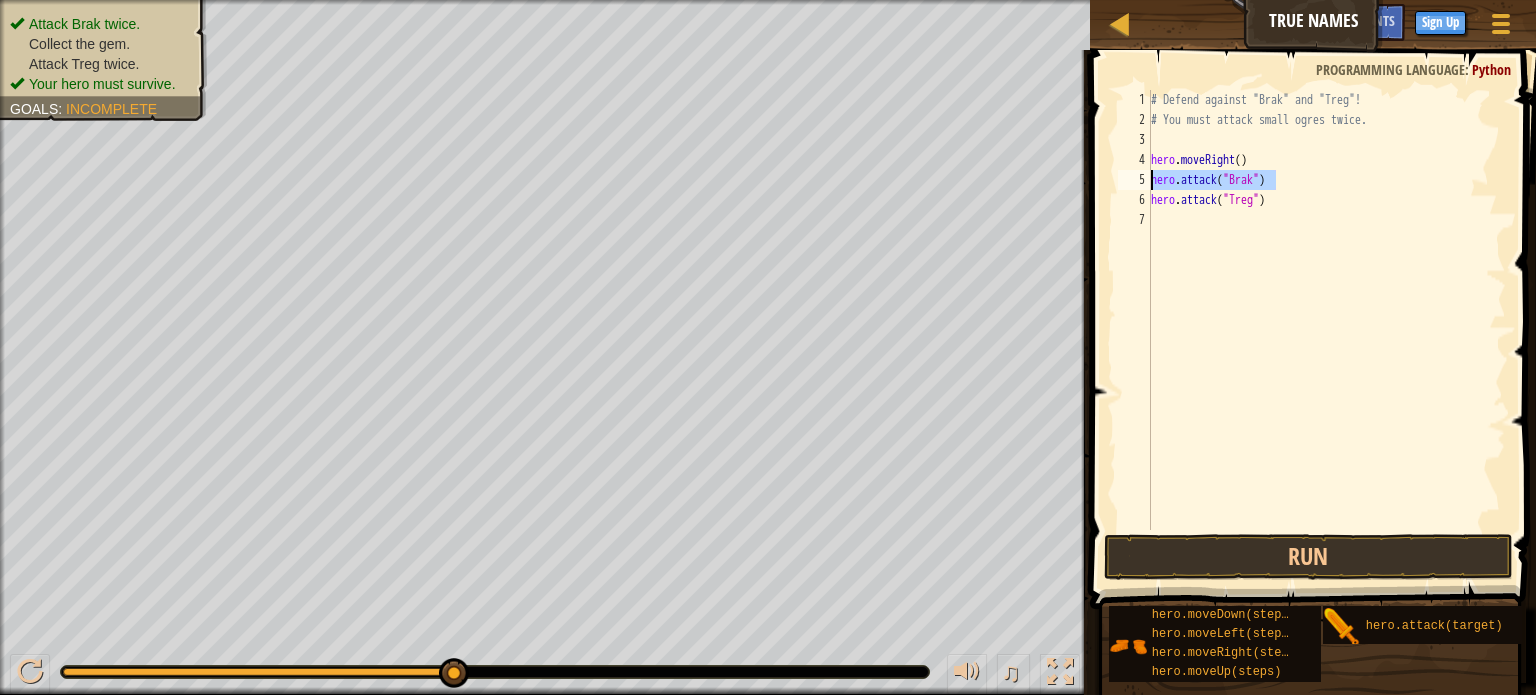 drag, startPoint x: 1256, startPoint y: 178, endPoint x: 1151, endPoint y: 178, distance: 105 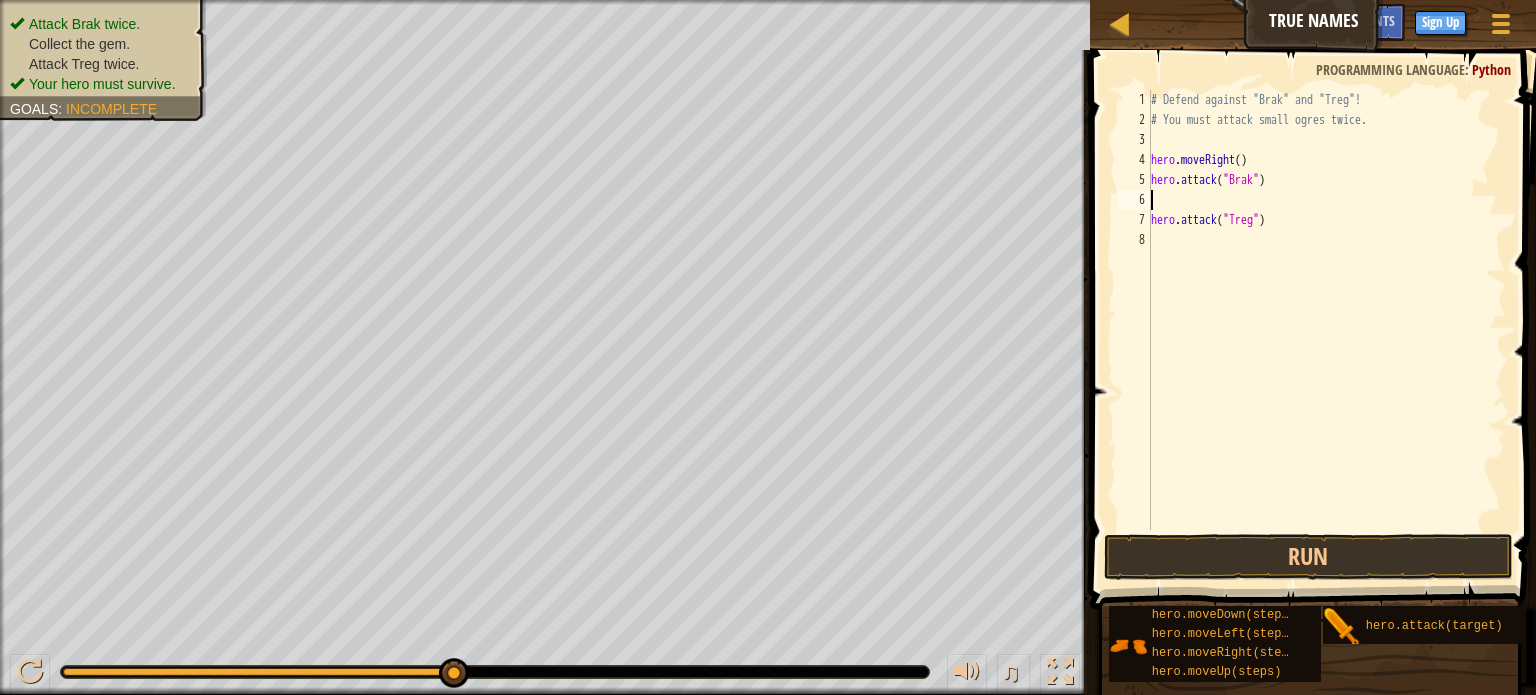 scroll, scrollTop: 9, scrollLeft: 0, axis: vertical 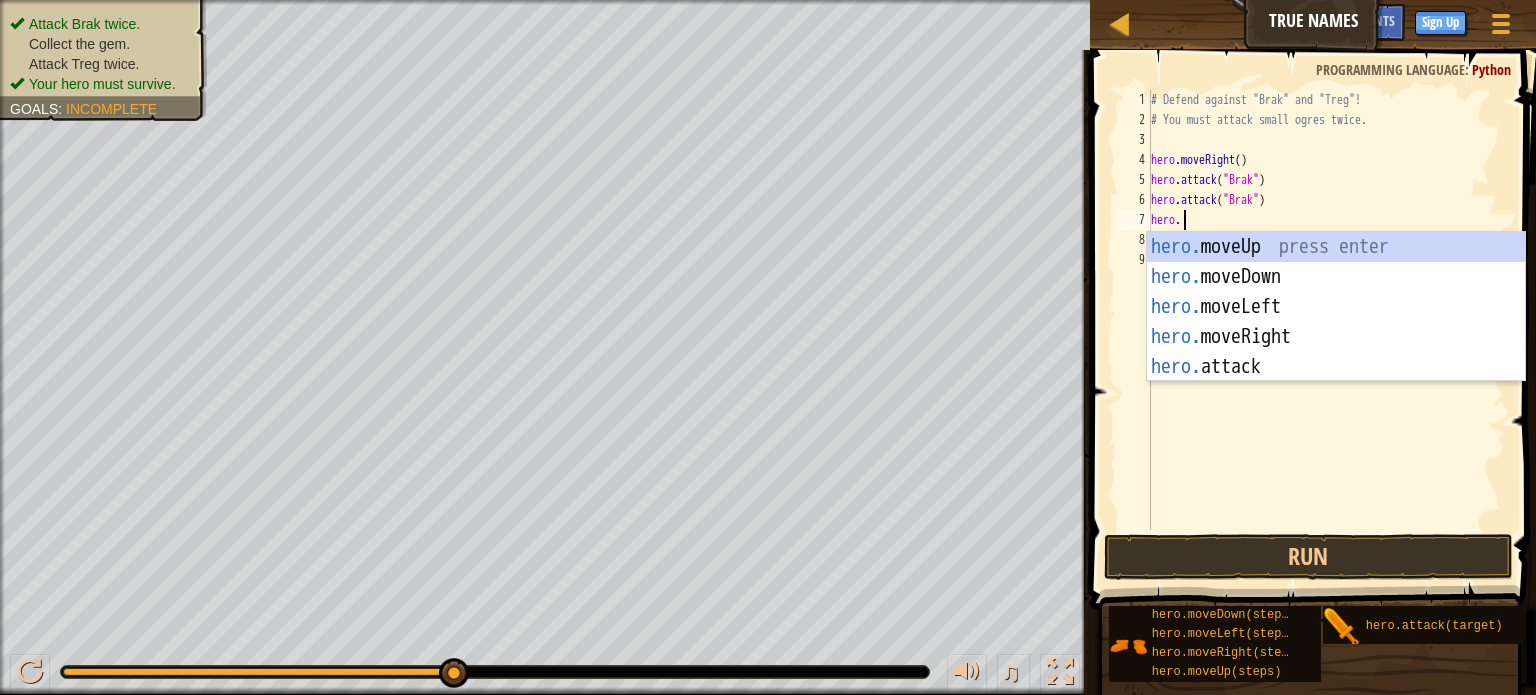 type on "hero.m" 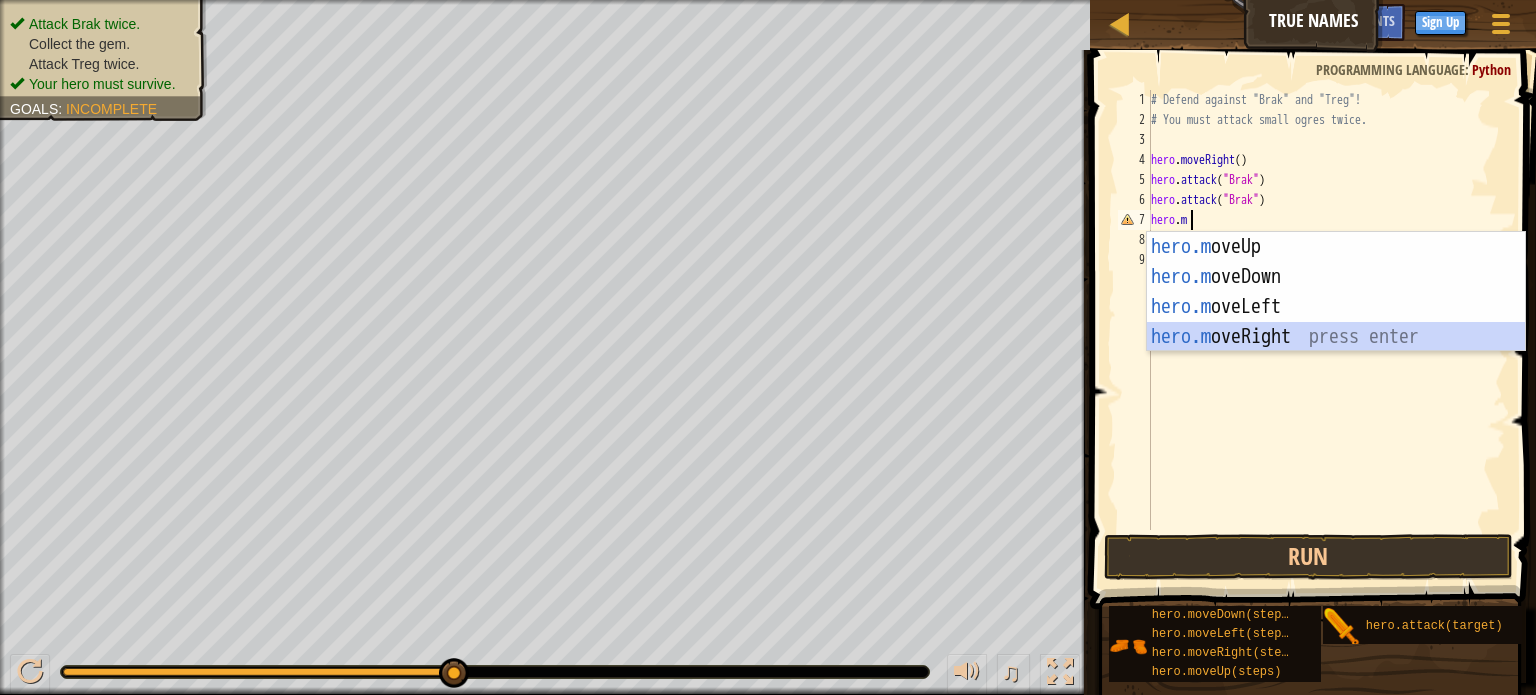 click on "hero.m oveUp press enter hero.m oveDown press enter hero.m oveLeft press enter hero.m oveRight press enter" at bounding box center (1336, 322) 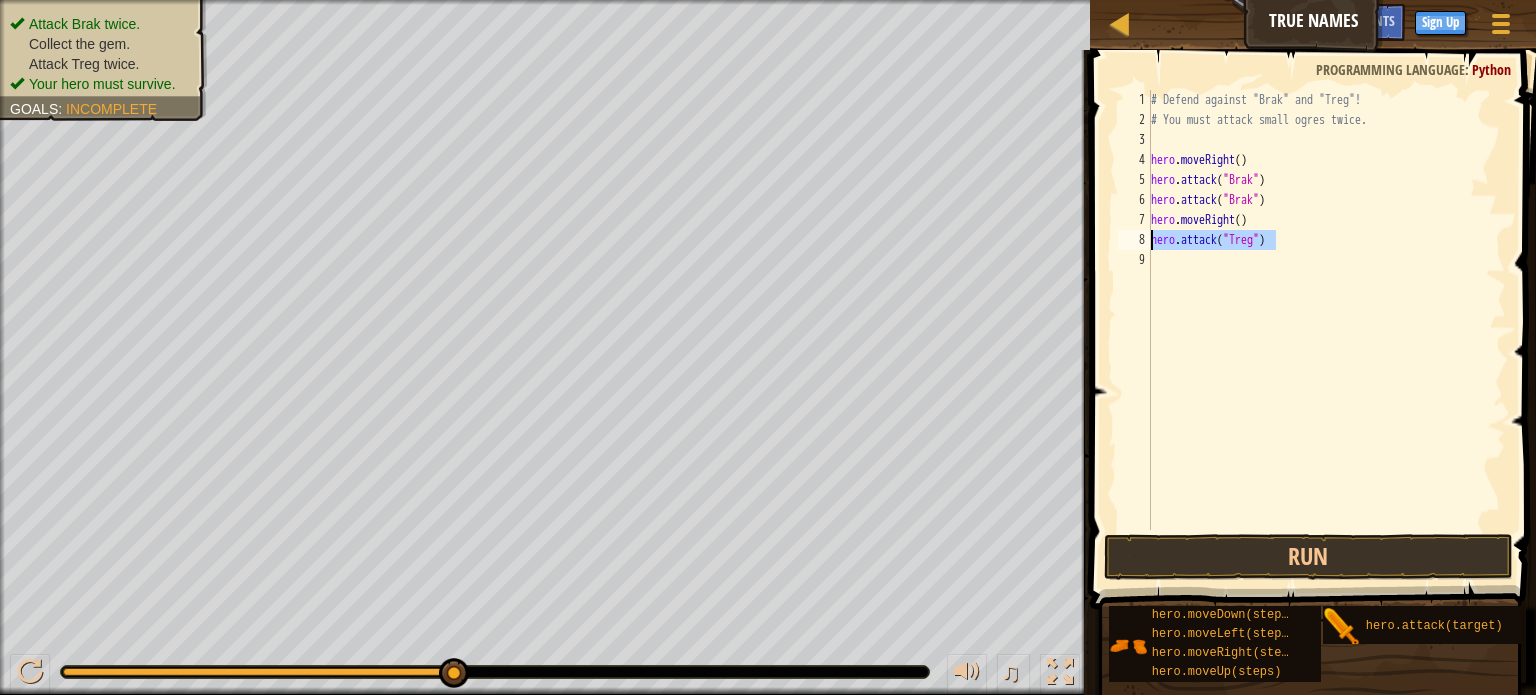 drag, startPoint x: 1295, startPoint y: 237, endPoint x: 1144, endPoint y: 242, distance: 151.08276 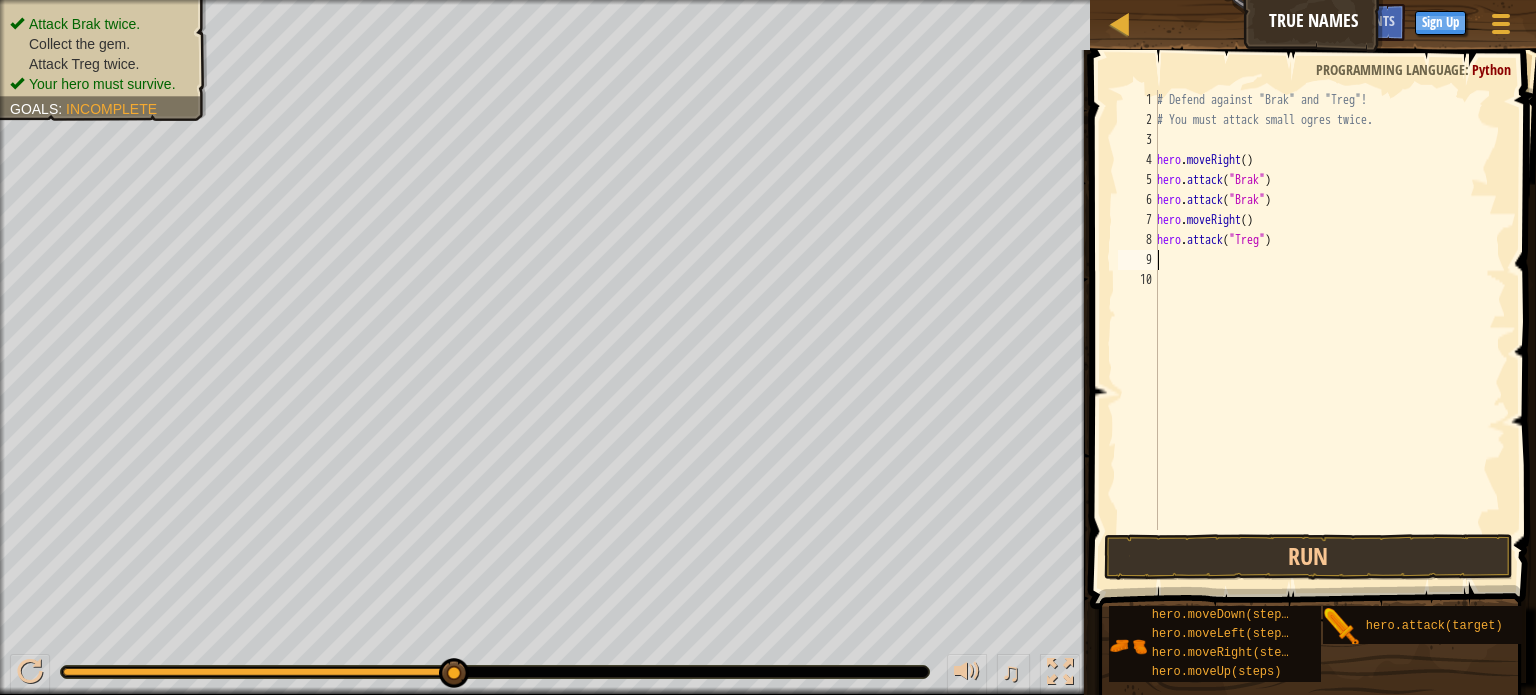 paste on "hero.attack("Treg")" 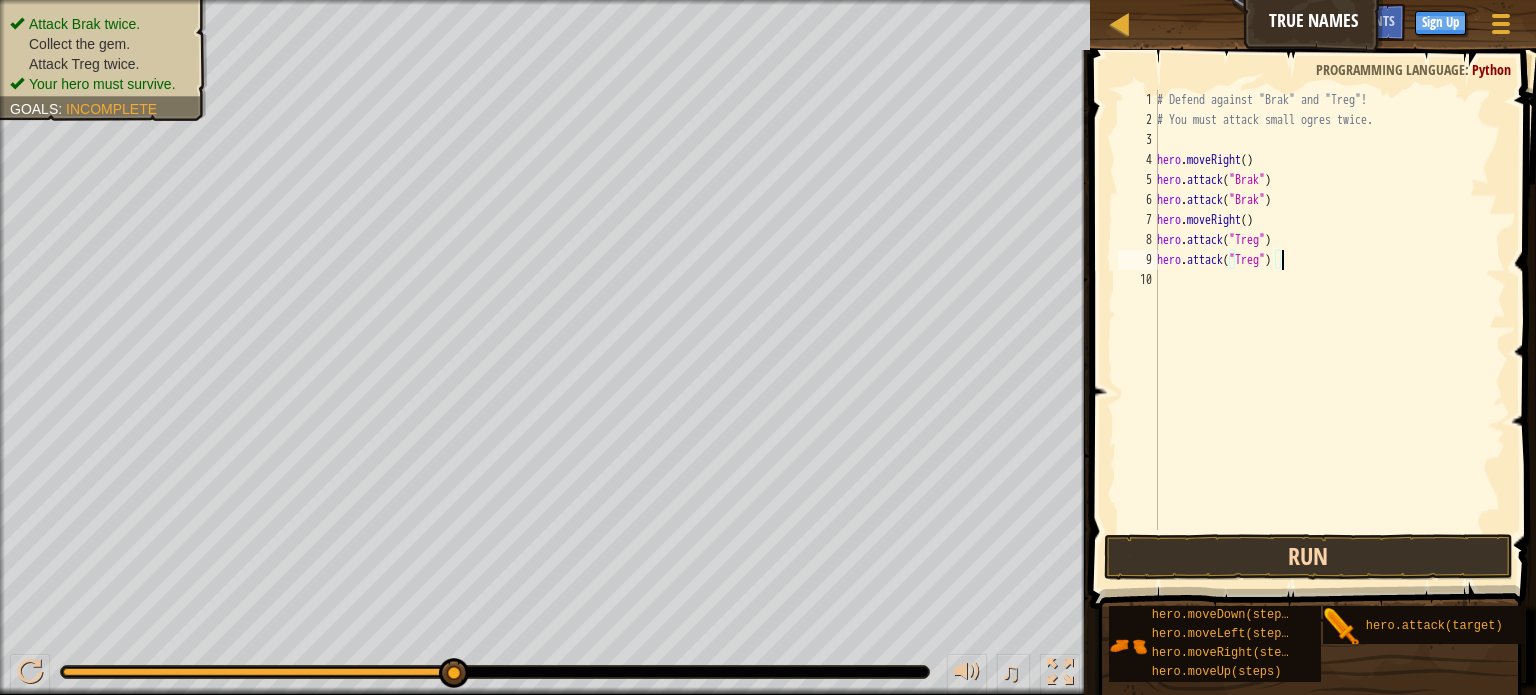 type on "hero.attack("Treg")" 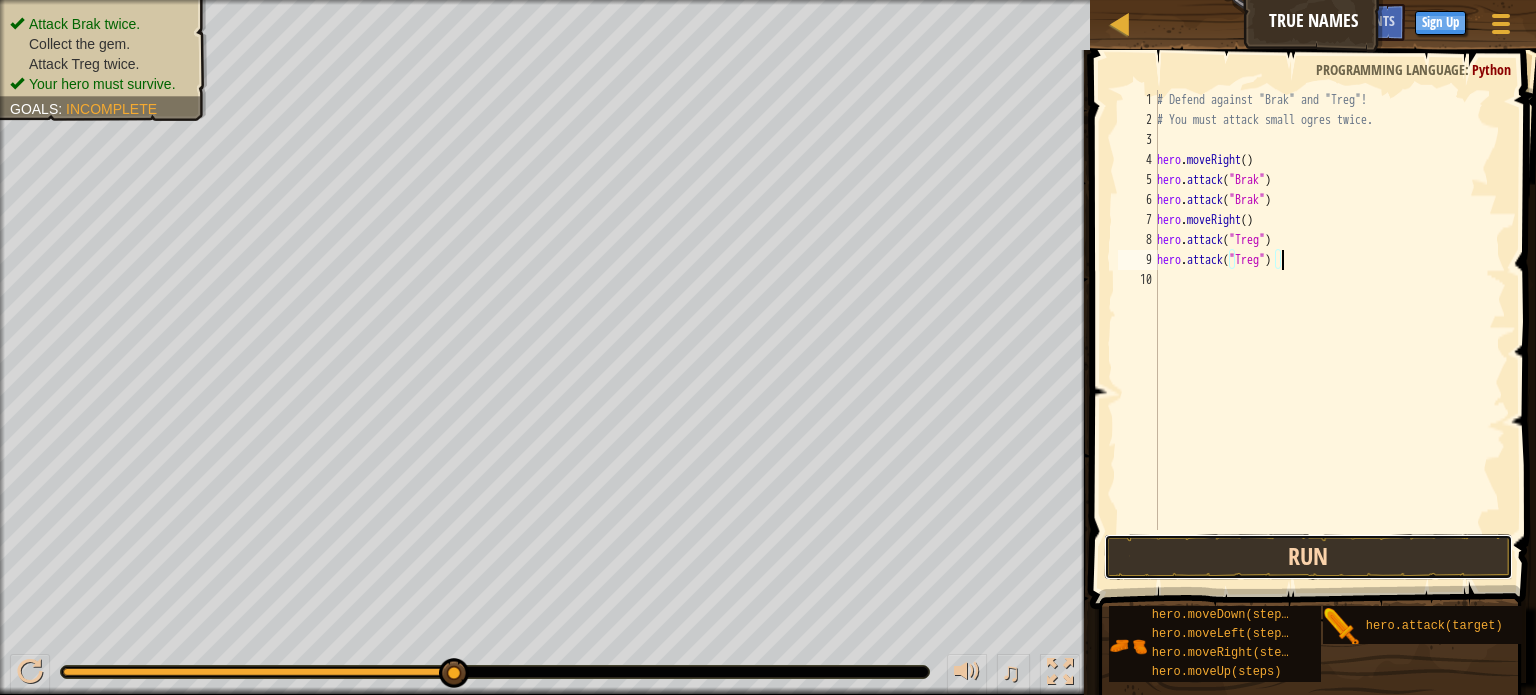 click on "Run" at bounding box center [1308, 557] 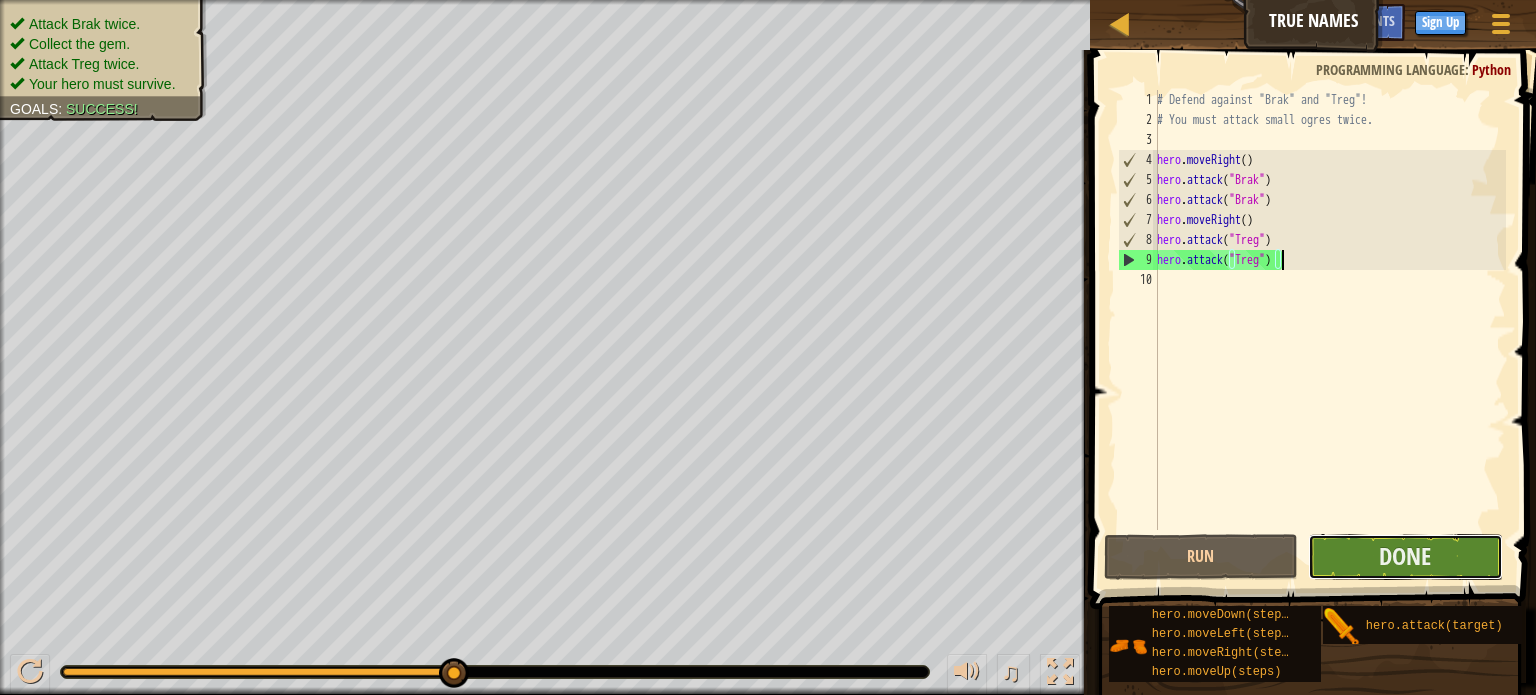 click on "Done" at bounding box center [1405, 557] 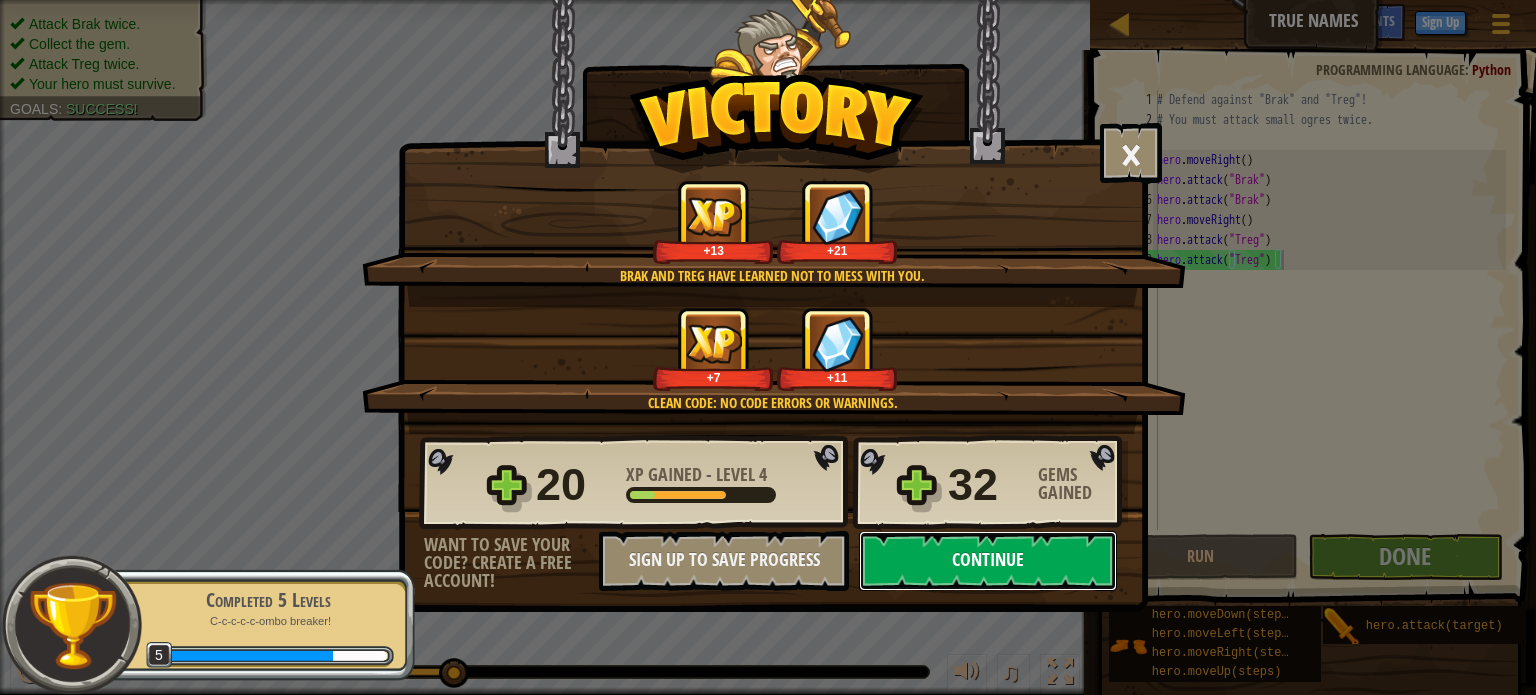click on "Continue" at bounding box center (988, 561) 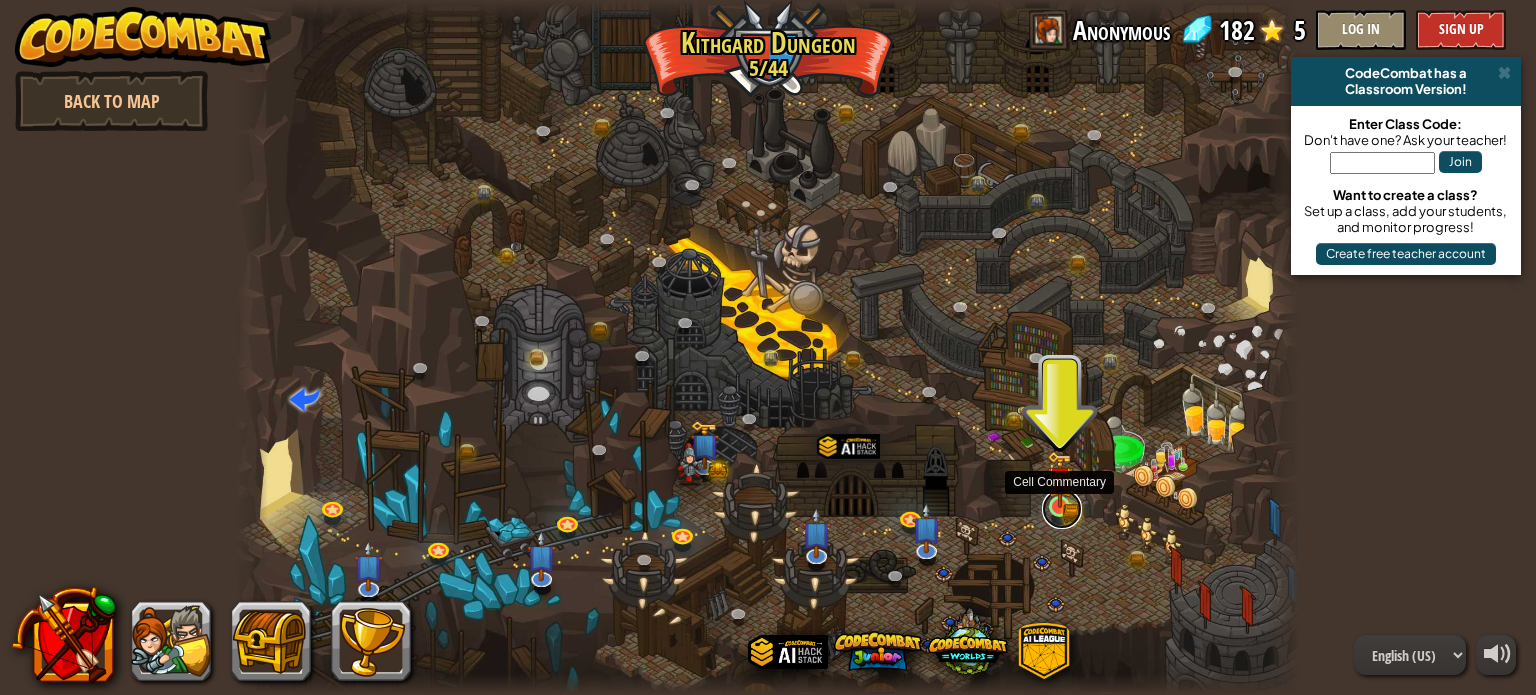 click at bounding box center [1062, 509] 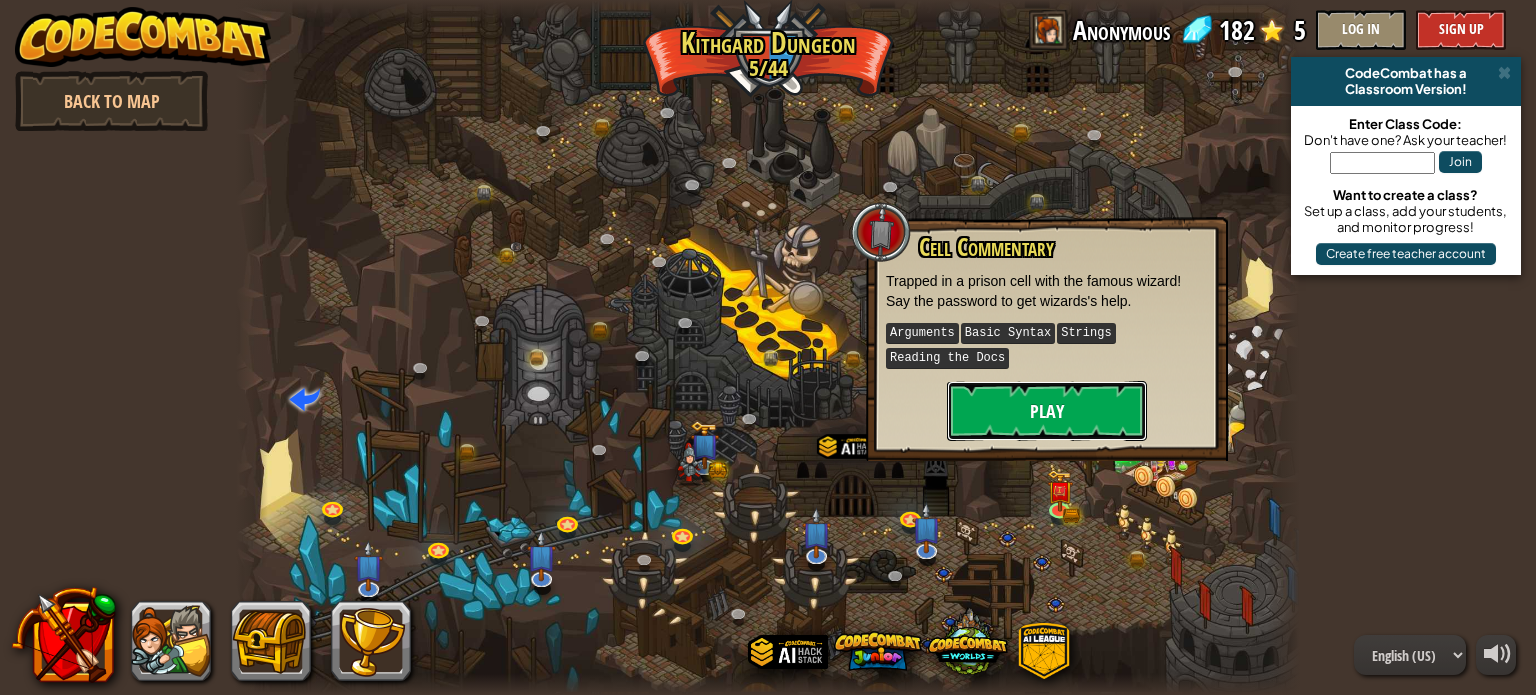 click on "Play" at bounding box center [1047, 411] 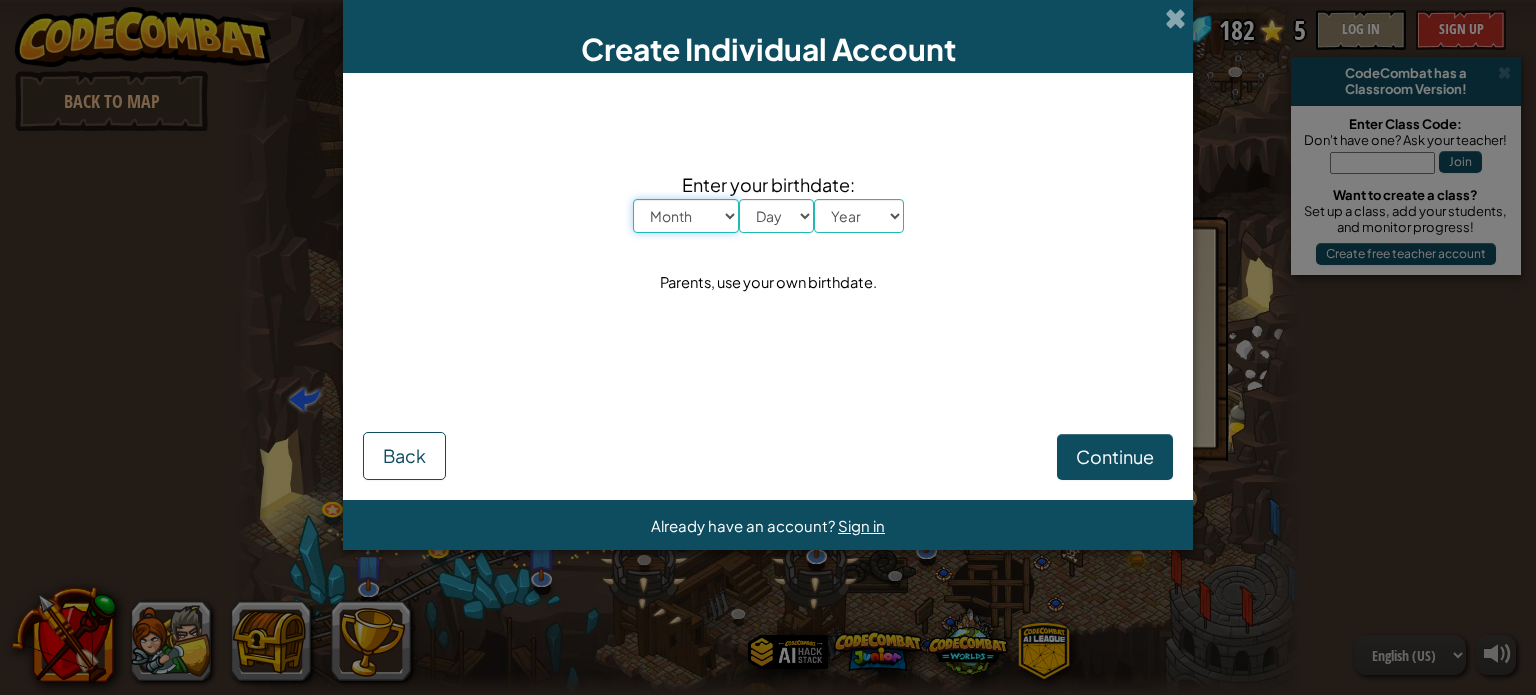 click on "Month January February March April May June July August September October November December" at bounding box center (686, 216) 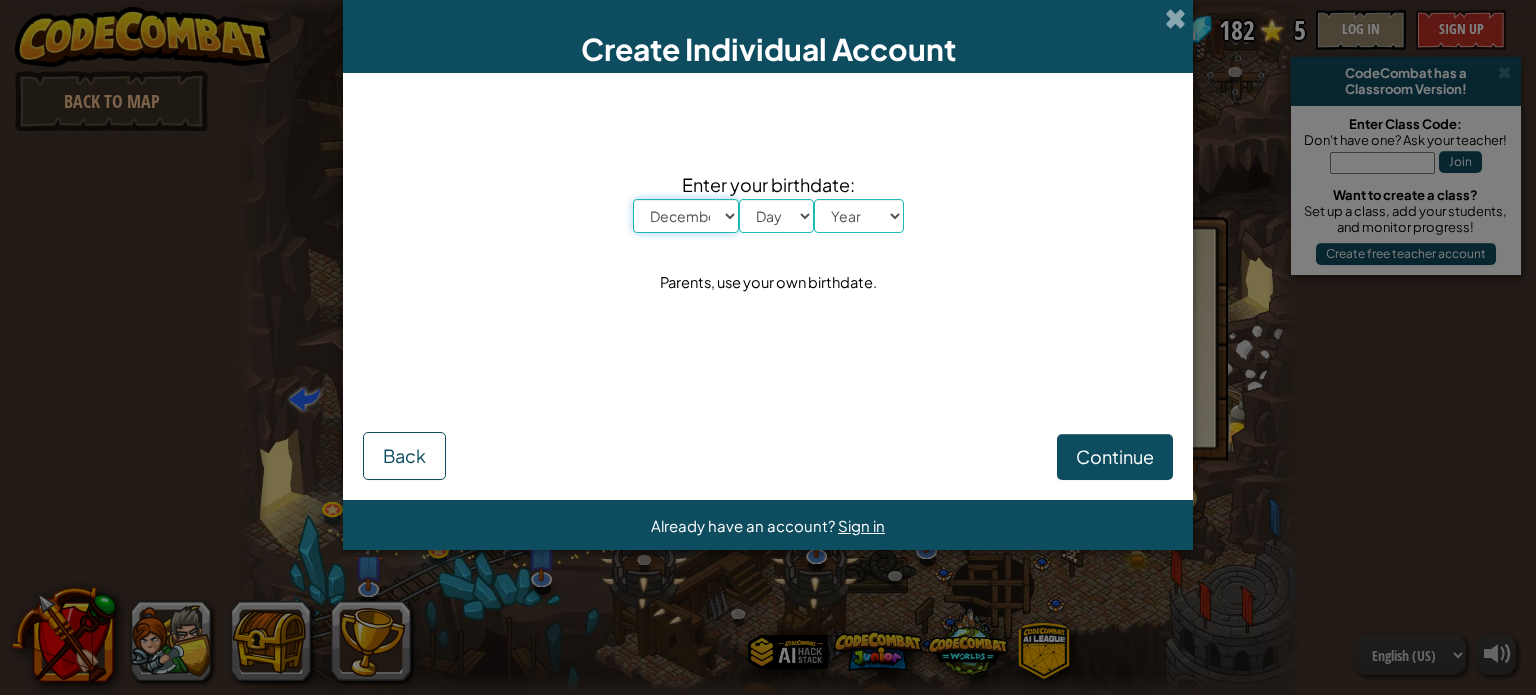 click on "Month January February March April May June July August September October November December" at bounding box center (686, 216) 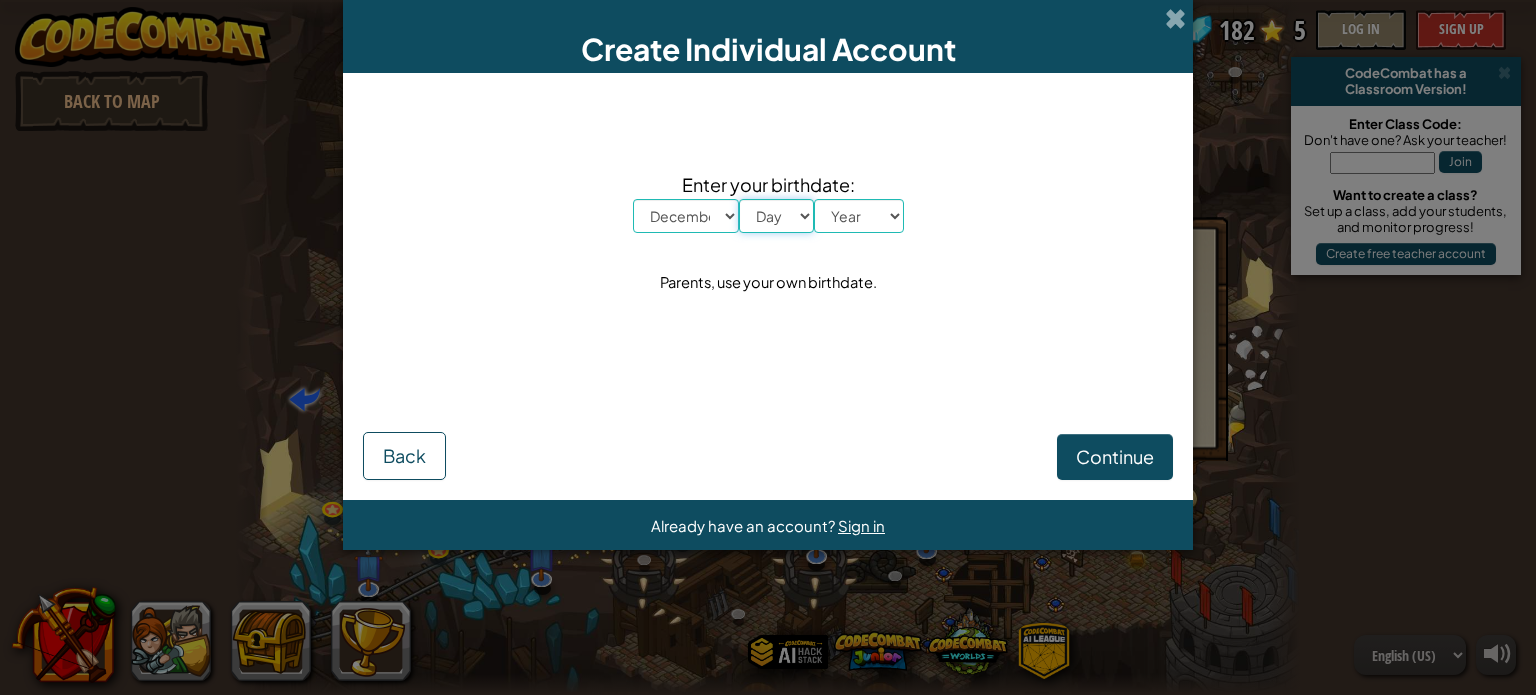 click on "Day 1 2 3 4 5 6 7 8 9 10 11 12 13 14 15 16 17 18 19 20 21 22 23 24 25 26 27 28 29 30 31" at bounding box center (776, 216) 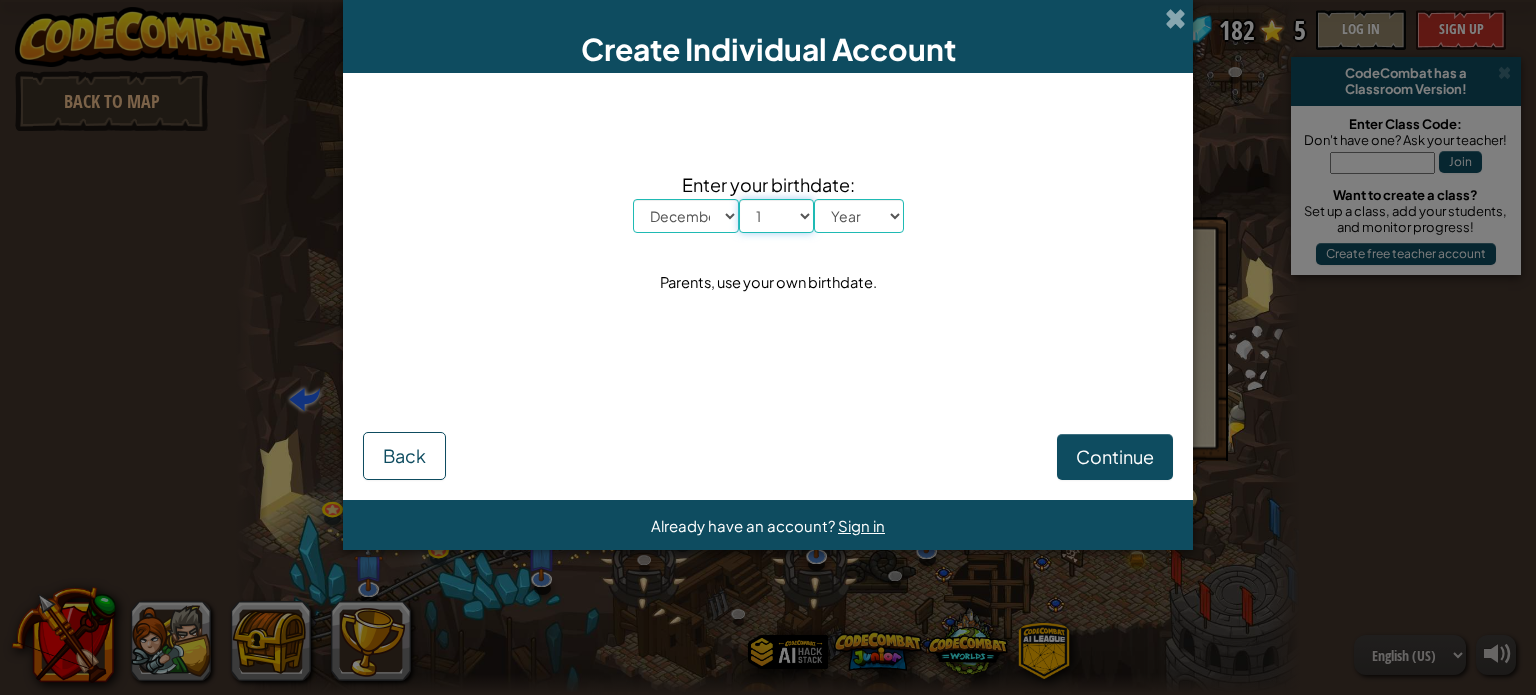 click on "Day 1 2 3 4 5 6 7 8 9 10 11 12 13 14 15 16 17 18 19 20 21 22 23 24 25 26 27 28 29 30 31" at bounding box center [776, 216] 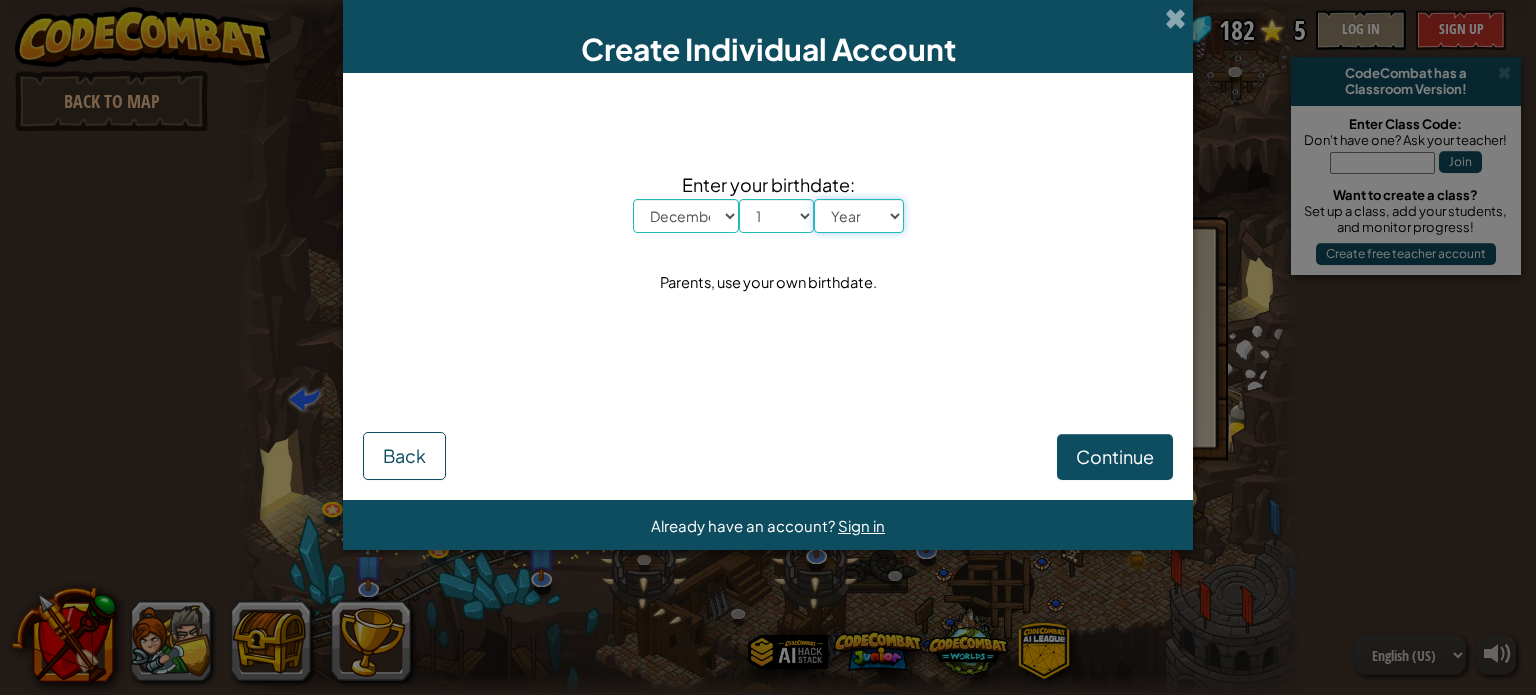 click on "Year 2025 2024 2023 2022 2021 2020 2019 2018 2017 2016 2015 2014 2013 2012 2011 2010 2009 2008 2007 2006 2005 2004 2003 2002 2001 2000 1999 1998 1997 1996 1995 1994 1993 1992 1991 1990 1989 1988 1987 1986 1985 1984 1983 1982 1981 1980 1979 1978 1977 1976 1975 1974 1973 1972 1971 1970 1969 1968 1967 1966 1965 1964 1963 1962 1961 1960 1959 1958 1957 1956 1955 1954 1953 1952 1951 1950 1949 1948 1947 1946 1945 1944 1943 1942 1941 1940 1939 1938 1937 1936 1935 1934 1933 1932 1931 1930 1929 1928 1927 1926" at bounding box center (859, 216) 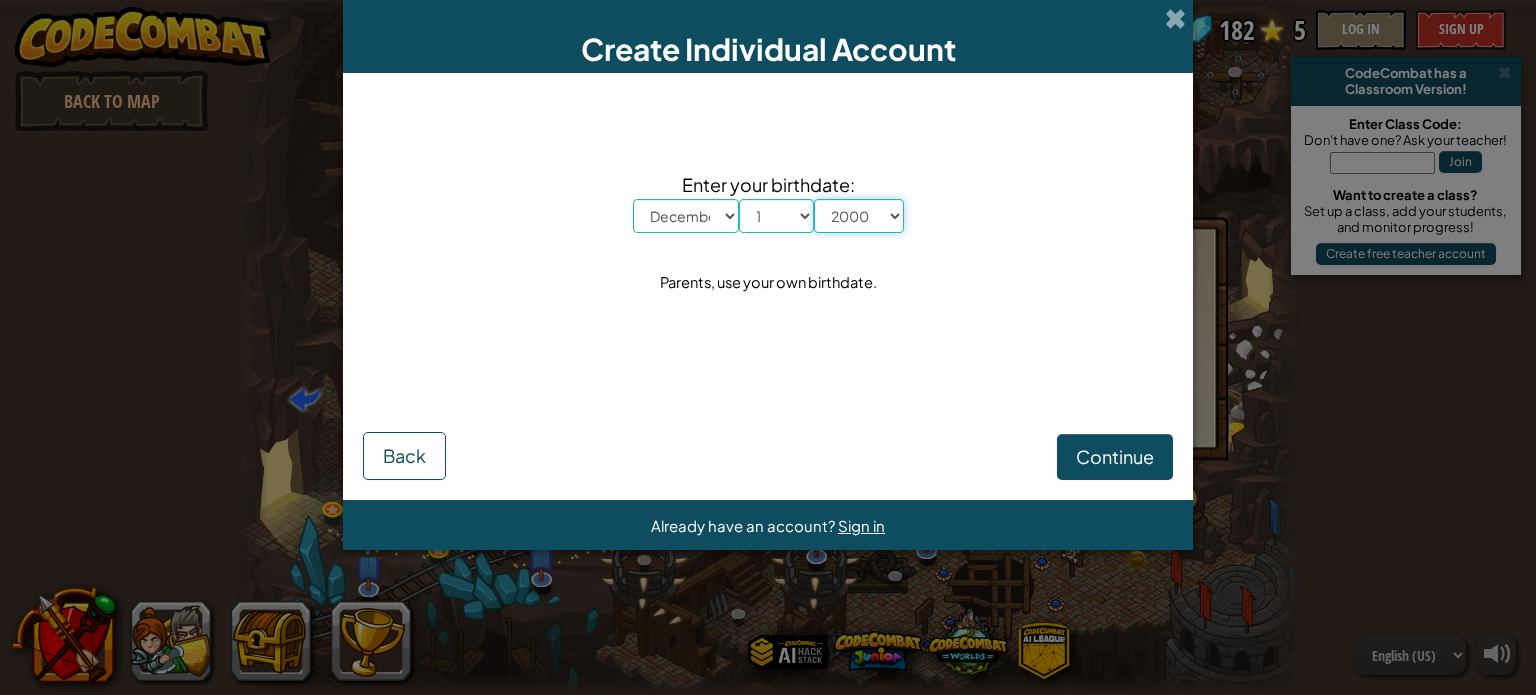 click on "Year 2025 2024 2023 2022 2021 2020 2019 2018 2017 2016 2015 2014 2013 2012 2011 2010 2009 2008 2007 2006 2005 2004 2003 2002 2001 2000 1999 1998 1997 1996 1995 1994 1993 1992 1991 1990 1989 1988 1987 1986 1985 1984 1983 1982 1981 1980 1979 1978 1977 1976 1975 1974 1973 1972 1971 1970 1969 1968 1967 1966 1965 1964 1963 1962 1961 1960 1959 1958 1957 1956 1955 1954 1953 1952 1951 1950 1949 1948 1947 1946 1945 1944 1943 1942 1941 1940 1939 1938 1937 1936 1935 1934 1933 1932 1931 1930 1929 1928 1927 1926" at bounding box center (859, 216) 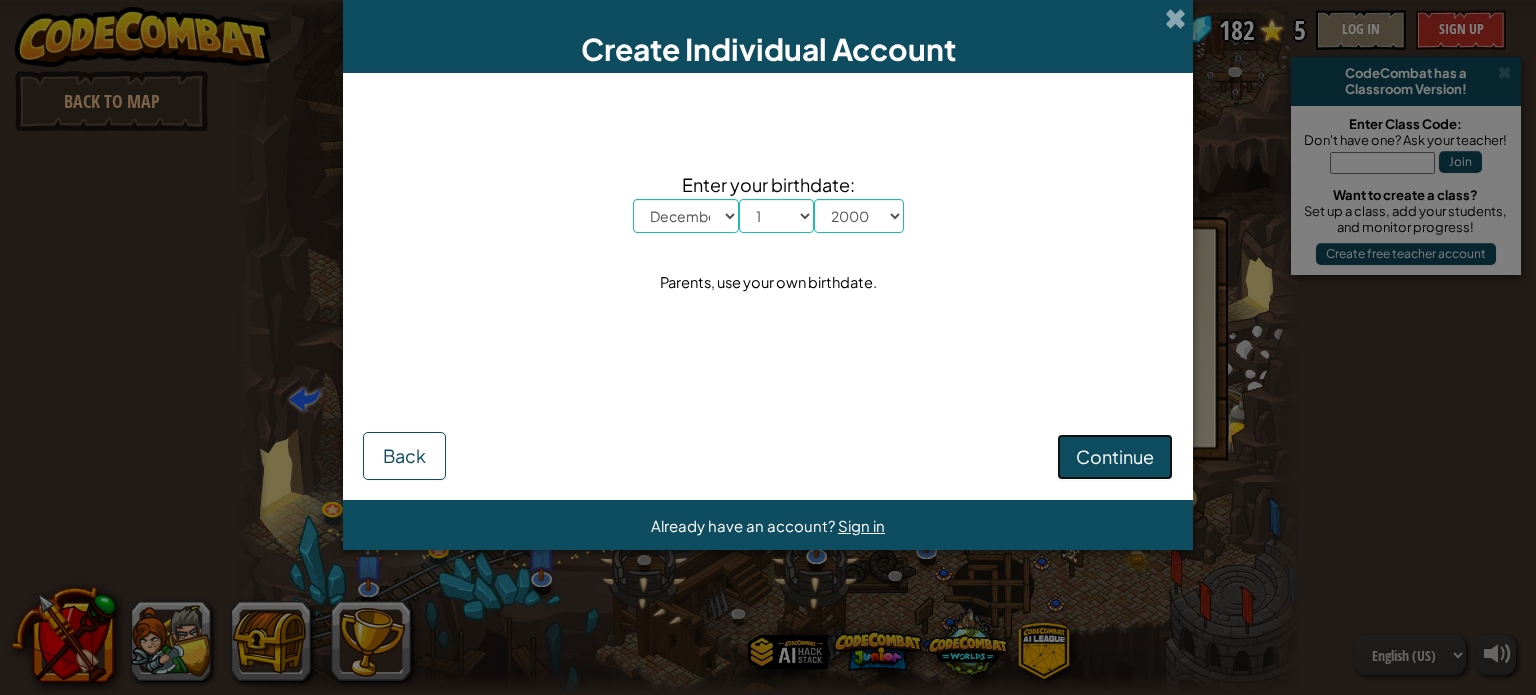 click on "Continue" at bounding box center [1115, 456] 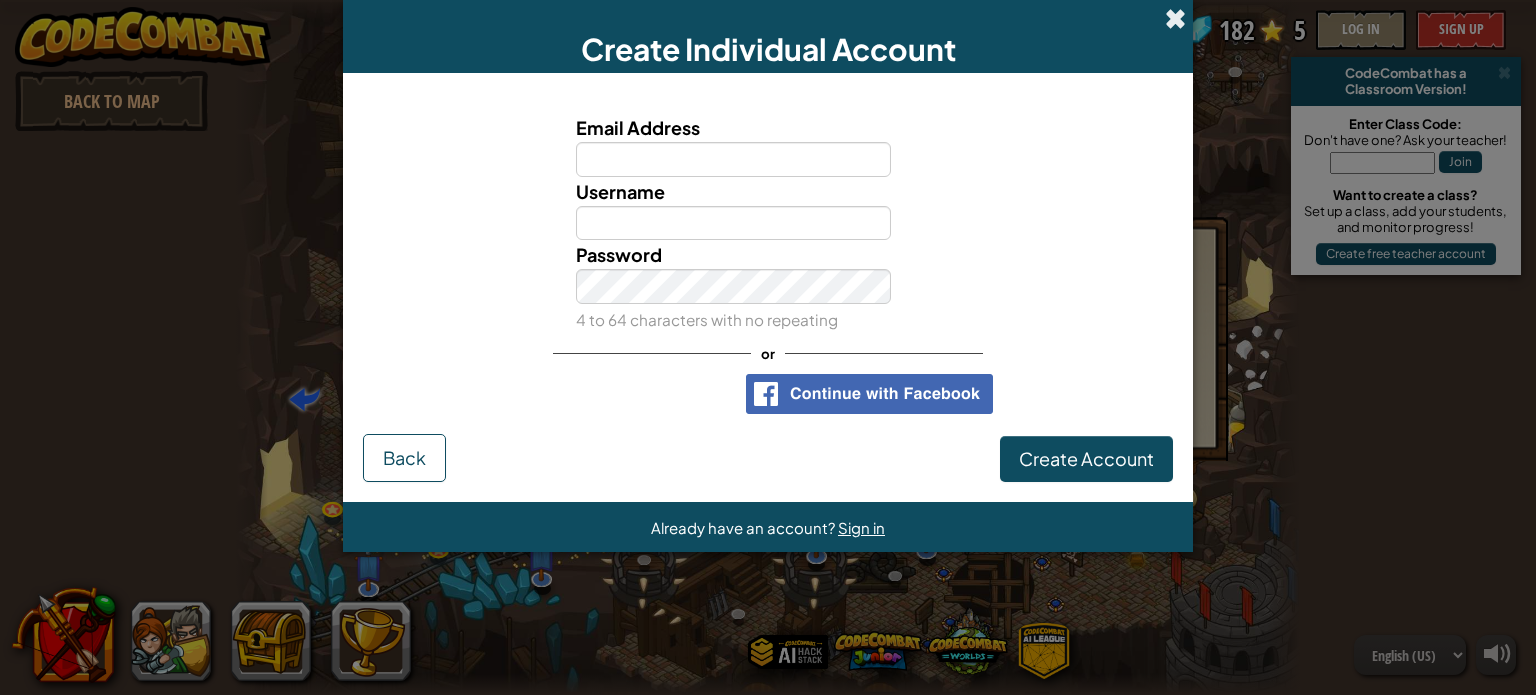 click at bounding box center (1175, 18) 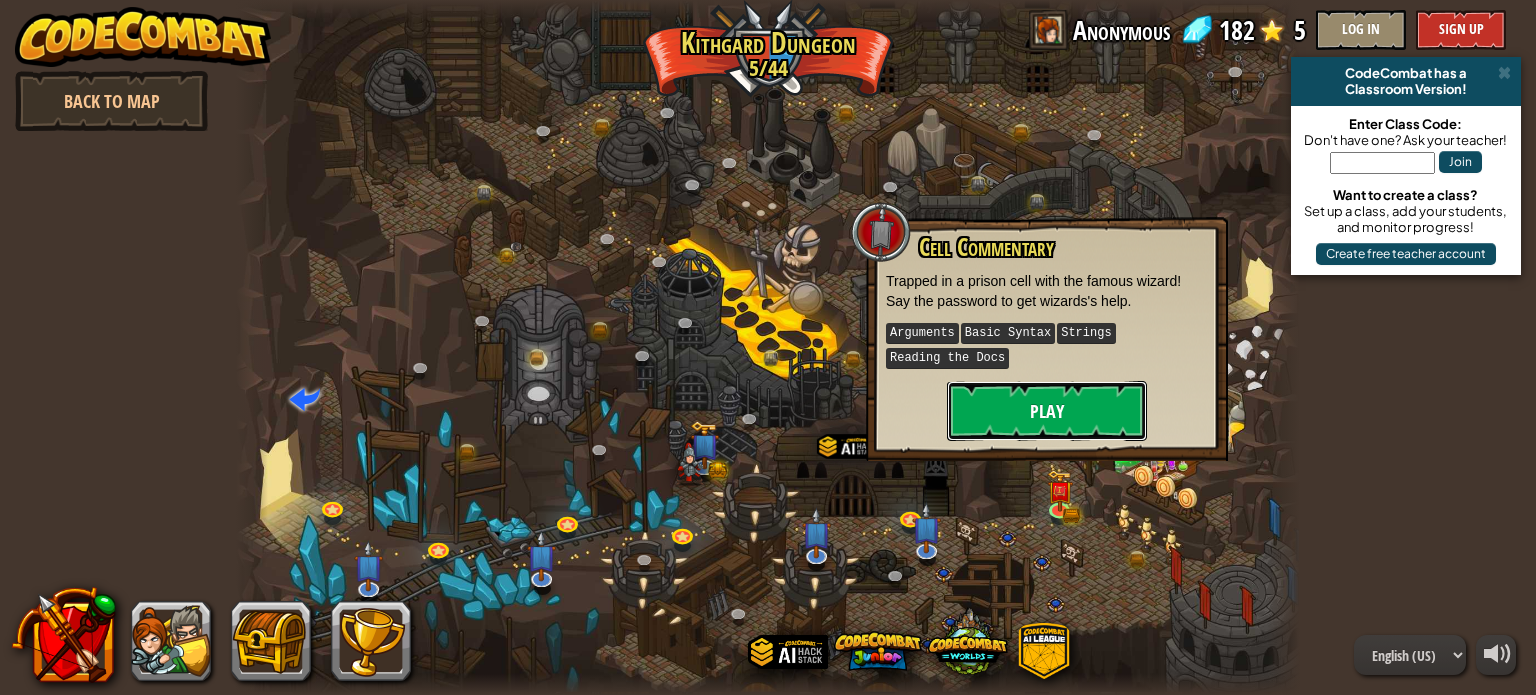 click on "Play" at bounding box center [1047, 411] 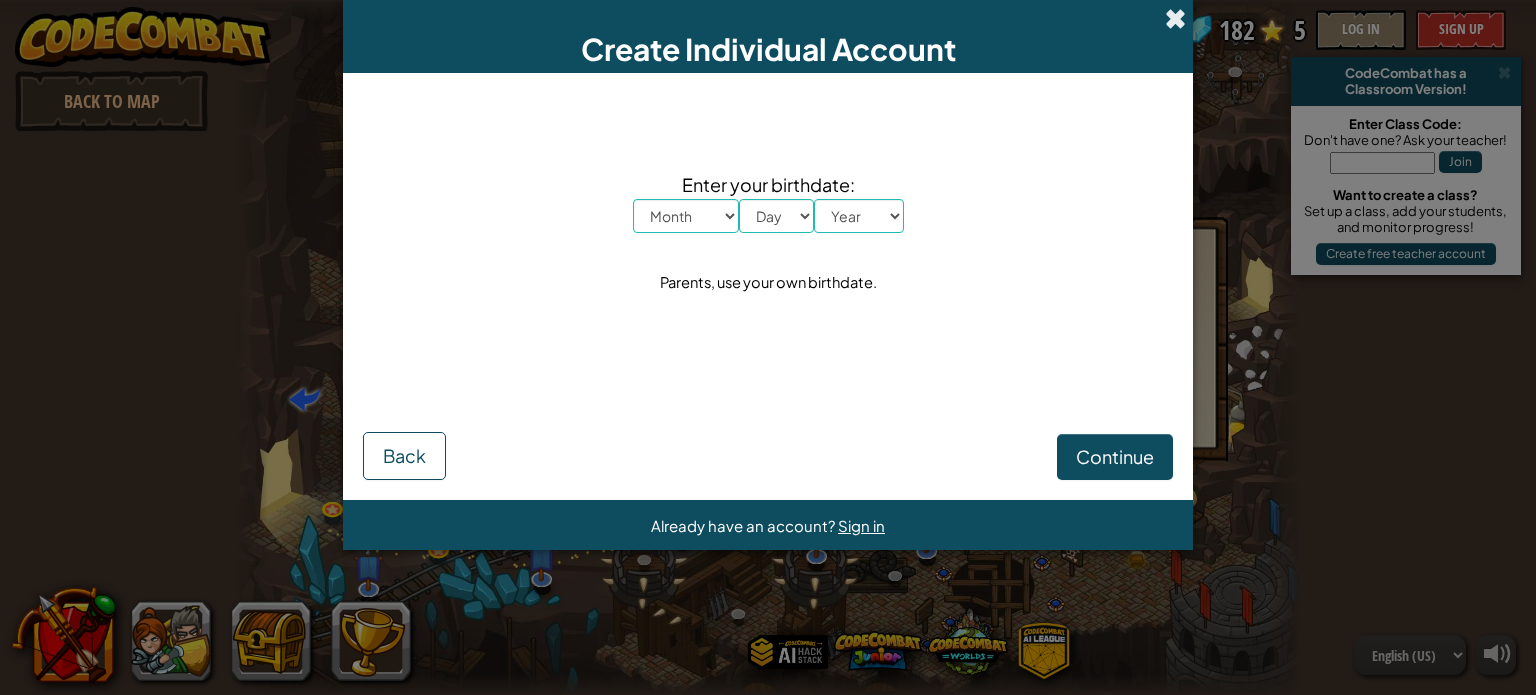 click at bounding box center (1175, 18) 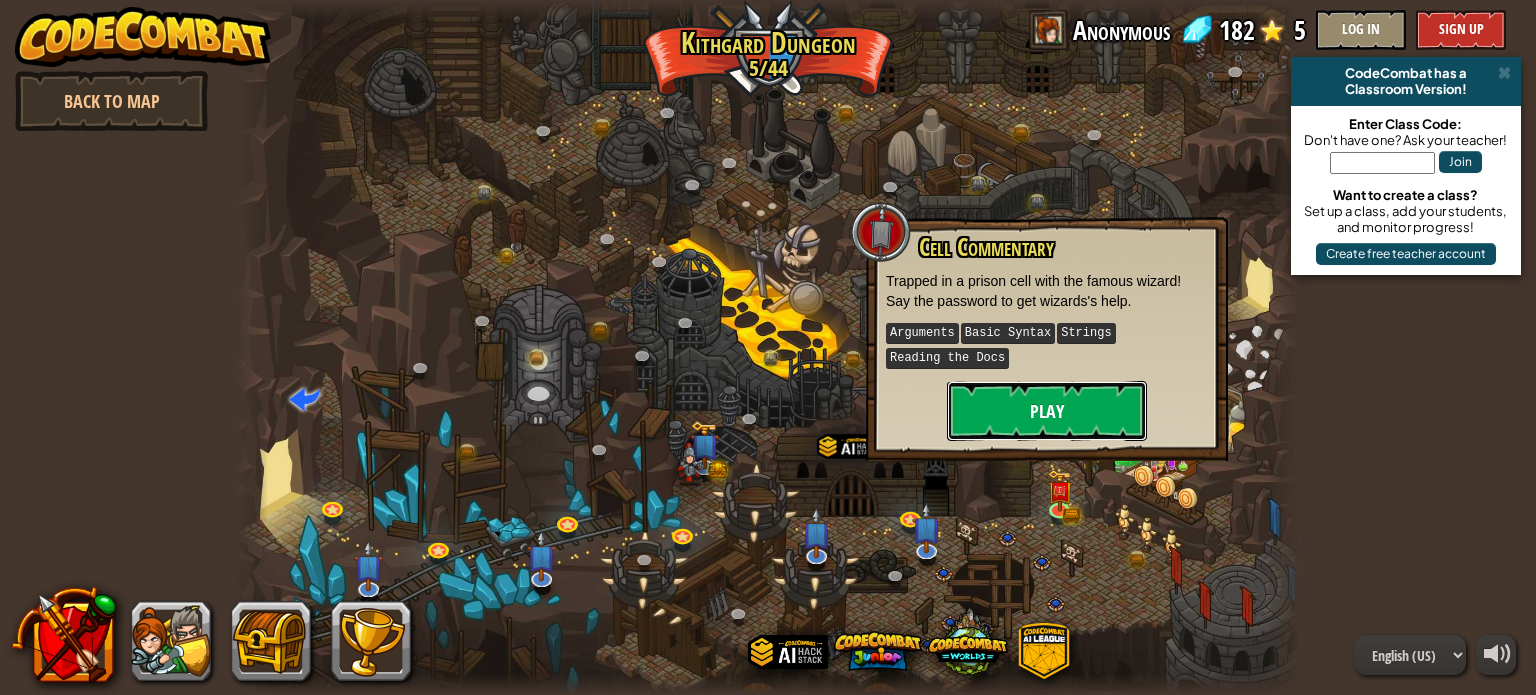 click on "Play" at bounding box center (1047, 411) 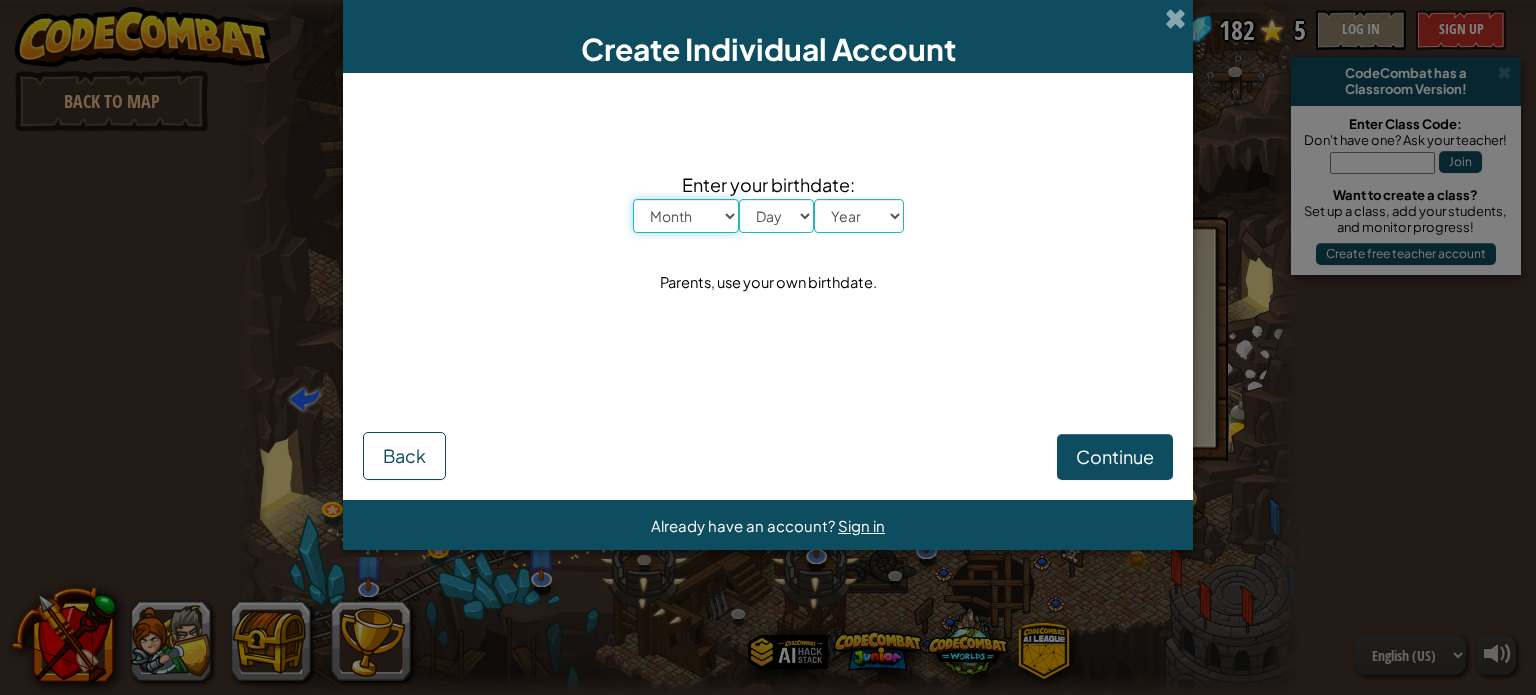 click on "Month January February March April May June July August September October November December" at bounding box center (686, 216) 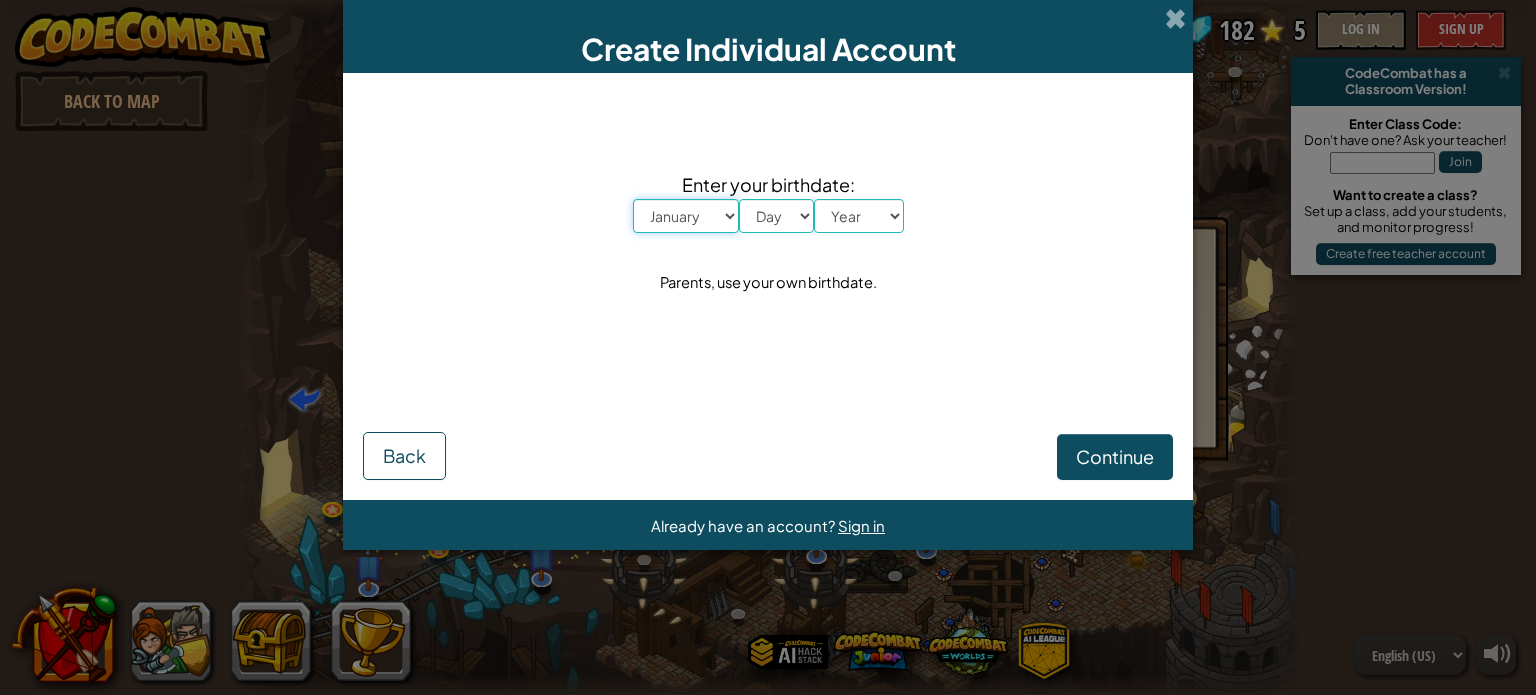 click on "Month January February March April May June July August September October November December" at bounding box center (686, 216) 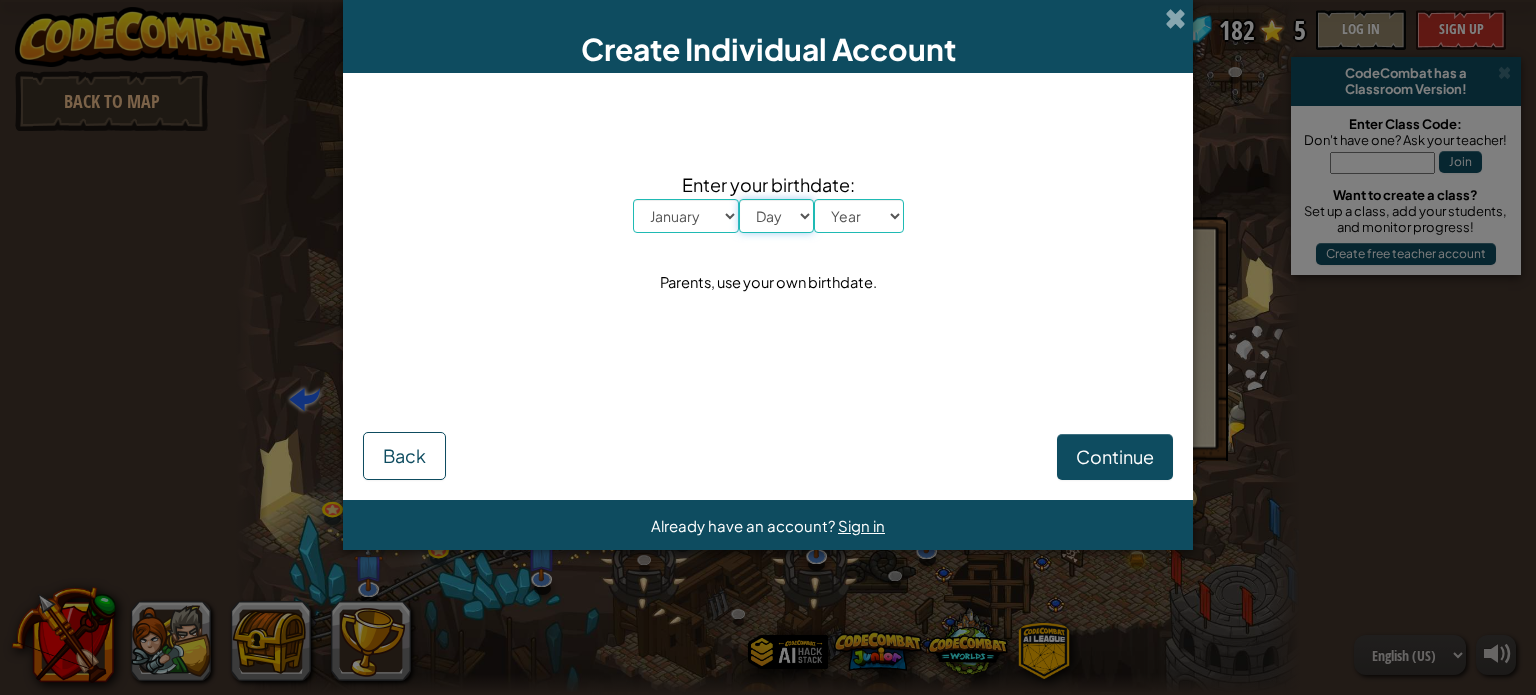 click on "Day 1 2 3 4 5 6 7 8 9 10 11 12 13 14 15 16 17 18 19 20 21 22 23 24 25 26 27 28 29 30 31" at bounding box center [776, 216] 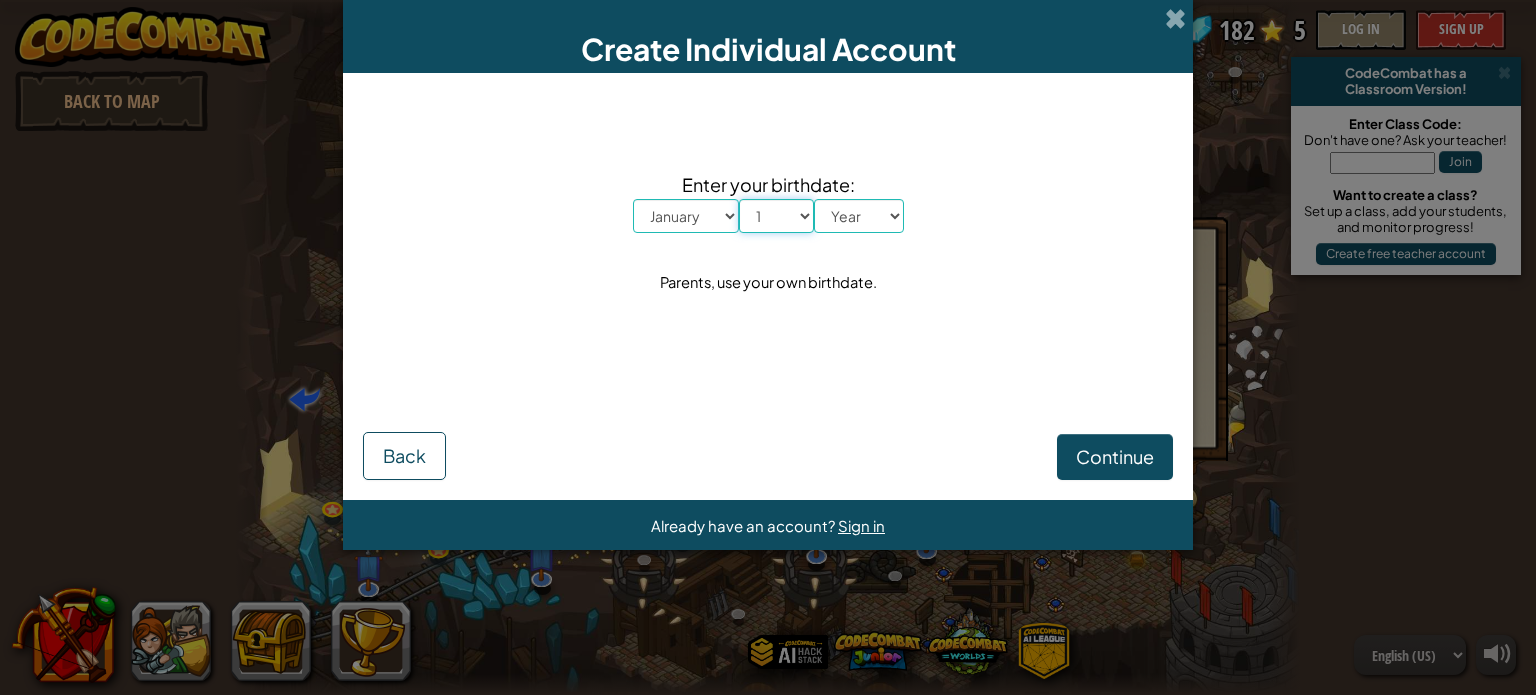 click on "Day 1 2 3 4 5 6 7 8 9 10 11 12 13 14 15 16 17 18 19 20 21 22 23 24 25 26 27 28 29 30 31" at bounding box center (776, 216) 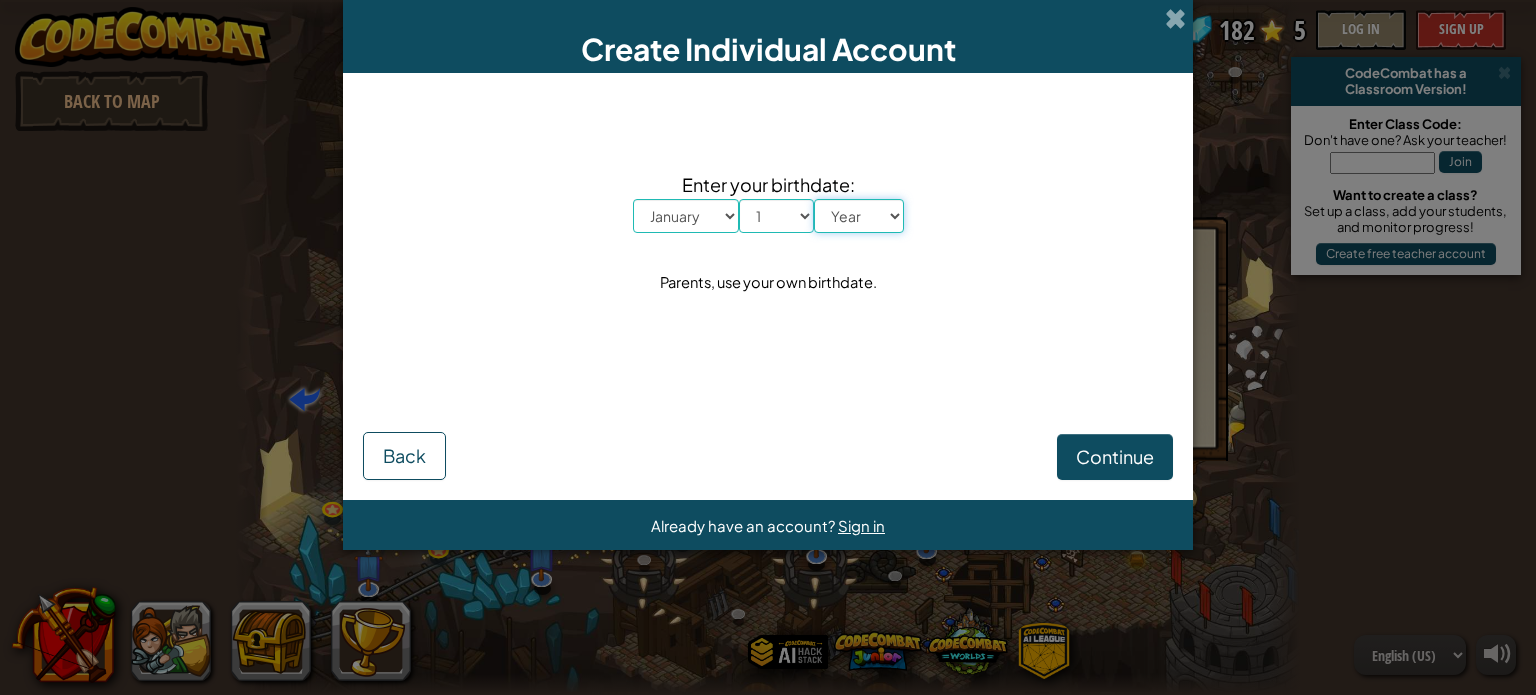 click on "Year 2025 2024 2023 2022 2021 2020 2019 2018 2017 2016 2015 2014 2013 2012 2011 2010 2009 2008 2007 2006 2005 2004 2003 2002 2001 2000 1999 1998 1997 1996 1995 1994 1993 1992 1991 1990 1989 1988 1987 1986 1985 1984 1983 1982 1981 1980 1979 1978 1977 1976 1975 1974 1973 1972 1971 1970 1969 1968 1967 1966 1965 1964 1963 1962 1961 1960 1959 1958 1957 1956 1955 1954 1953 1952 1951 1950 1949 1948 1947 1946 1945 1944 1943 1942 1941 1940 1939 1938 1937 1936 1935 1934 1933 1932 1931 1930 1929 1928 1927 1926" at bounding box center [859, 216] 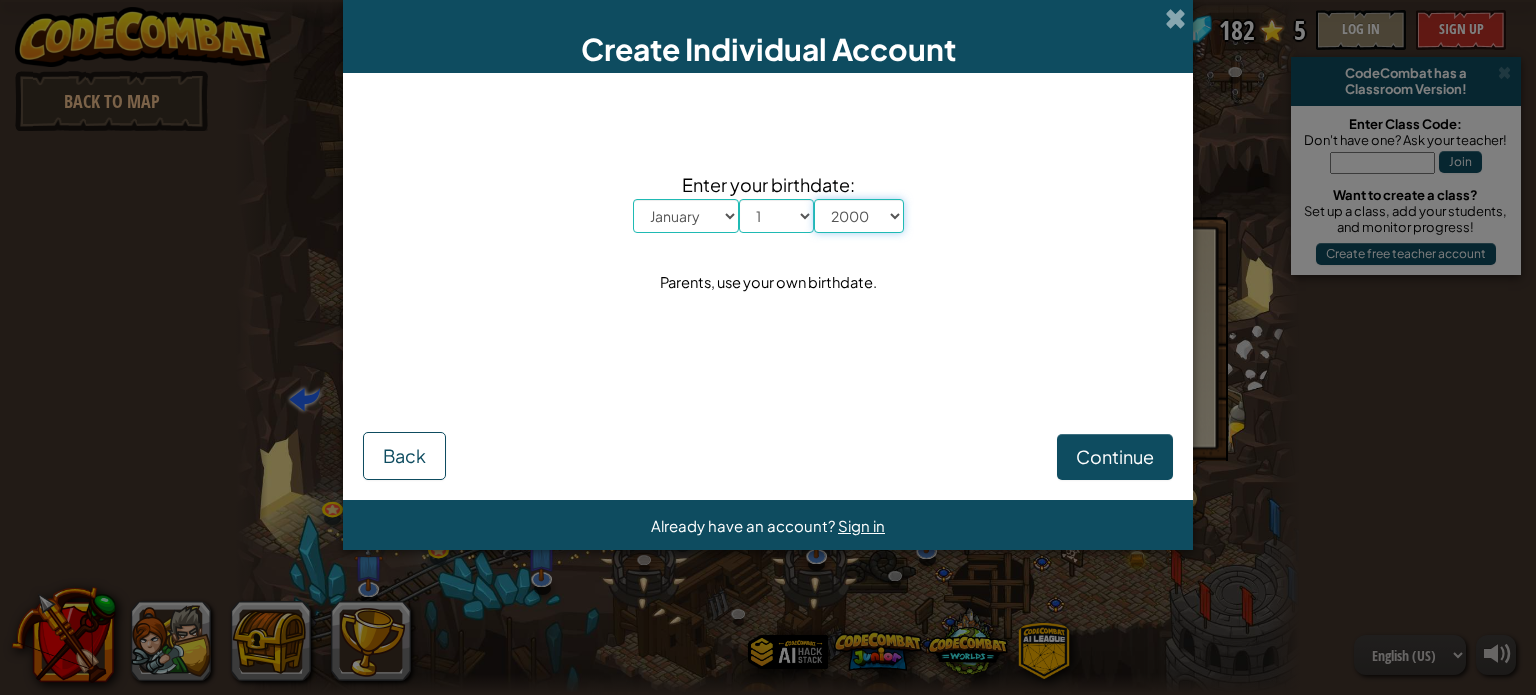 click on "Year 2025 2024 2023 2022 2021 2020 2019 2018 2017 2016 2015 2014 2013 2012 2011 2010 2009 2008 2007 2006 2005 2004 2003 2002 2001 2000 1999 1998 1997 1996 1995 1994 1993 1992 1991 1990 1989 1988 1987 1986 1985 1984 1983 1982 1981 1980 1979 1978 1977 1976 1975 1974 1973 1972 1971 1970 1969 1968 1967 1966 1965 1964 1963 1962 1961 1960 1959 1958 1957 1956 1955 1954 1953 1952 1951 1950 1949 1948 1947 1946 1945 1944 1943 1942 1941 1940 1939 1938 1937 1936 1935 1934 1933 1932 1931 1930 1929 1928 1927 1926" at bounding box center [859, 216] 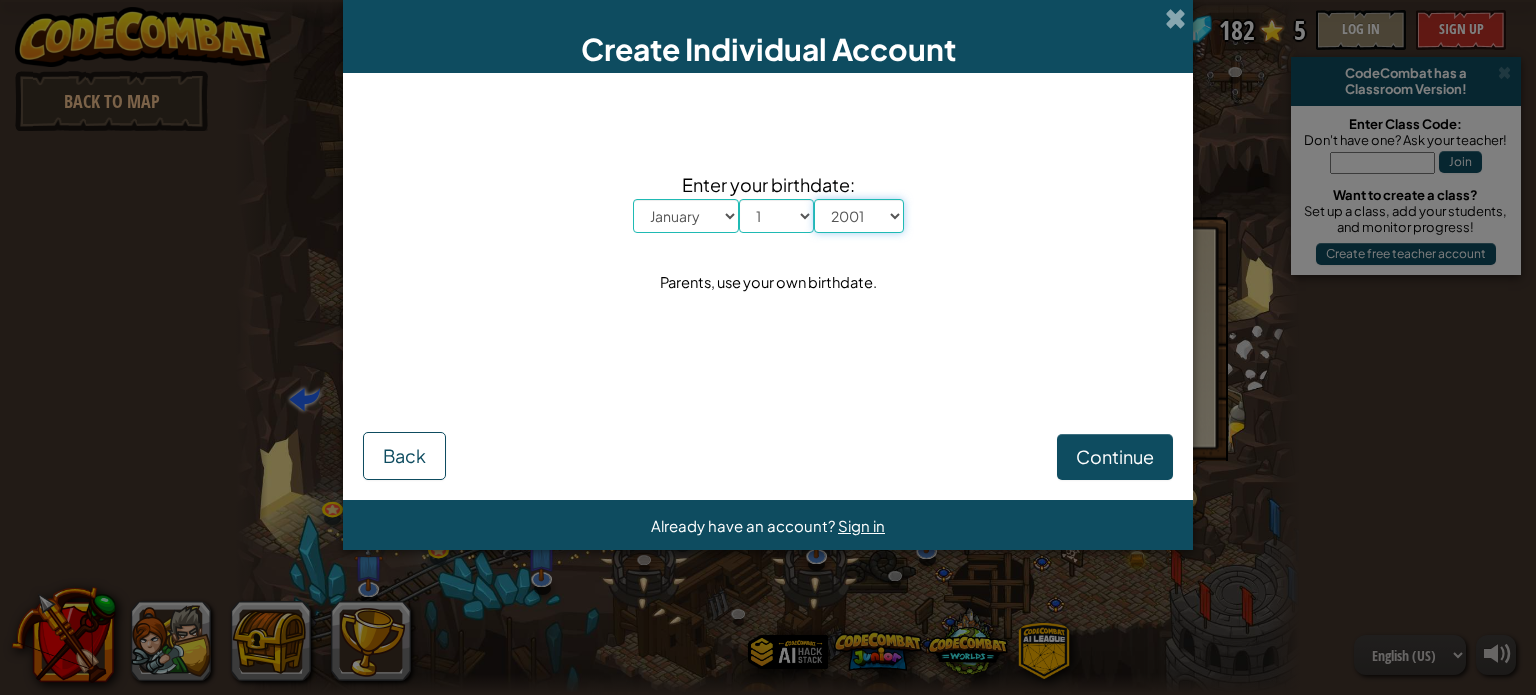 click on "Year 2025 2024 2023 2022 2021 2020 2019 2018 2017 2016 2015 2014 2013 2012 2011 2010 2009 2008 2007 2006 2005 2004 2003 2002 2001 2000 1999 1998 1997 1996 1995 1994 1993 1992 1991 1990 1989 1988 1987 1986 1985 1984 1983 1982 1981 1980 1979 1978 1977 1976 1975 1974 1973 1972 1971 1970 1969 1968 1967 1966 1965 1964 1963 1962 1961 1960 1959 1958 1957 1956 1955 1954 1953 1952 1951 1950 1949 1948 1947 1946 1945 1944 1943 1942 1941 1940 1939 1938 1937 1936 1935 1934 1933 1932 1931 1930 1929 1928 1927 1926" at bounding box center [859, 216] 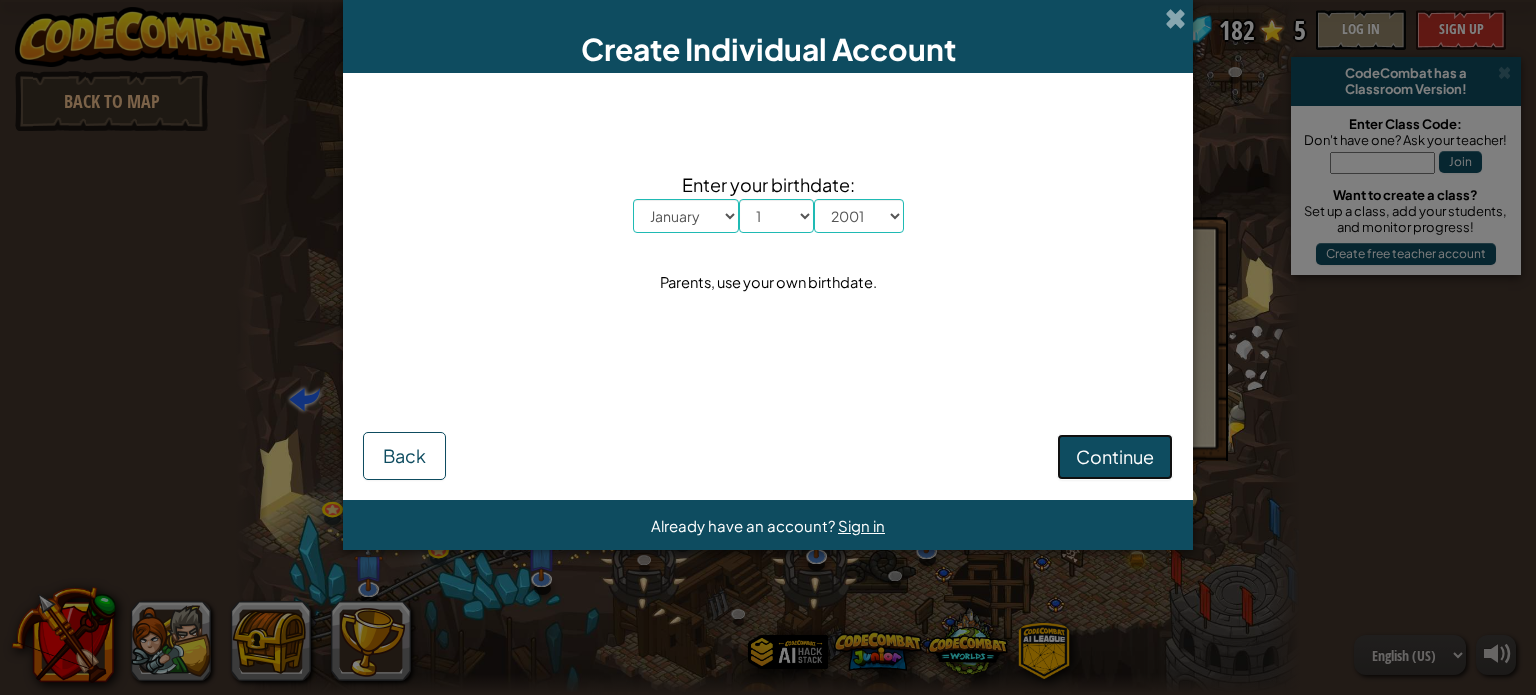 click on "Continue" at bounding box center [1115, 456] 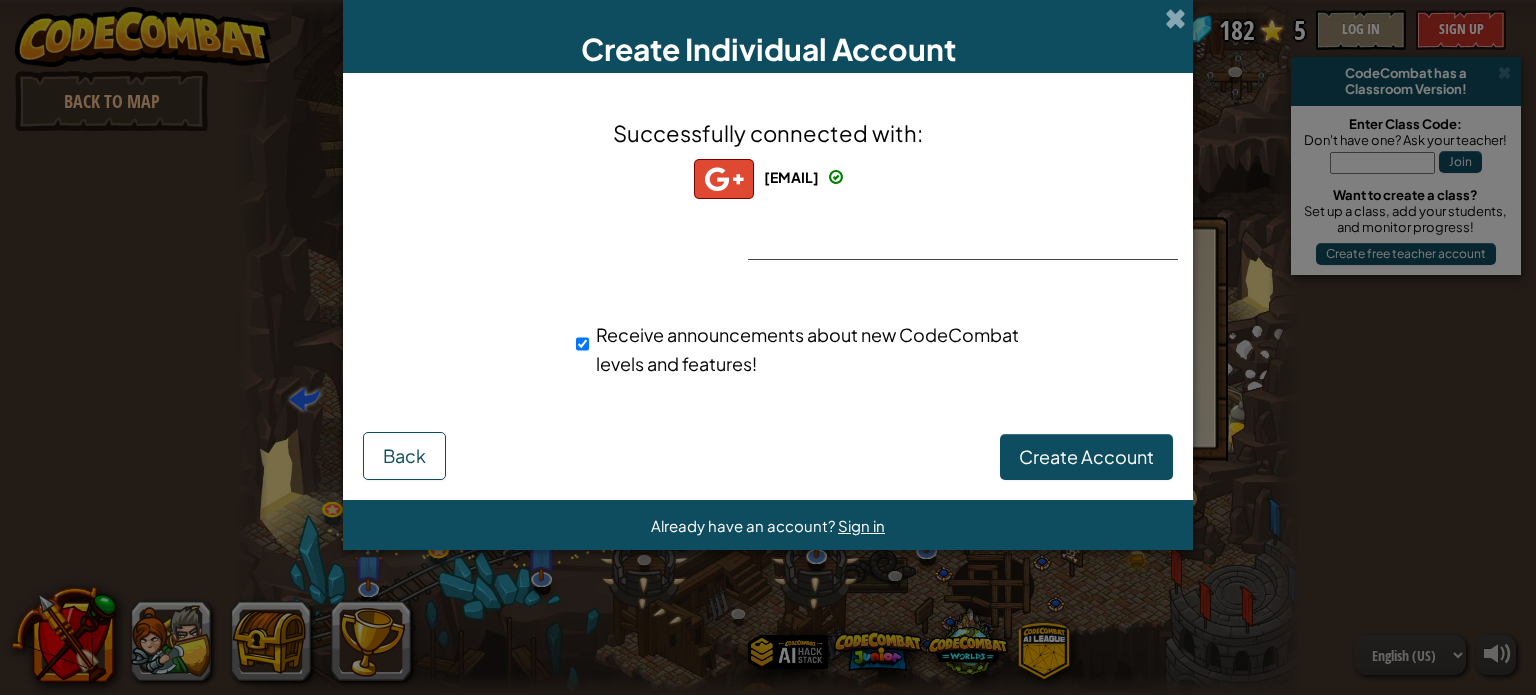 click on "Receive announcements about new CodeCombat levels and features!" at bounding box center (803, 349) 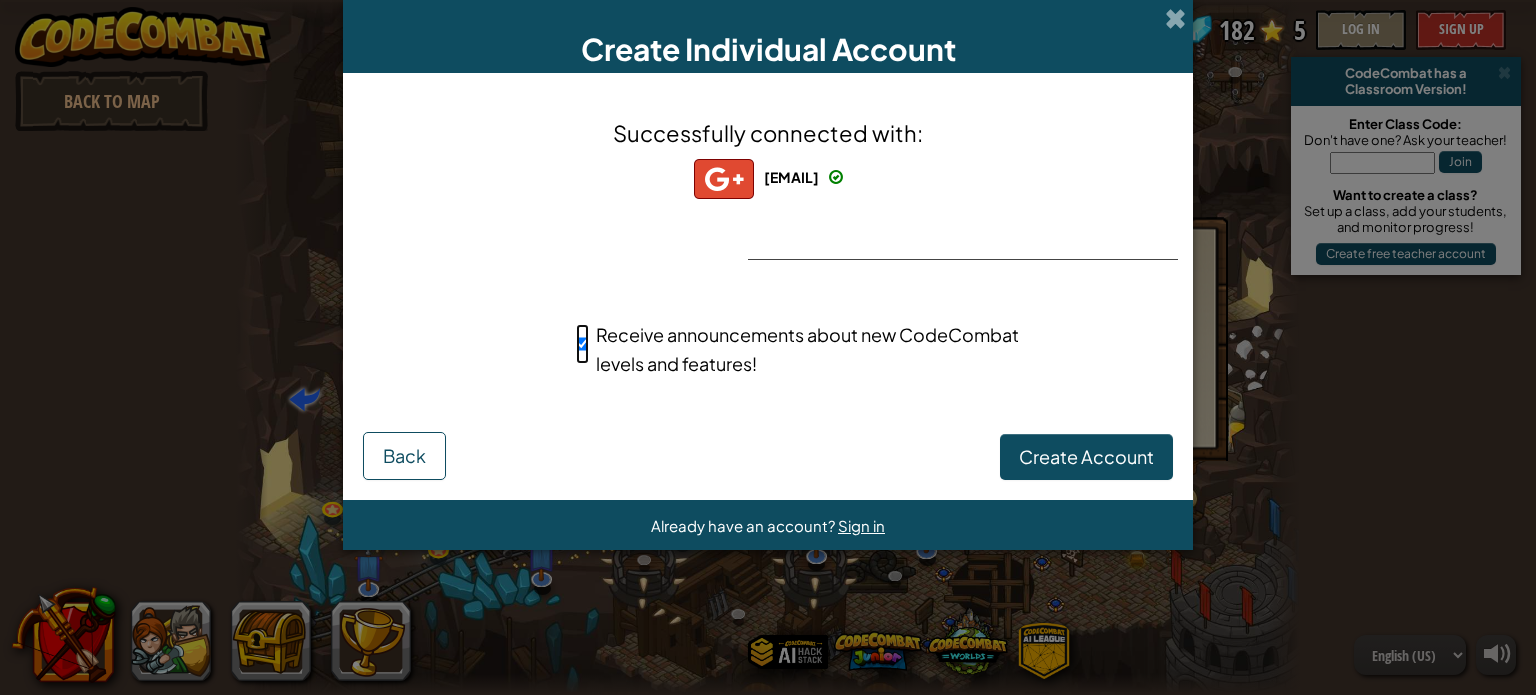 click on "Receive announcements about new CodeCombat levels and features!" at bounding box center (582, 344) 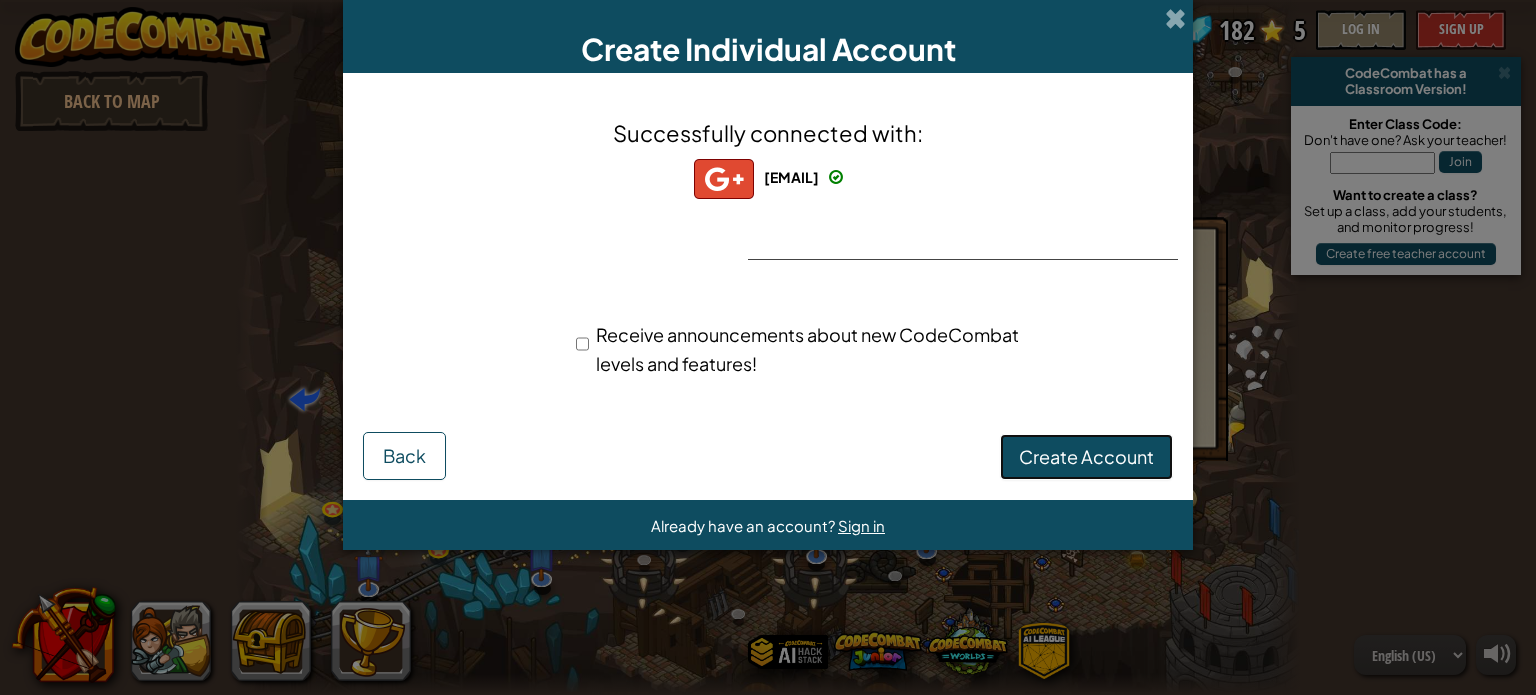 click on "Create Account" at bounding box center (1086, 456) 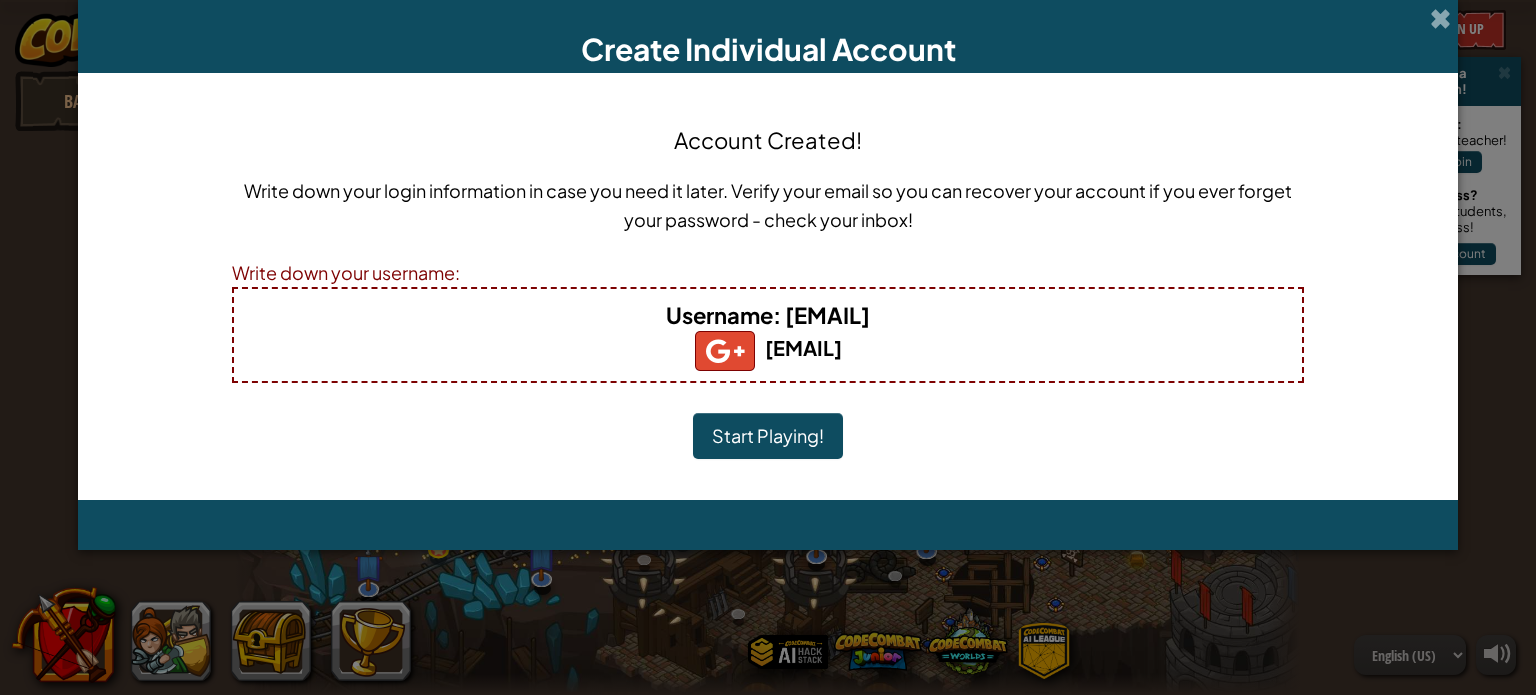 click on "Username : [EMAIL]" at bounding box center (768, 315) 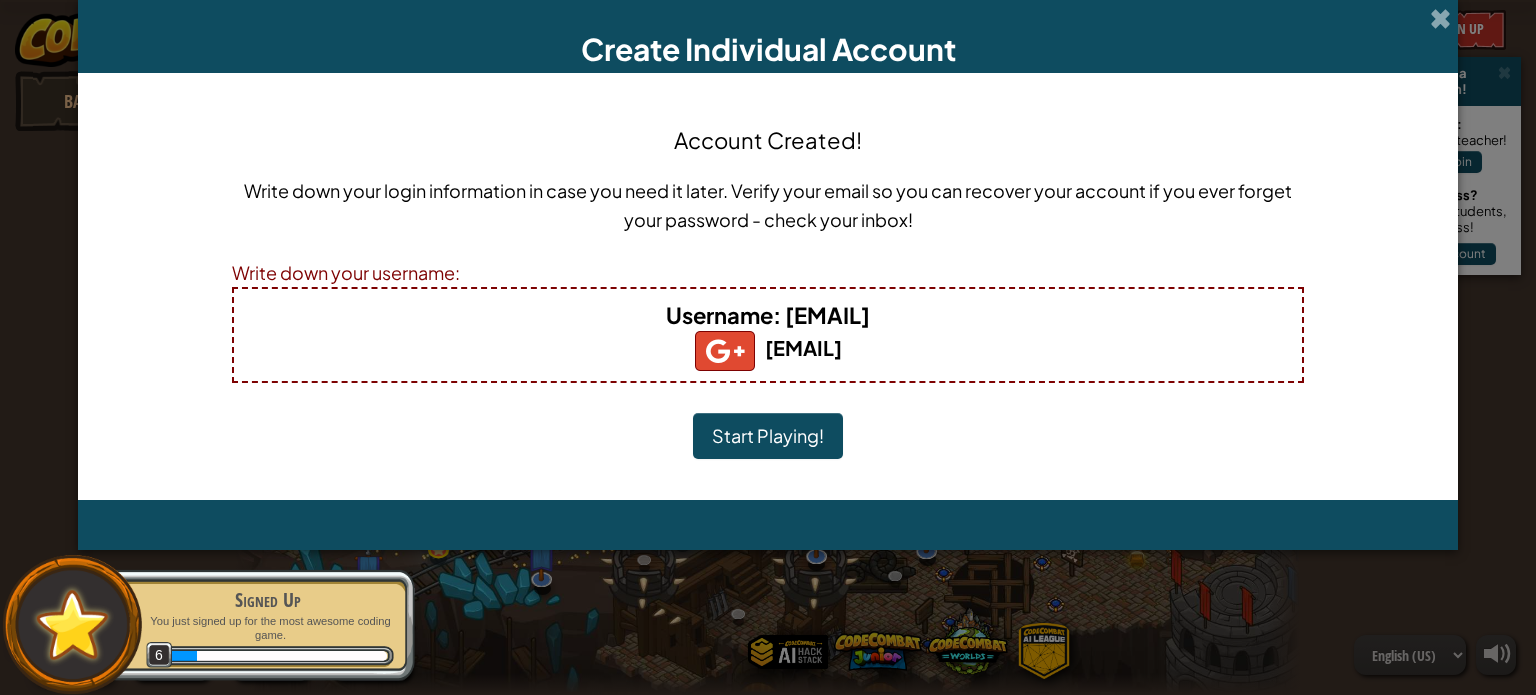 click on "[EMAIL]" at bounding box center [768, 351] 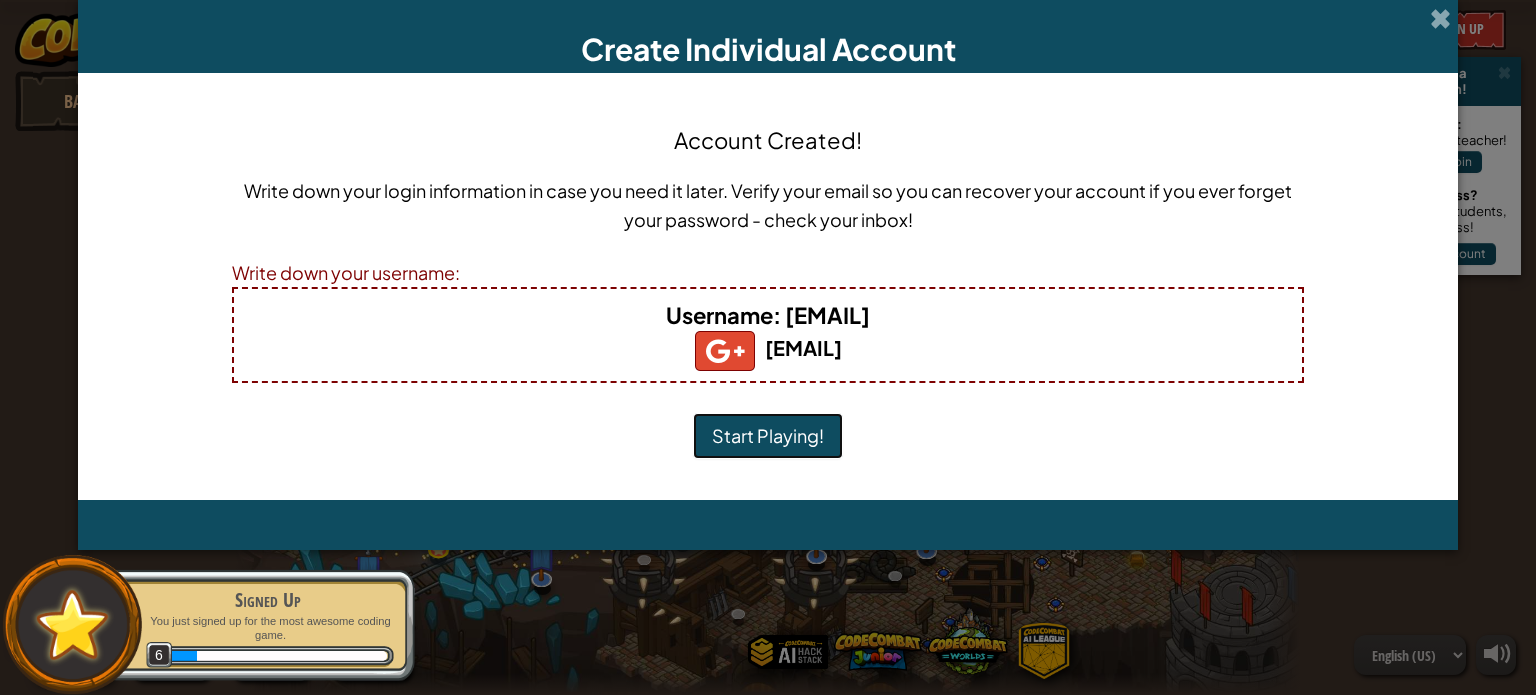 click on "Start Playing!" at bounding box center (768, 436) 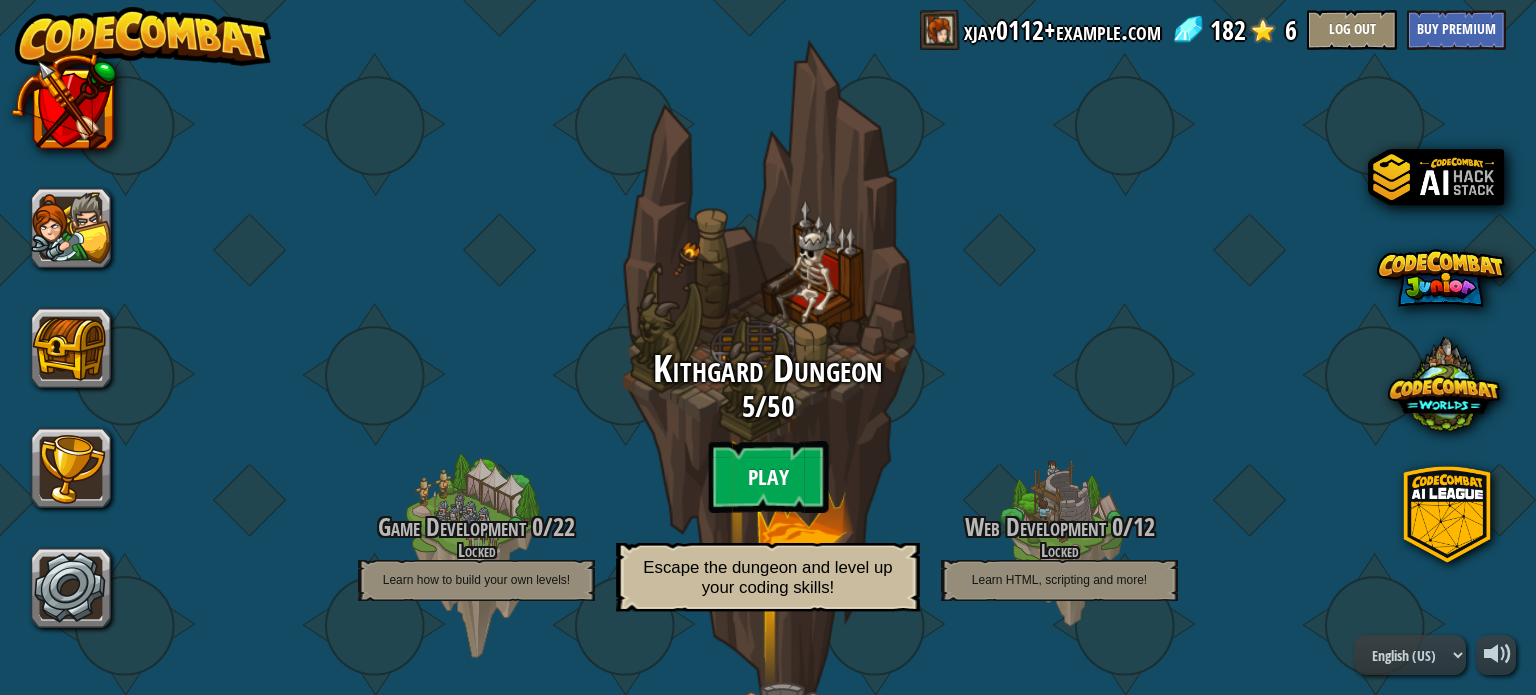 scroll, scrollTop: 0, scrollLeft: 0, axis: both 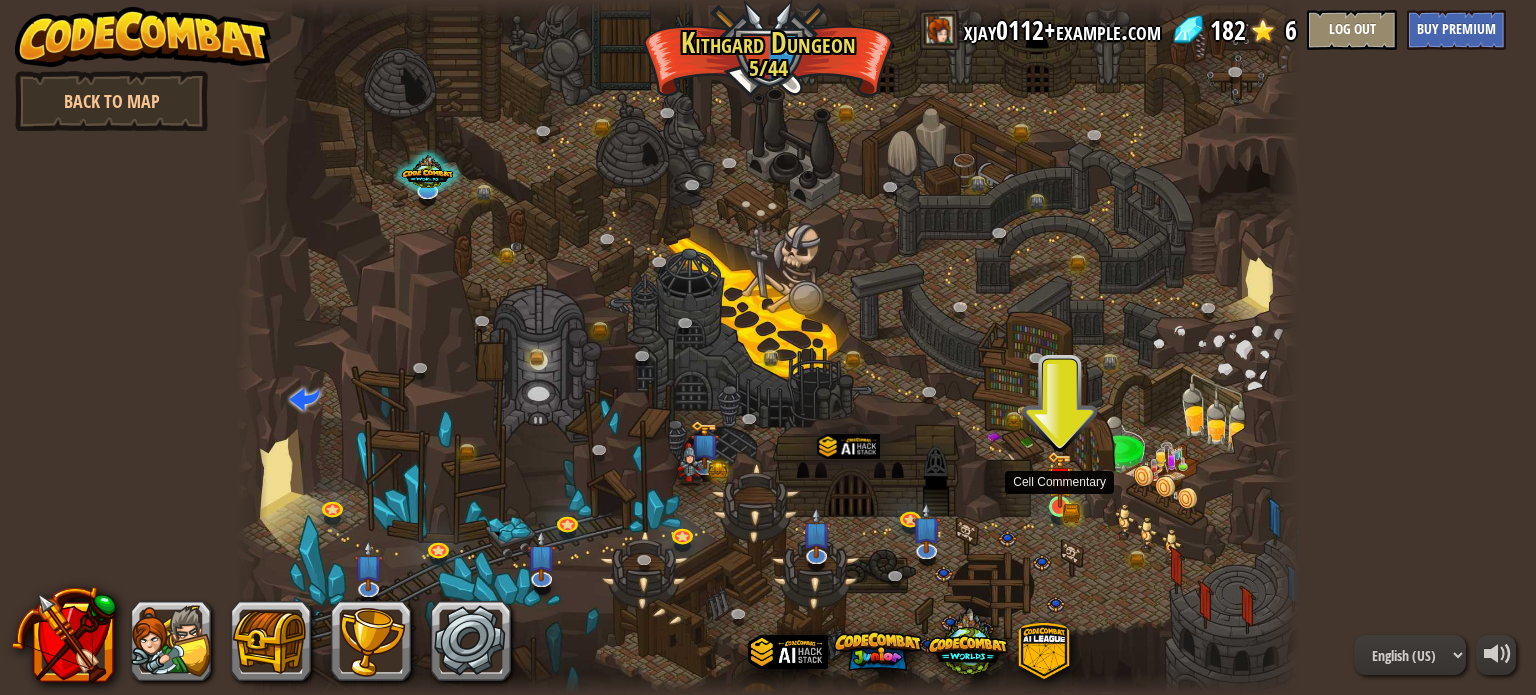 click at bounding box center [1060, 479] 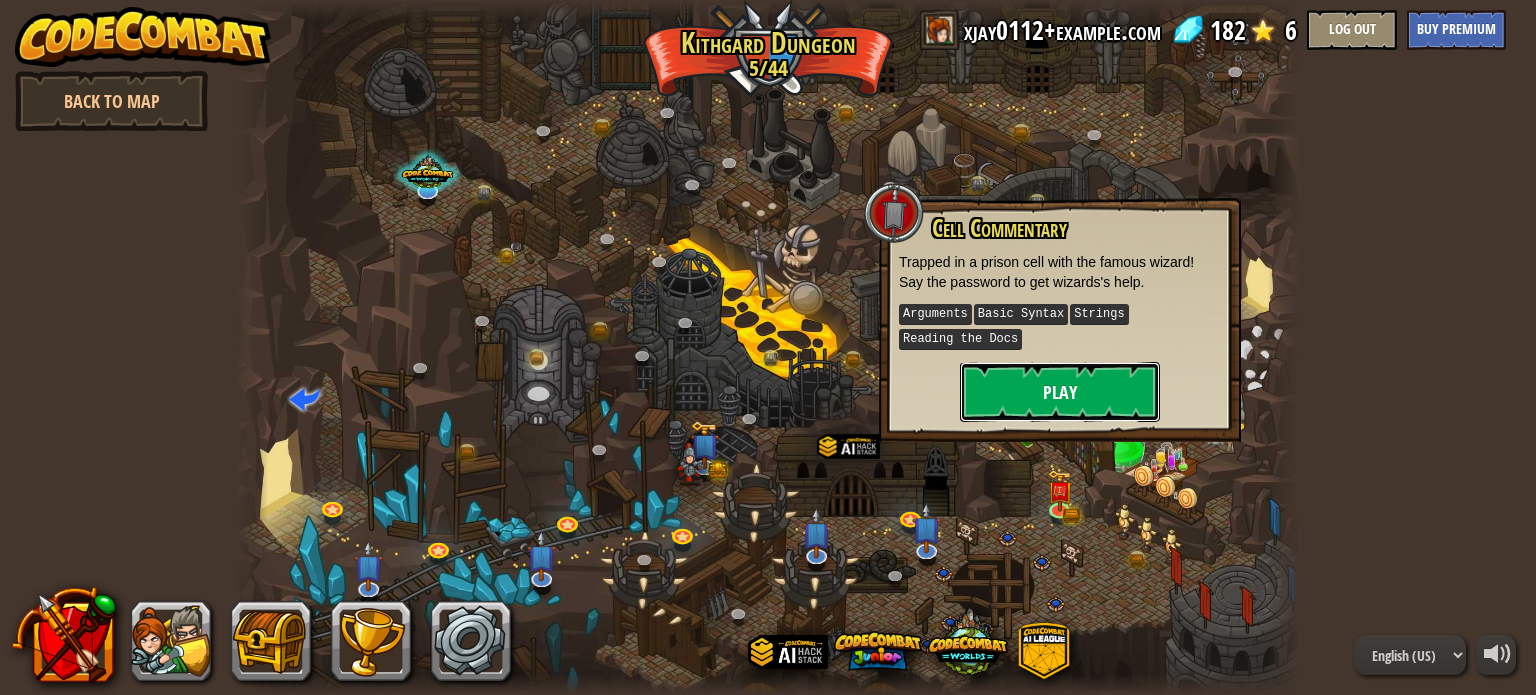 click on "Play" at bounding box center (1060, 392) 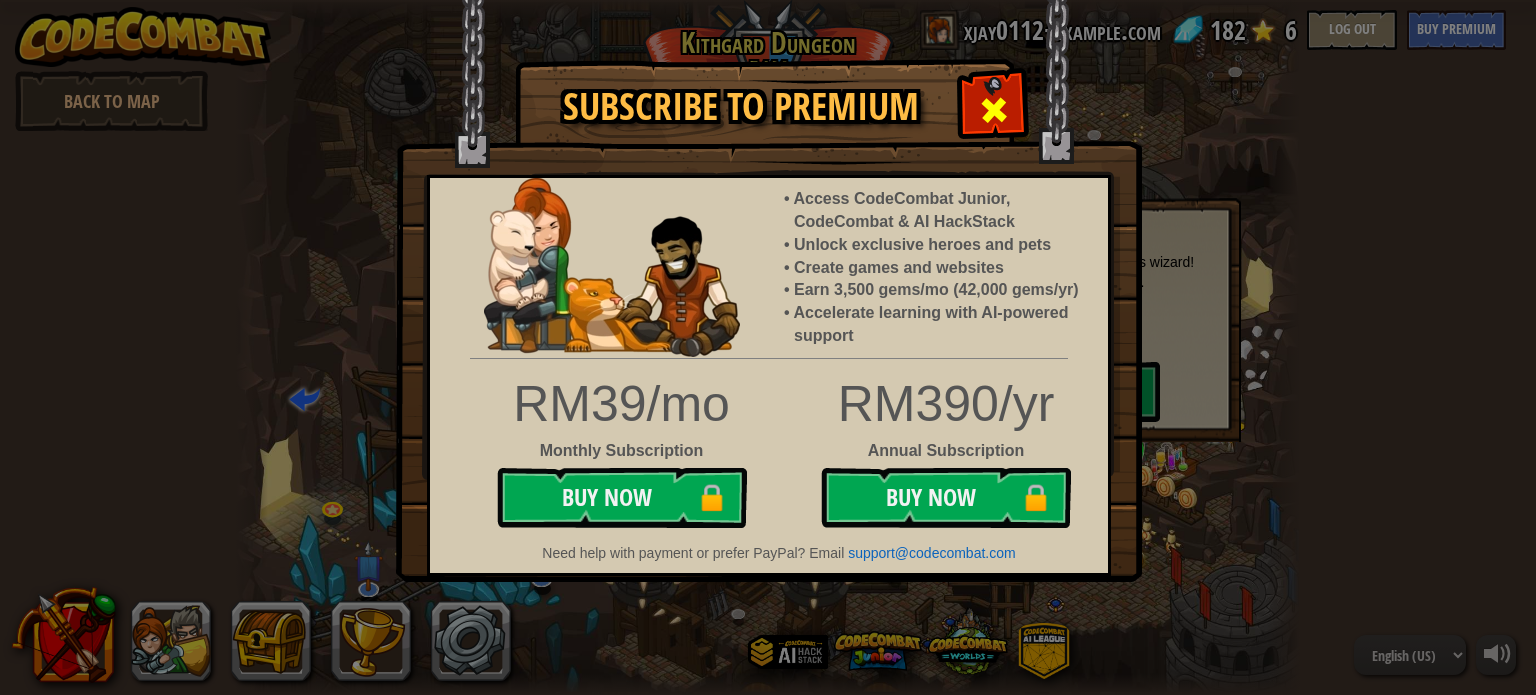 click at bounding box center [994, 110] 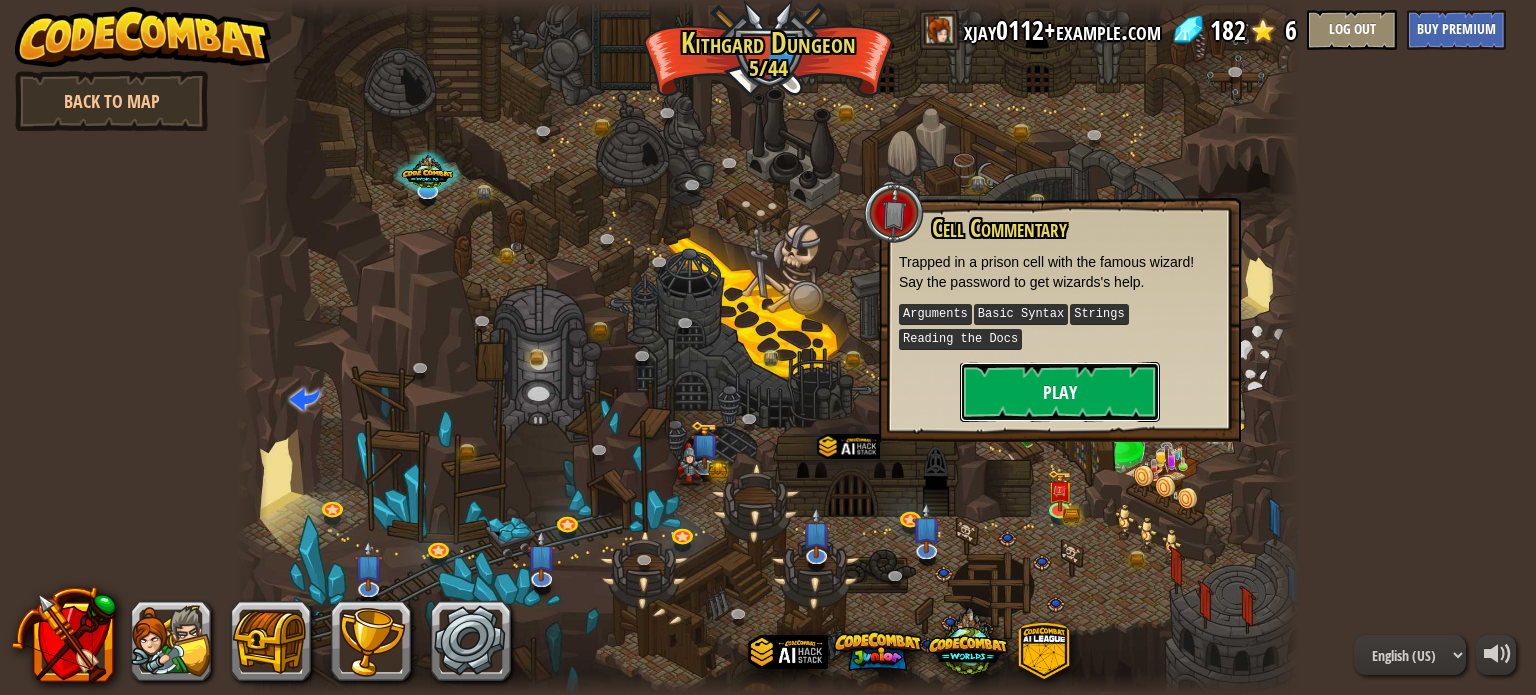 click on "Play" at bounding box center (1060, 392) 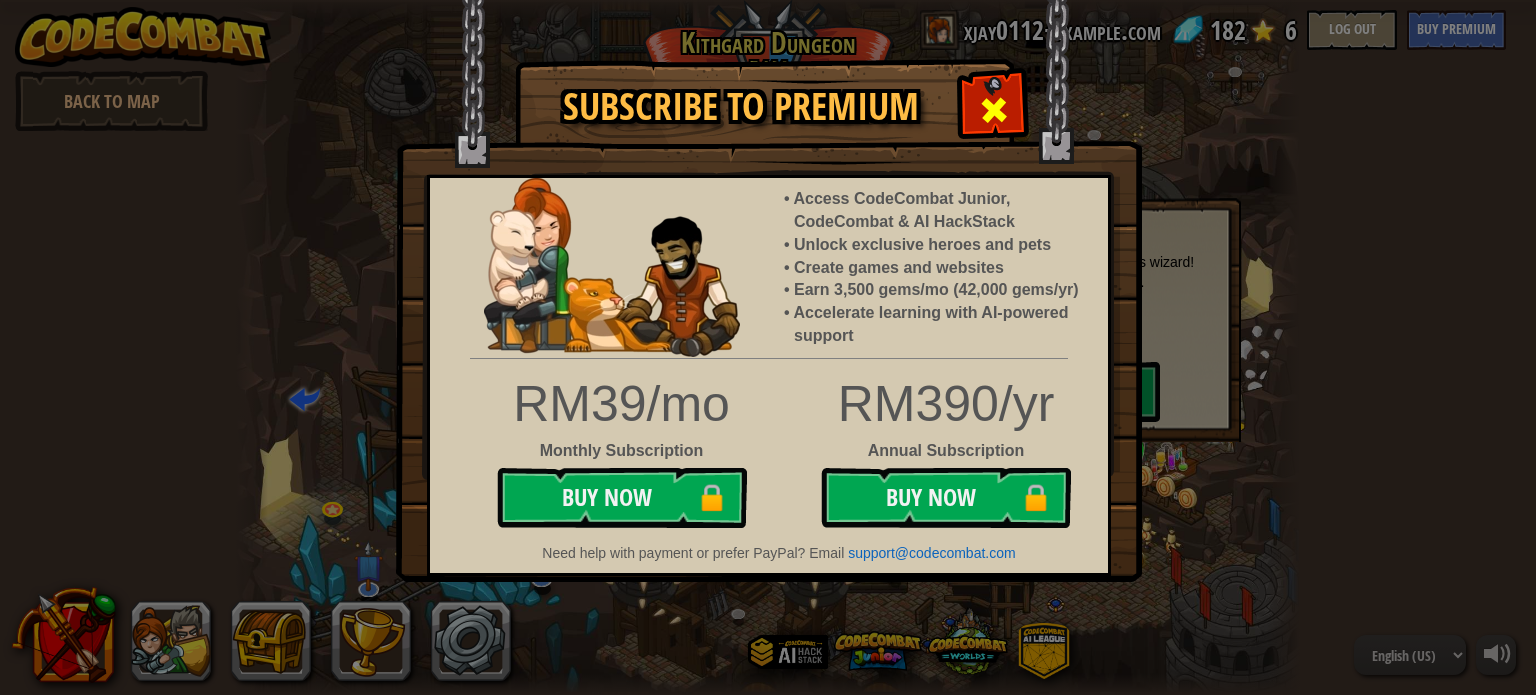click at bounding box center [993, 107] 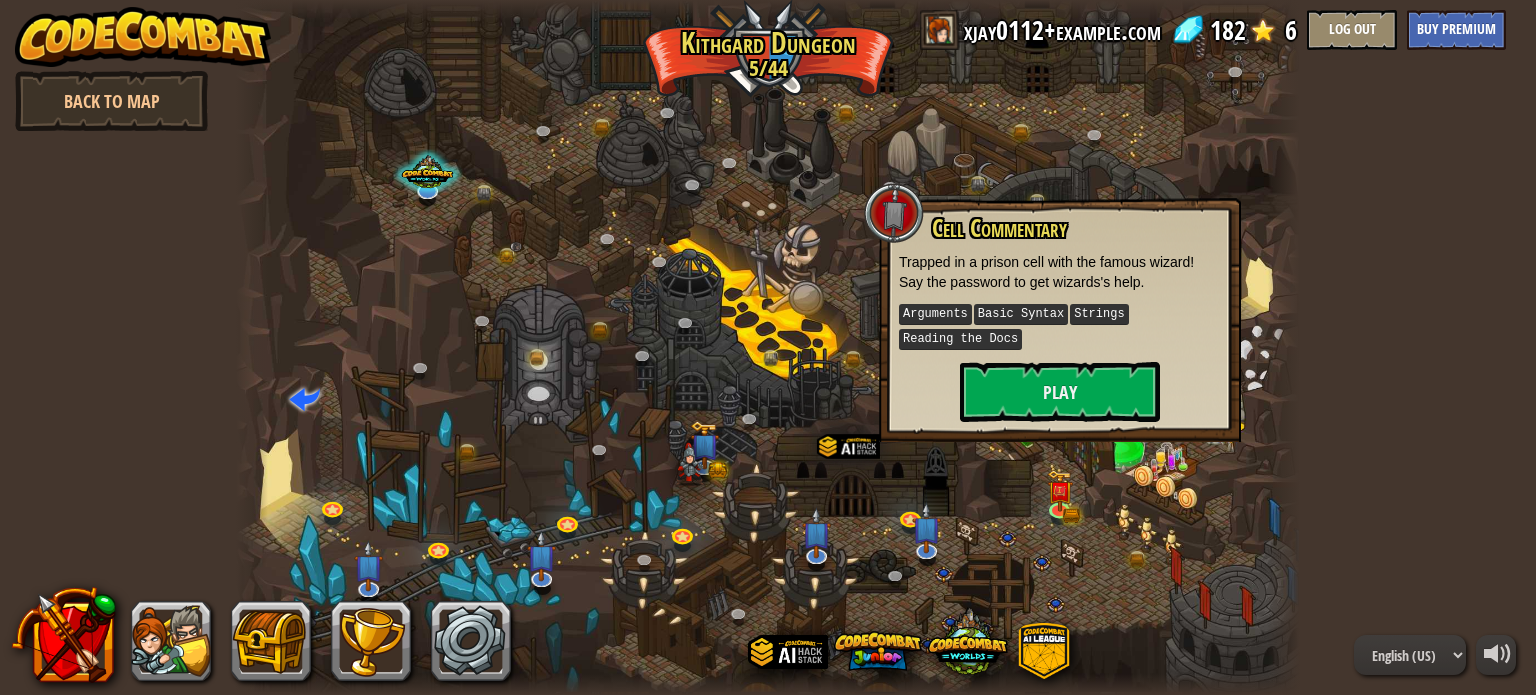 click at bounding box center [1284, 347] 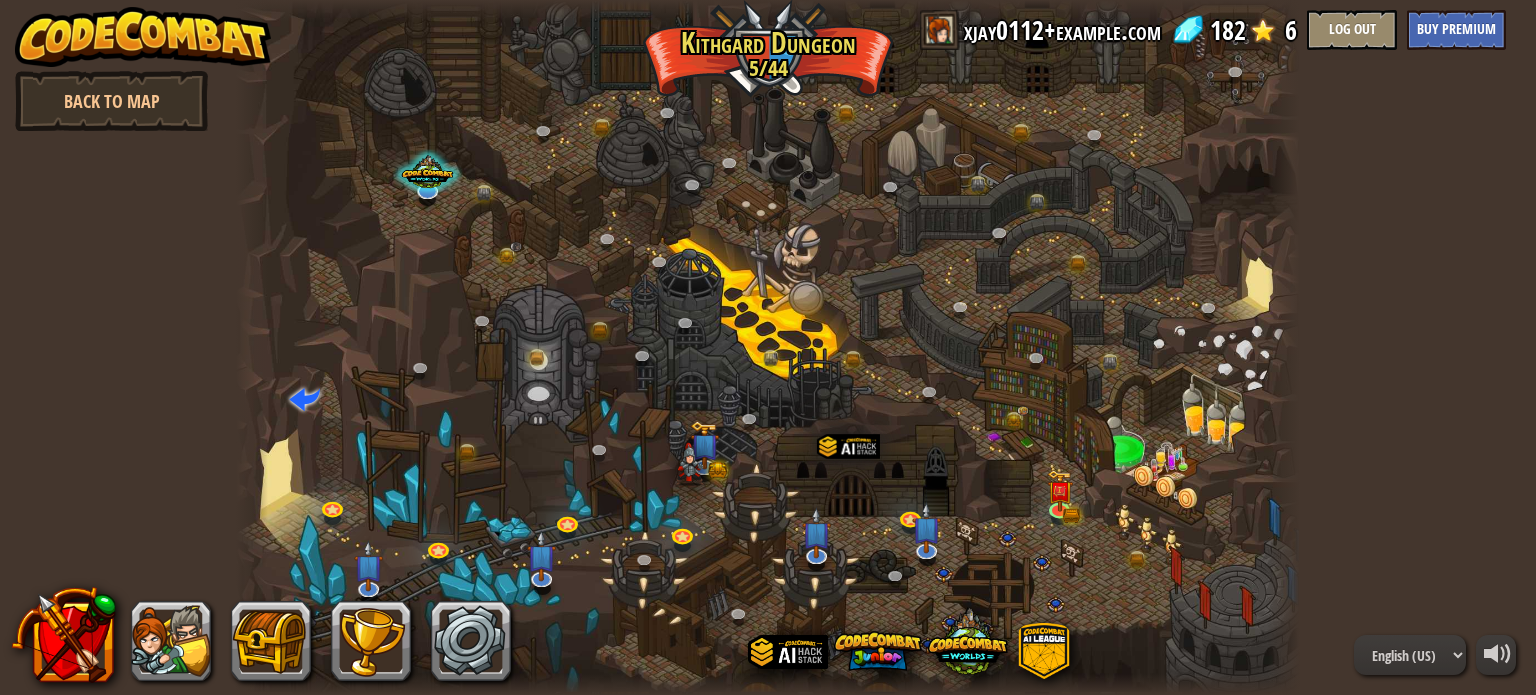 click at bounding box center [767, 347] 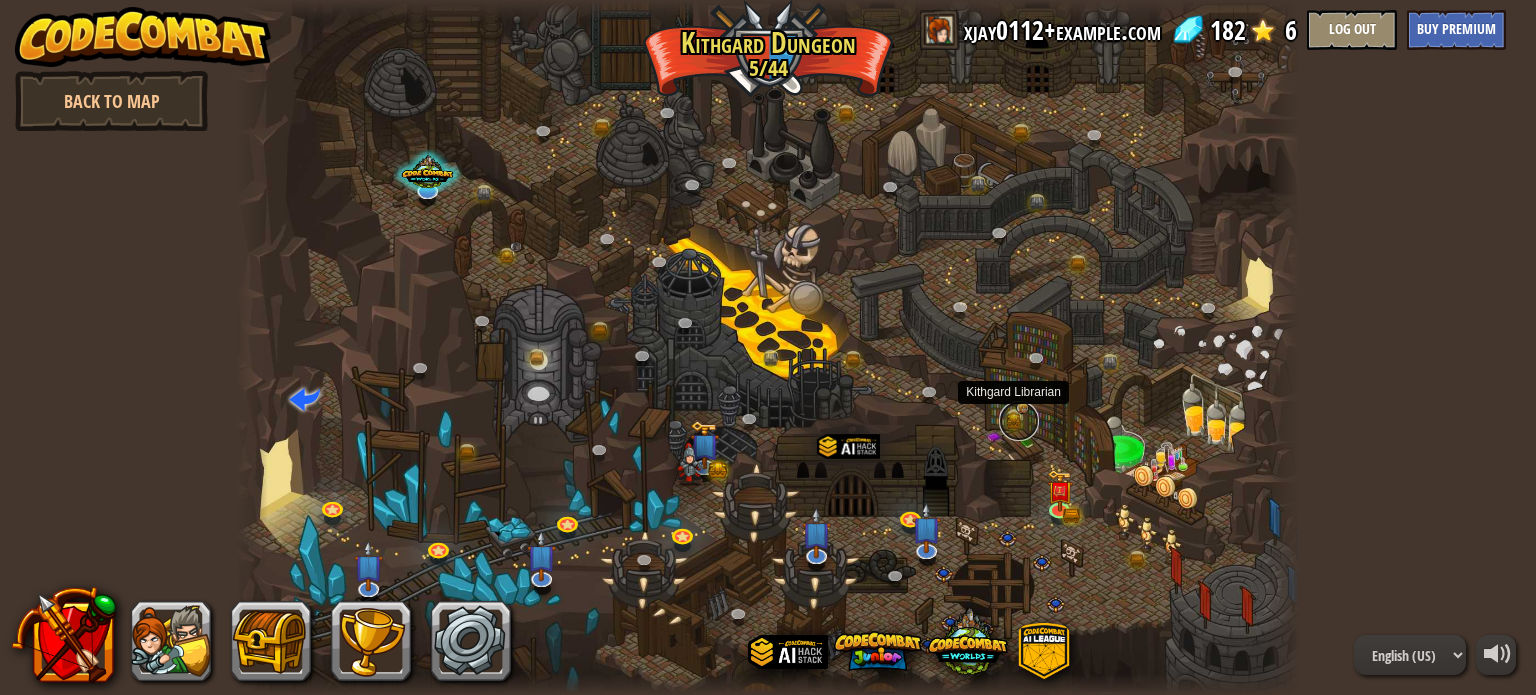 click at bounding box center (1019, 421) 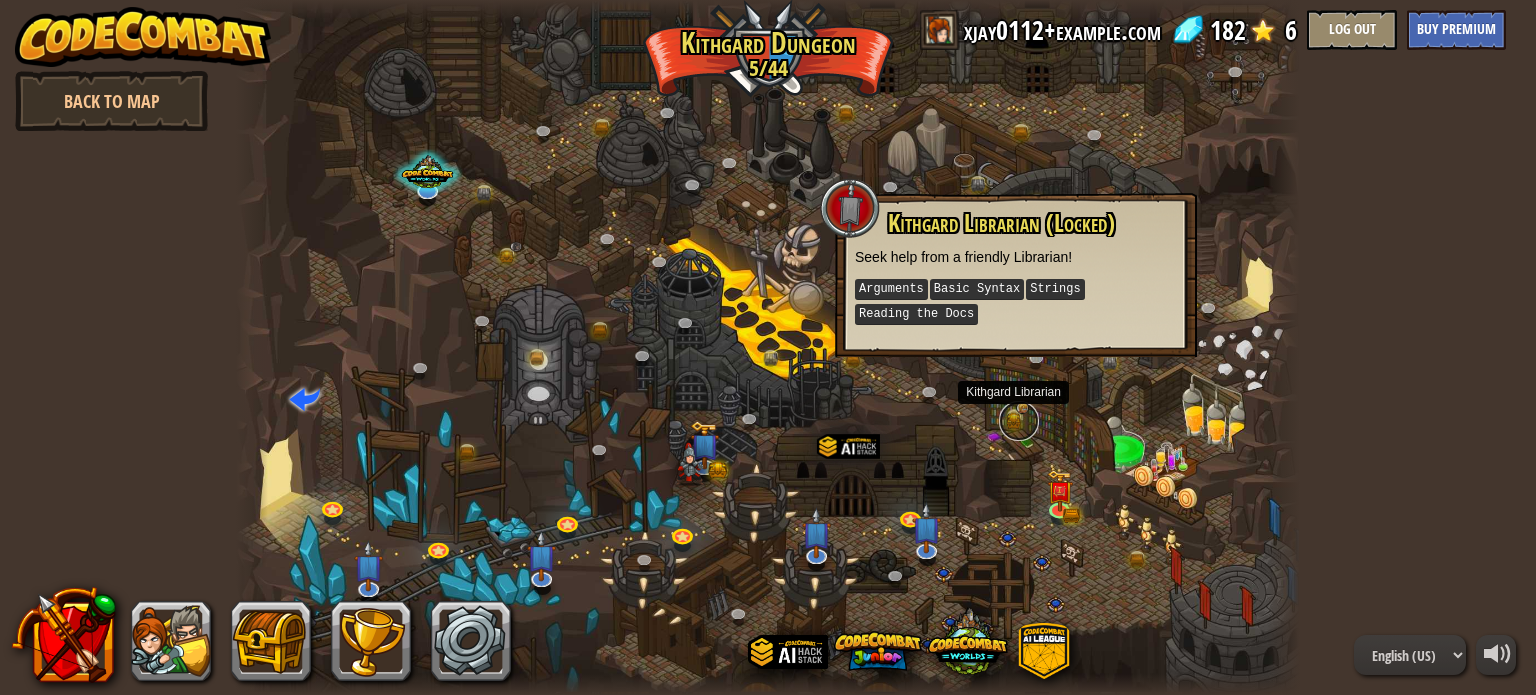click at bounding box center (1019, 421) 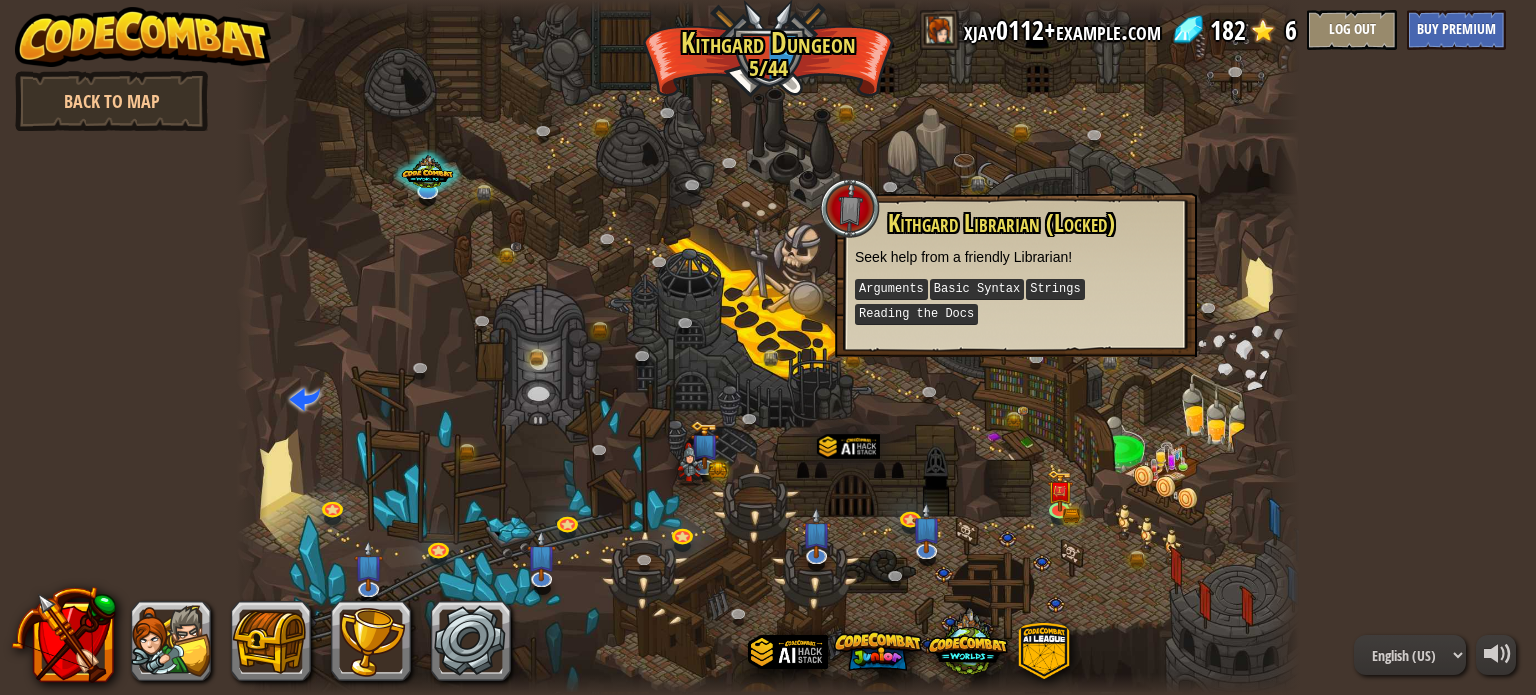 click at bounding box center [767, 347] 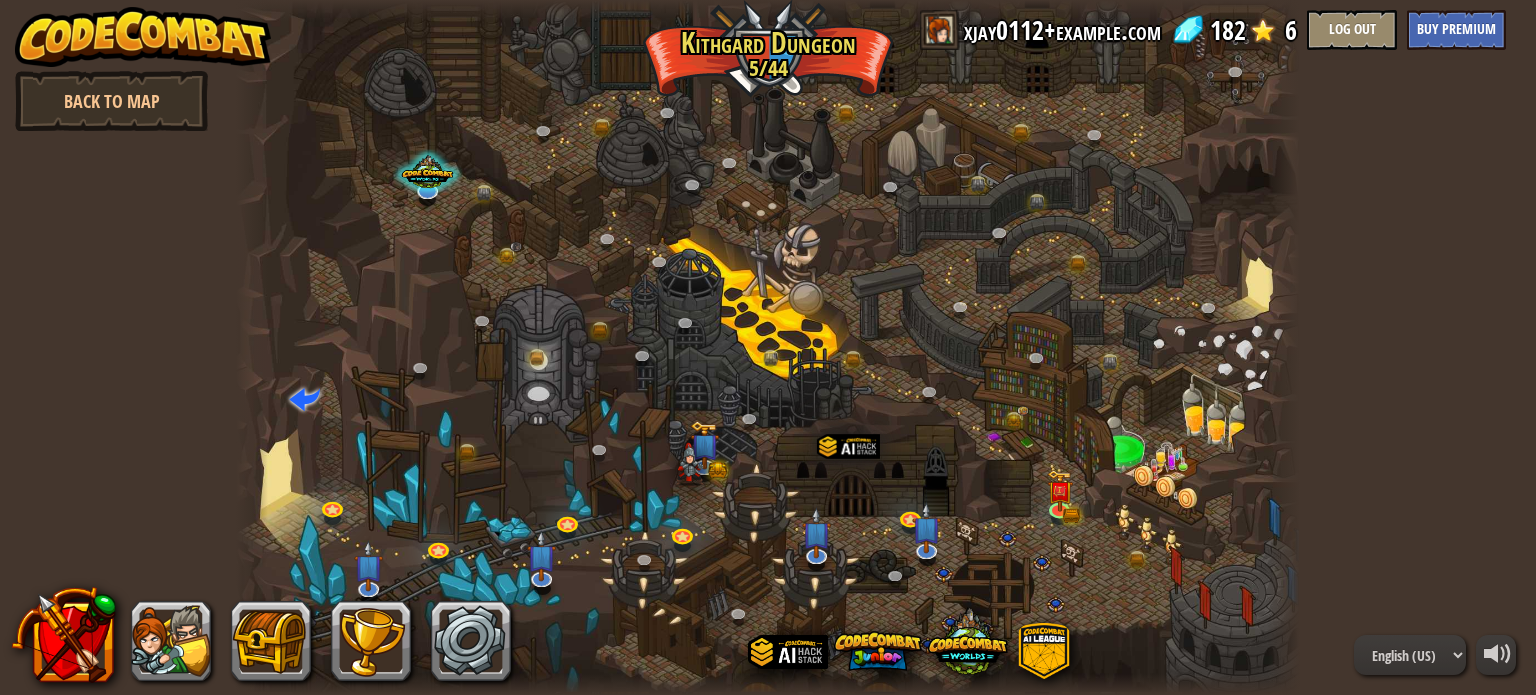 click at bounding box center [767, 347] 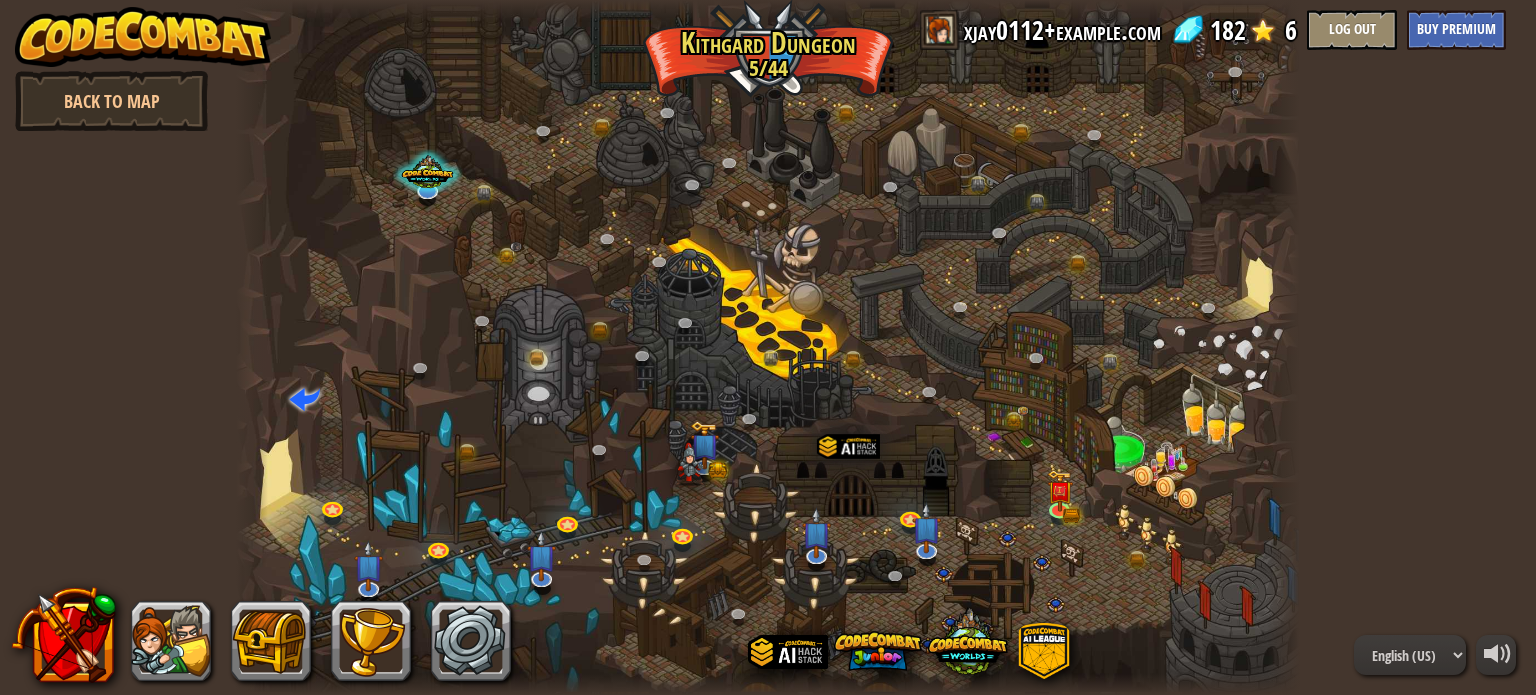 click at bounding box center (767, 347) 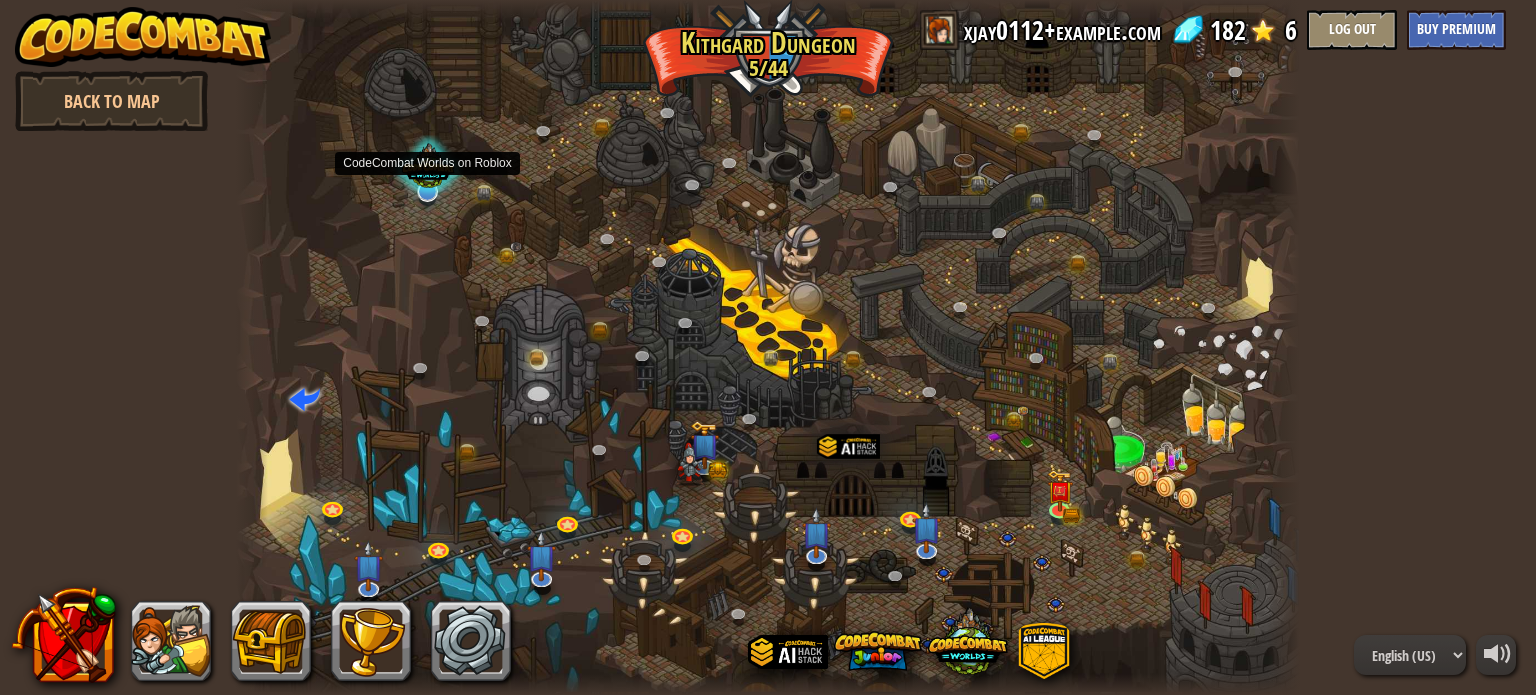 click at bounding box center [427, 168] 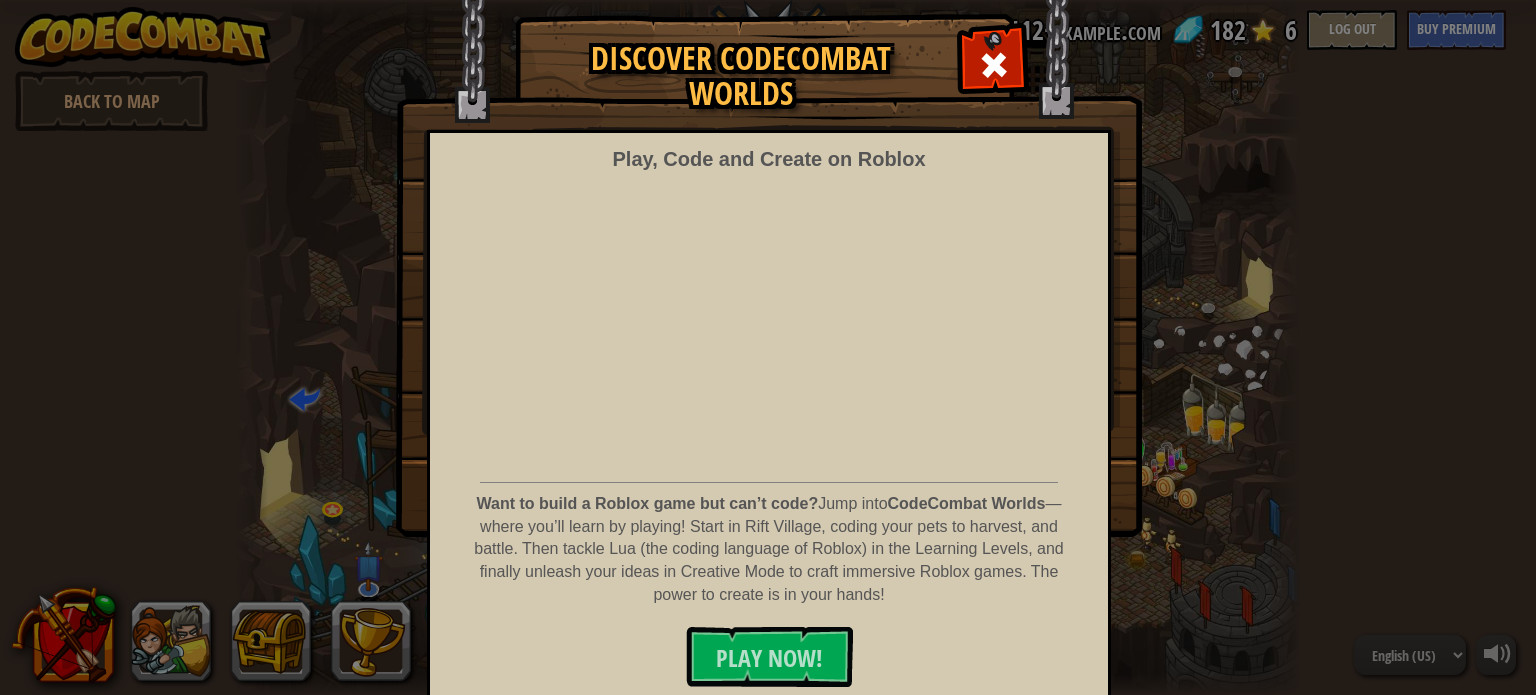 scroll, scrollTop: 48, scrollLeft: 0, axis: vertical 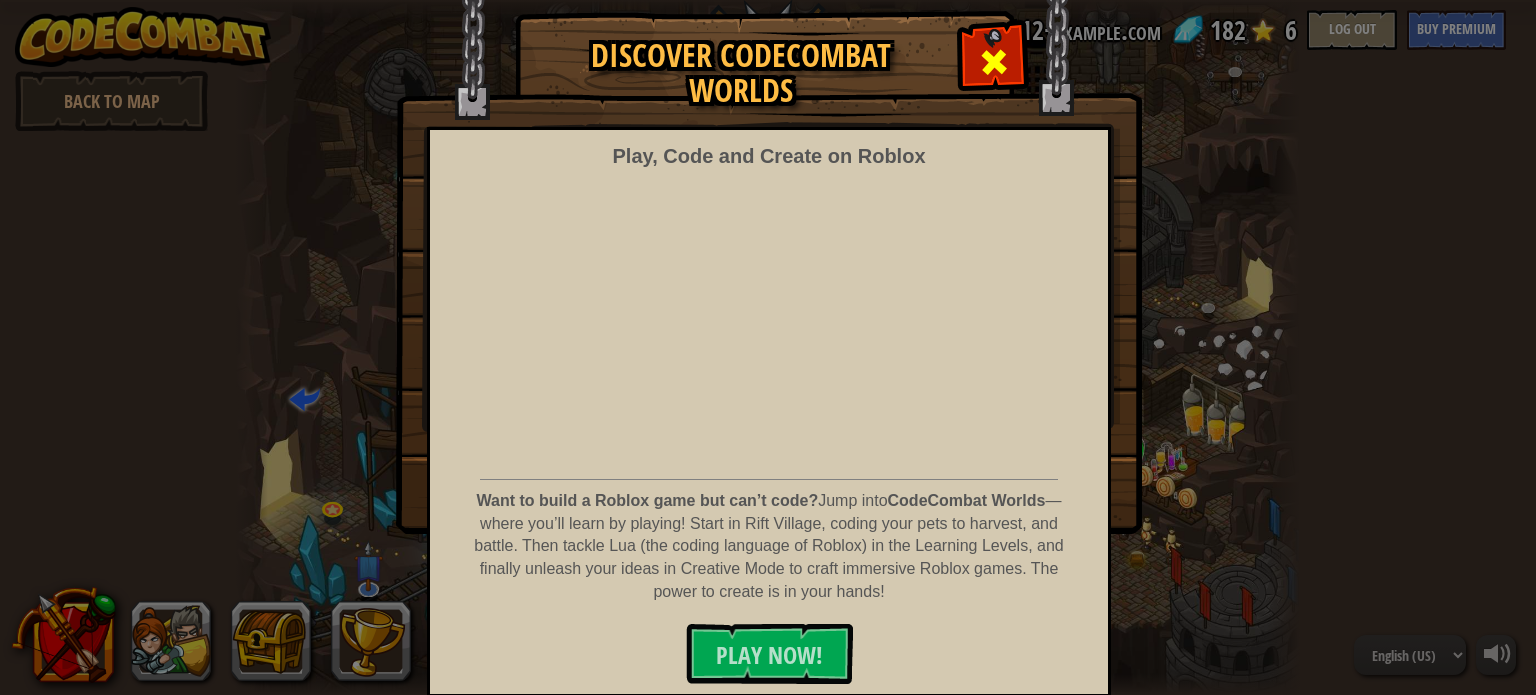 click at bounding box center [994, 62] 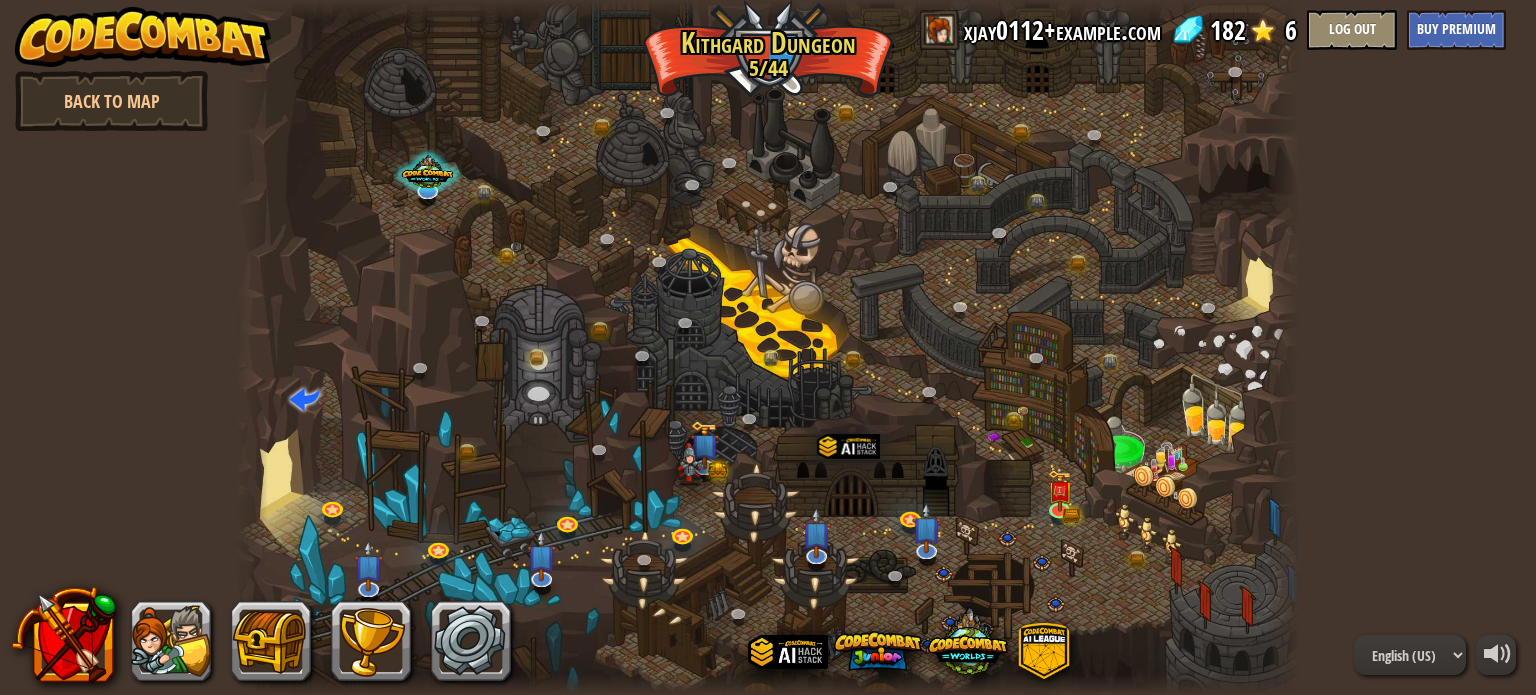 drag, startPoint x: 1176, startPoint y: 494, endPoint x: 1153, endPoint y: 482, distance: 25.942244 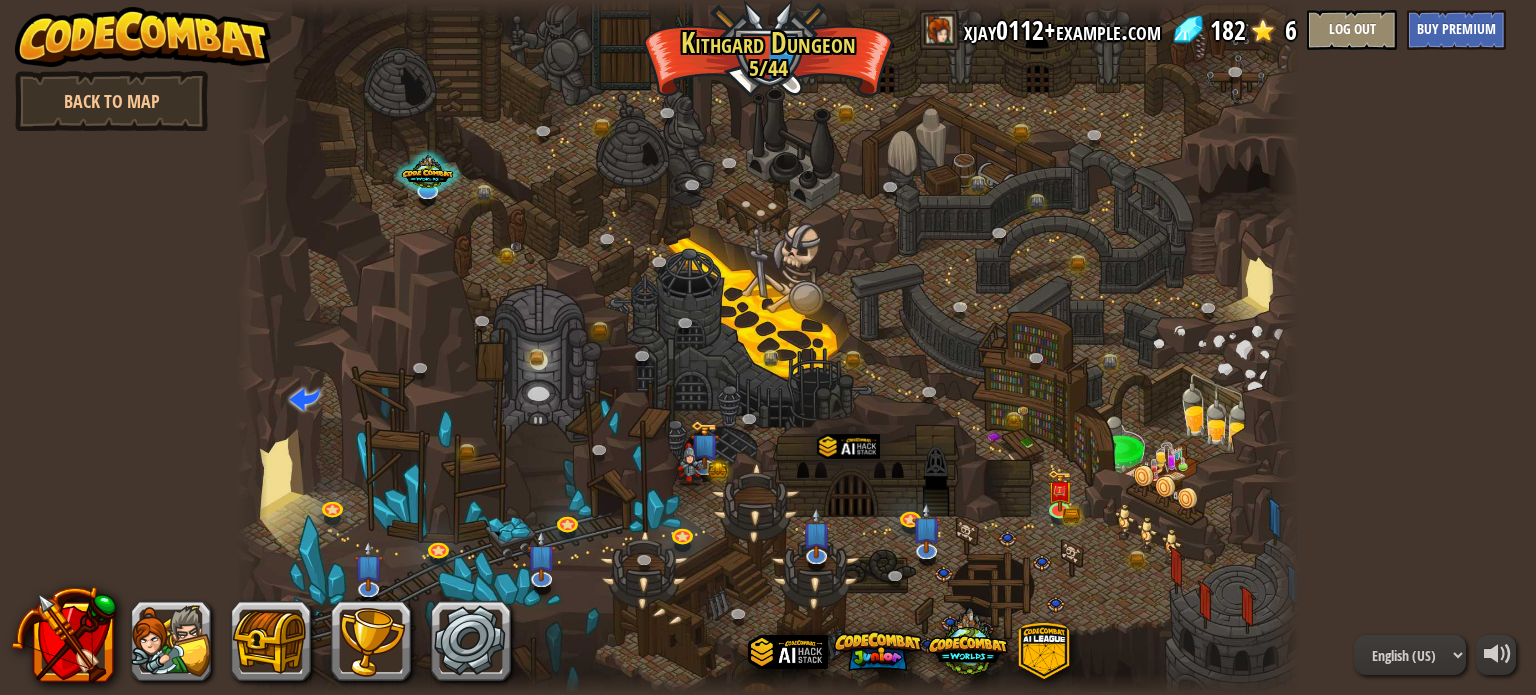 click at bounding box center [767, 347] 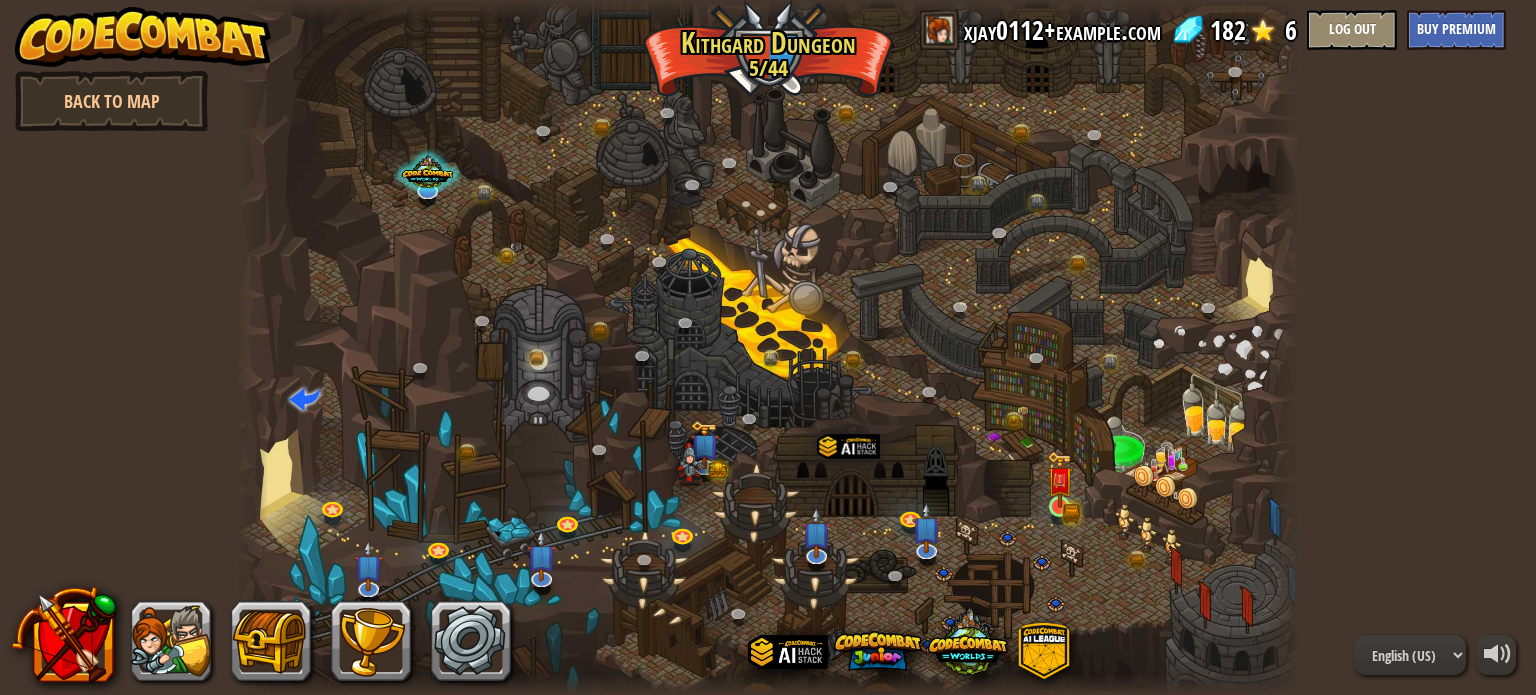 click at bounding box center (767, 347) 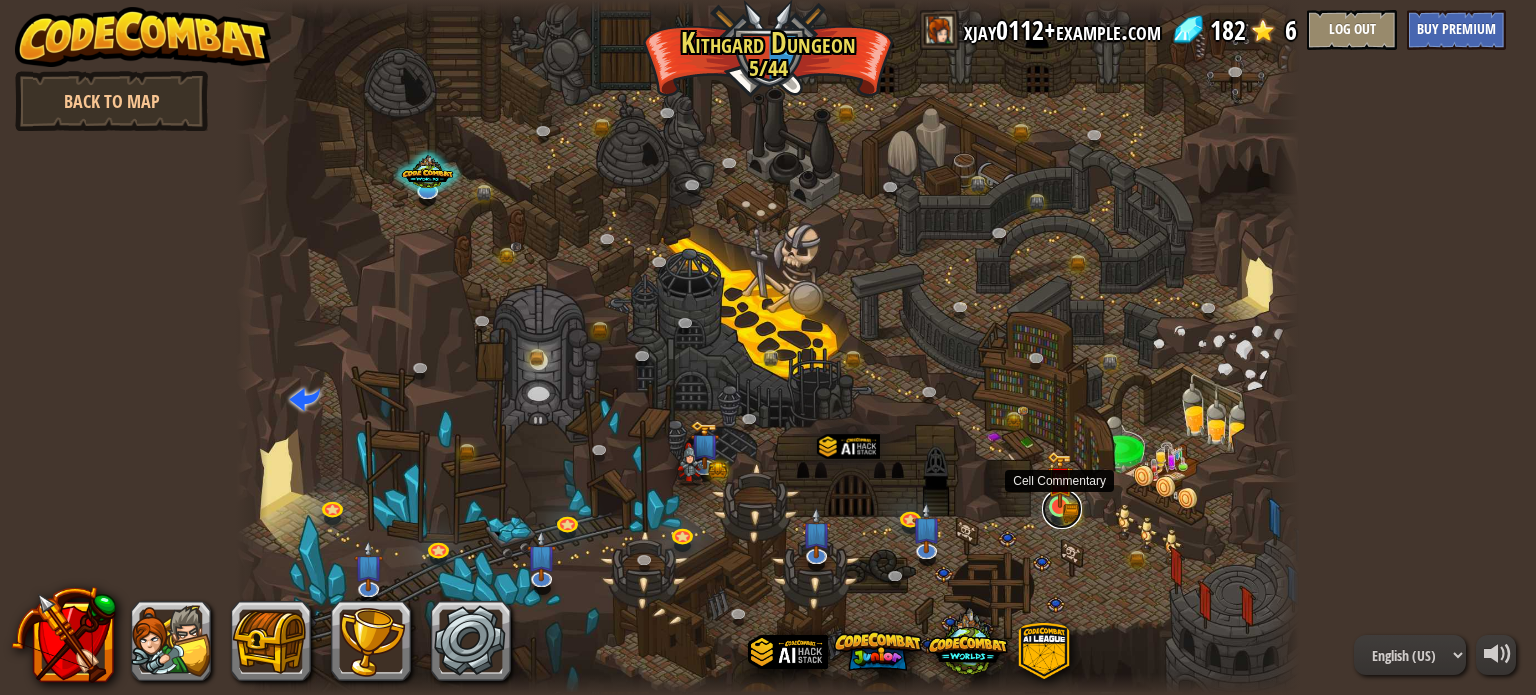 click at bounding box center (1062, 509) 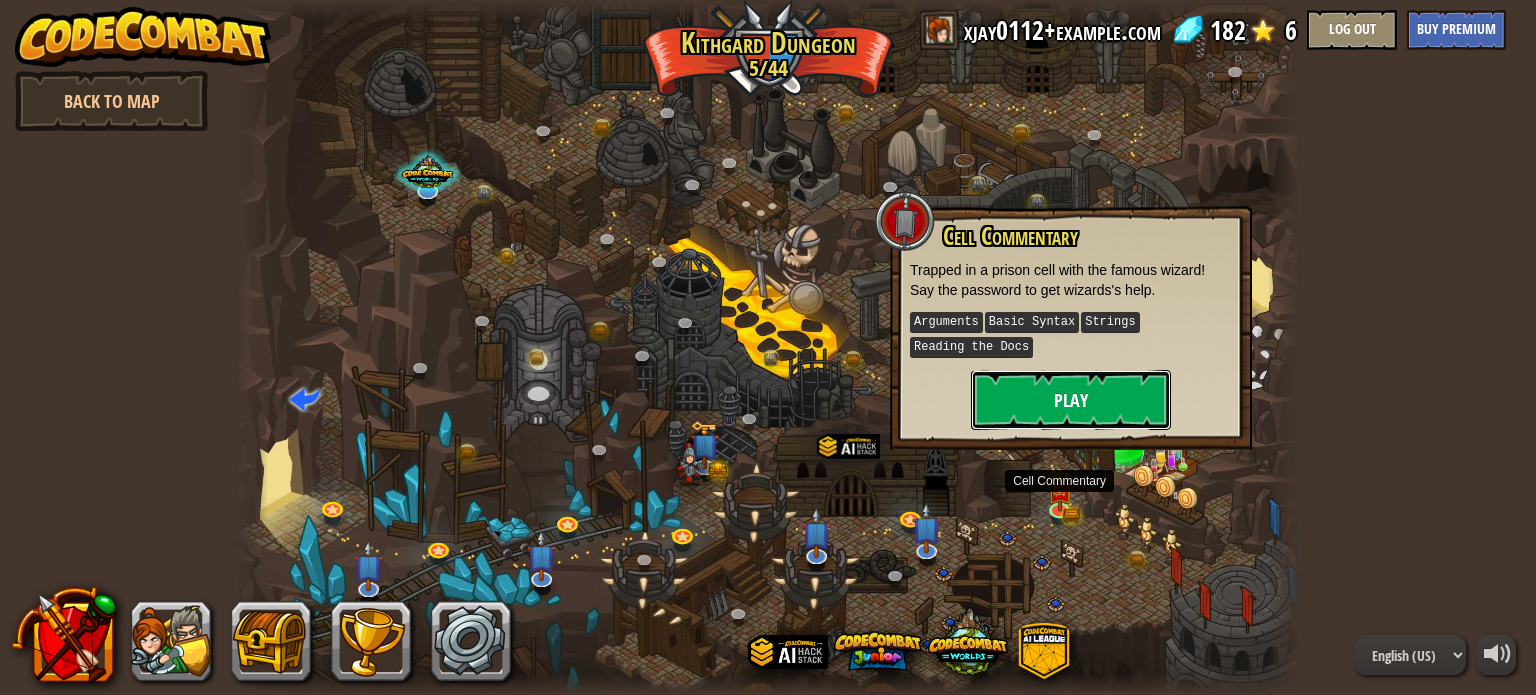 click on "Play" at bounding box center (1071, 400) 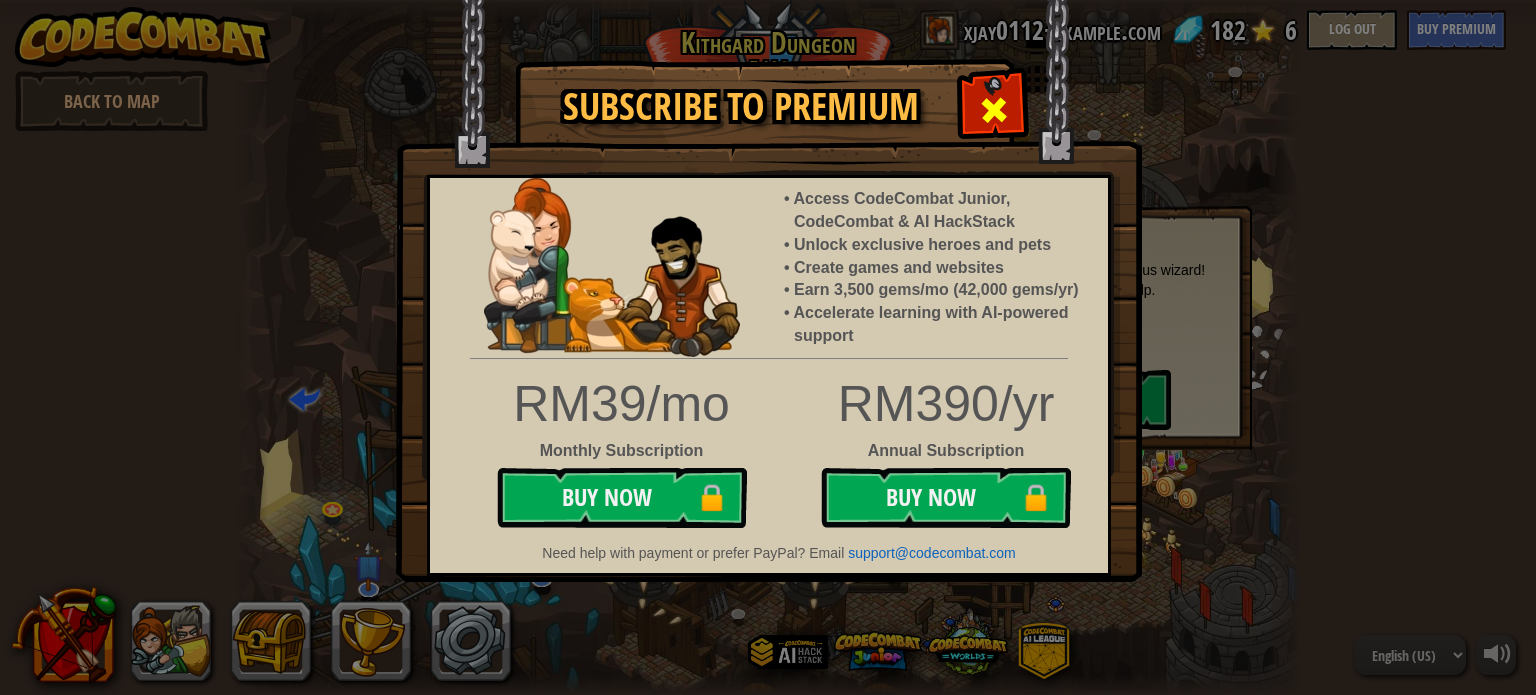 click at bounding box center (994, 110) 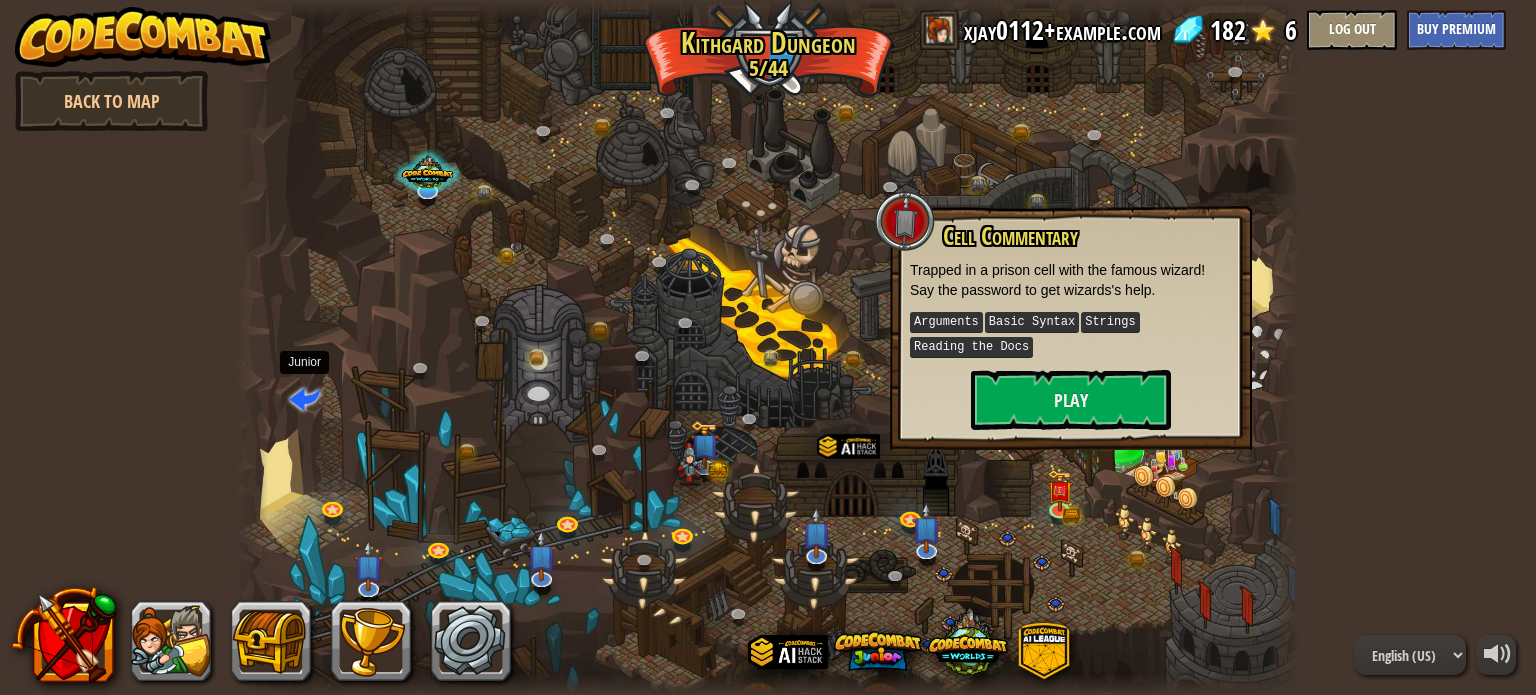 click at bounding box center [304, 397] 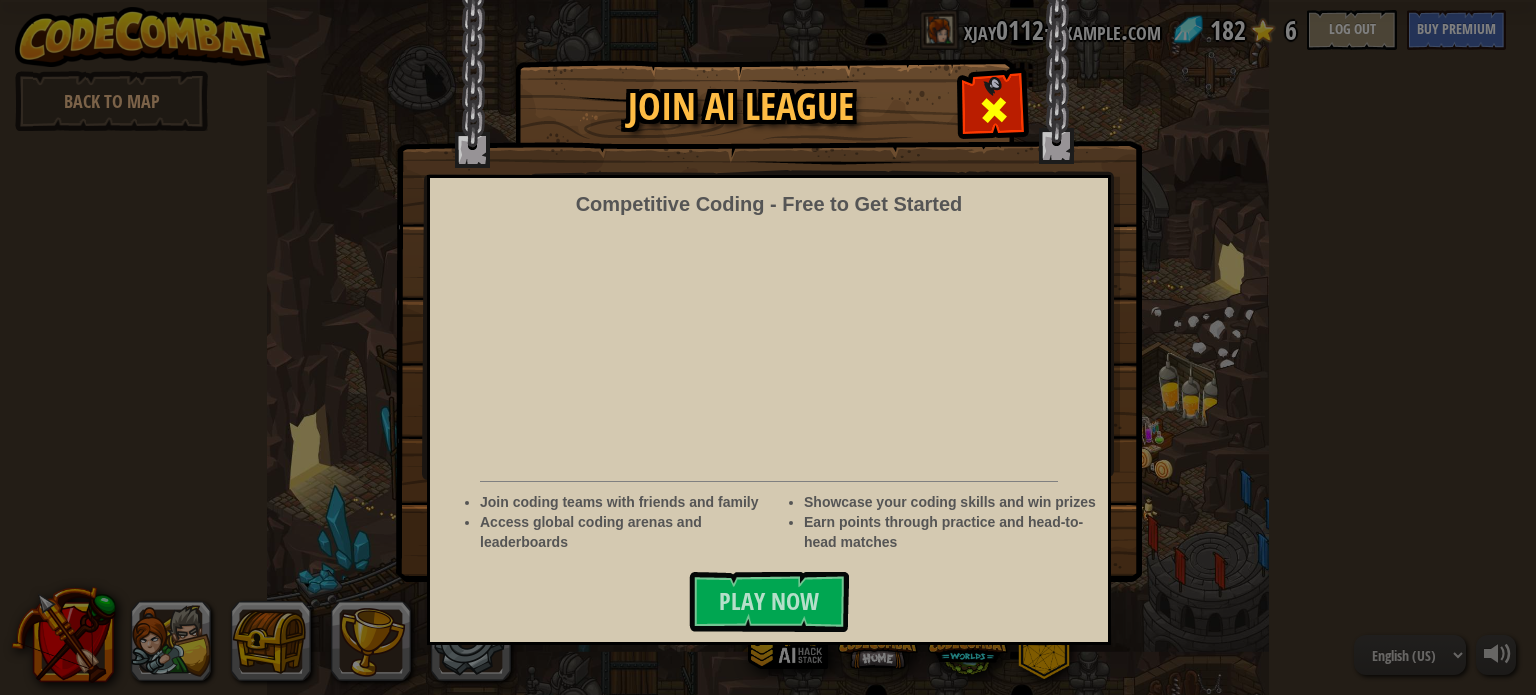 click at bounding box center [994, 110] 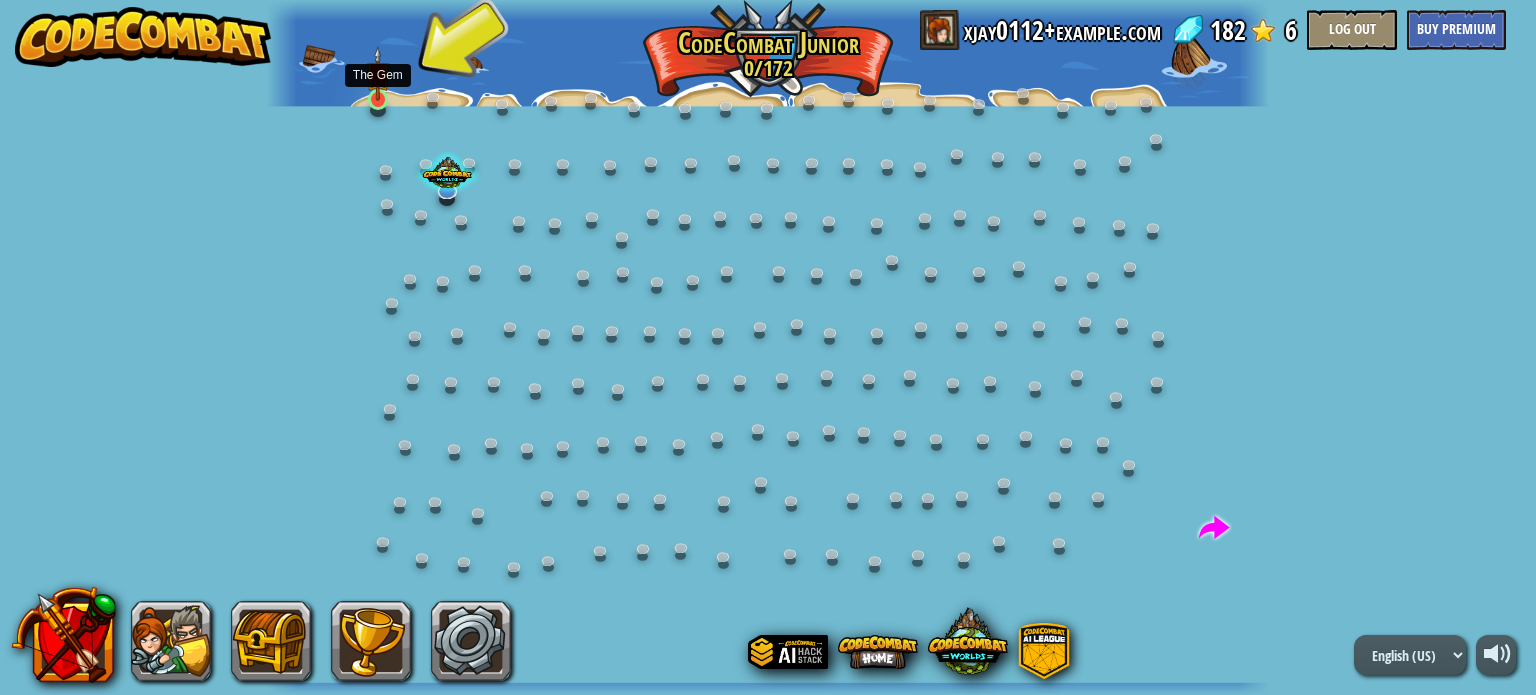 click at bounding box center (378, 73) 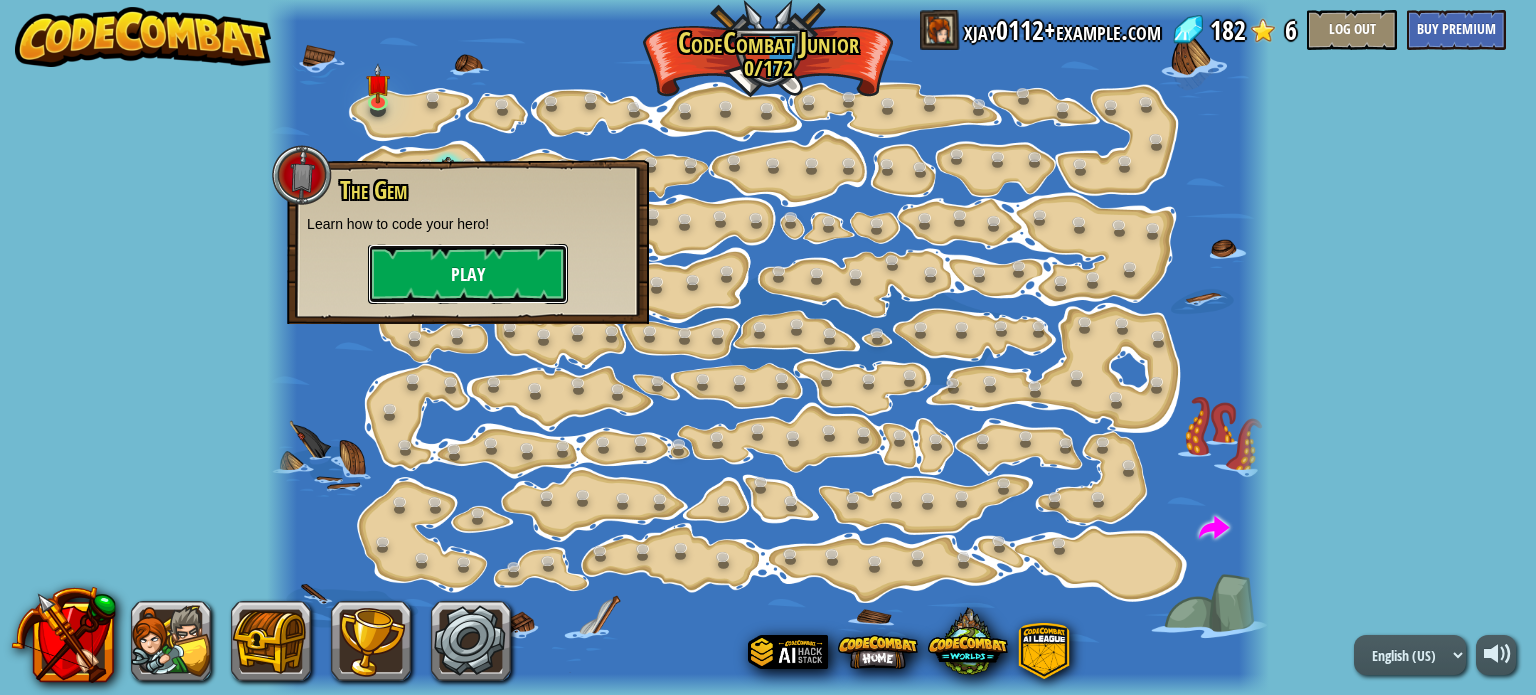 click on "Play" at bounding box center [468, 274] 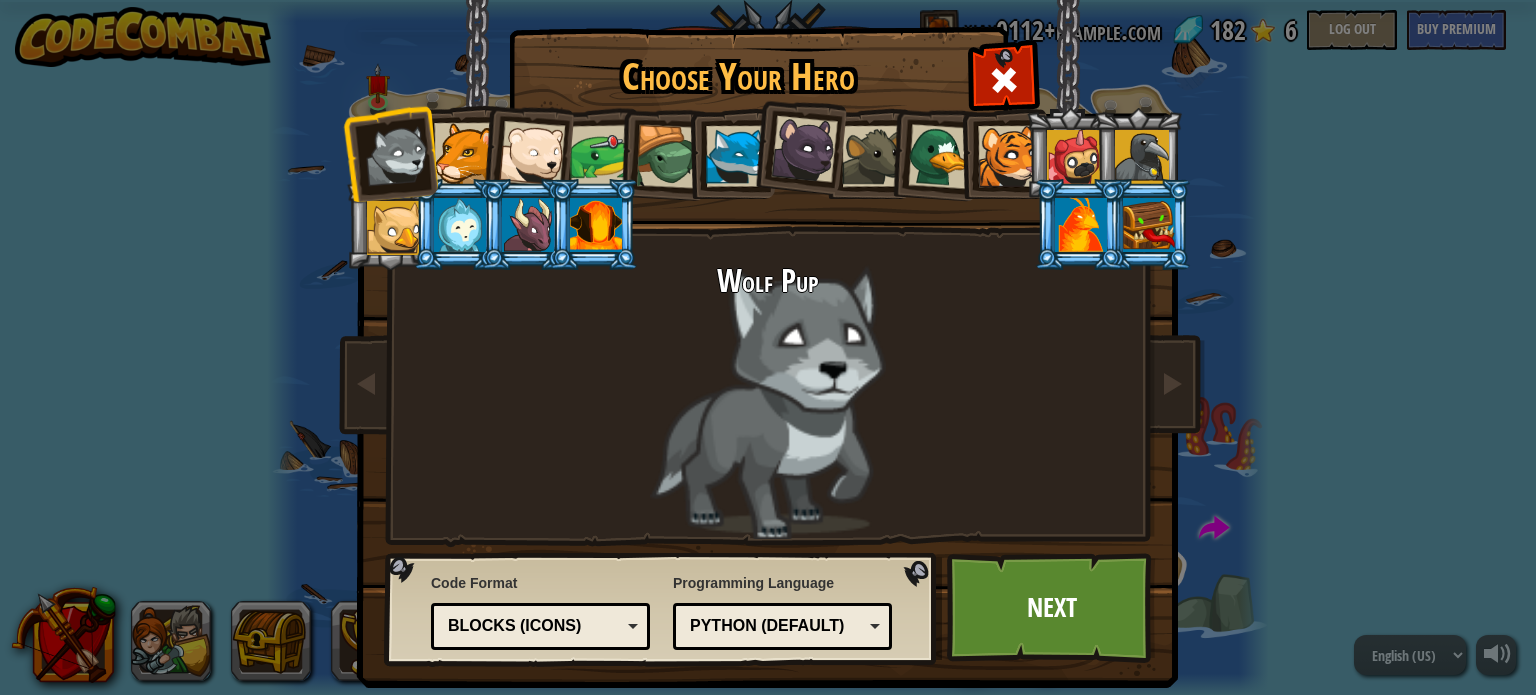 click at bounding box center [464, 153] 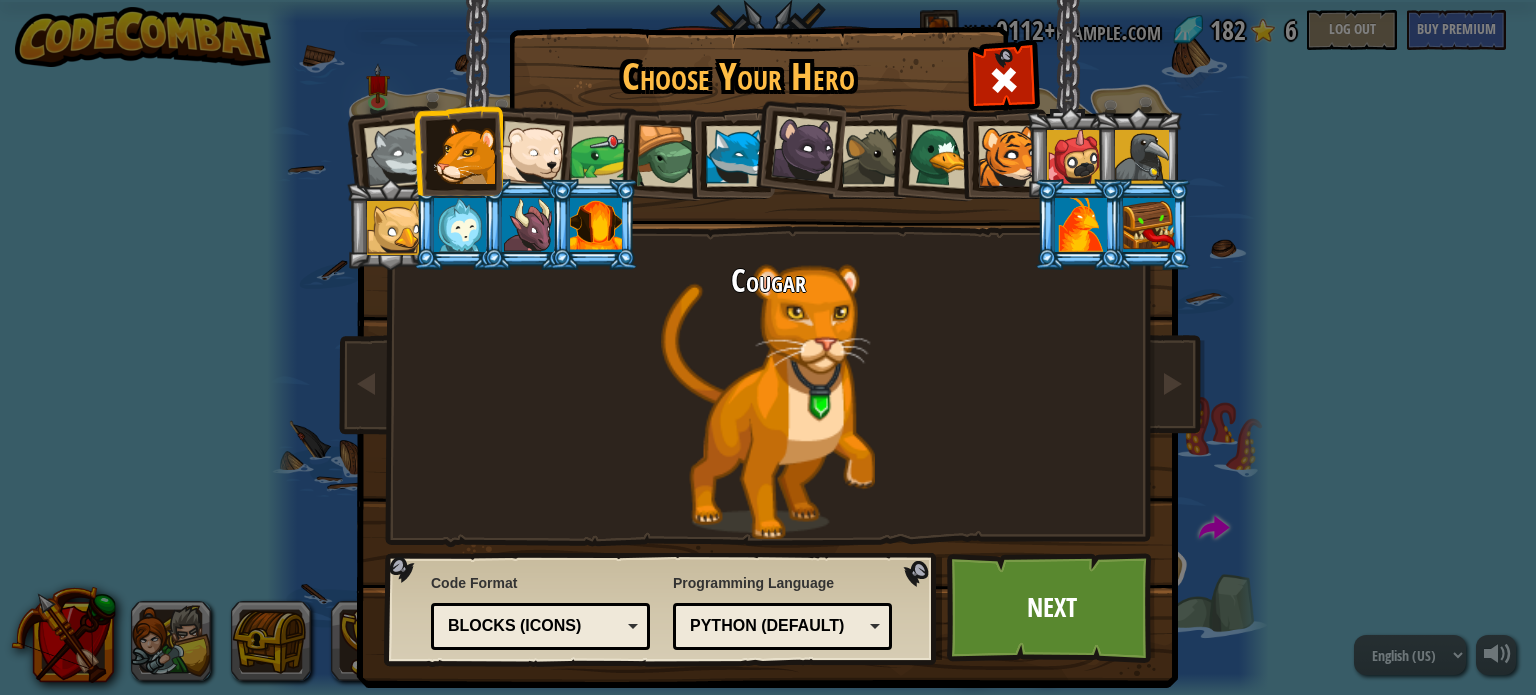 click at bounding box center [1008, 156] 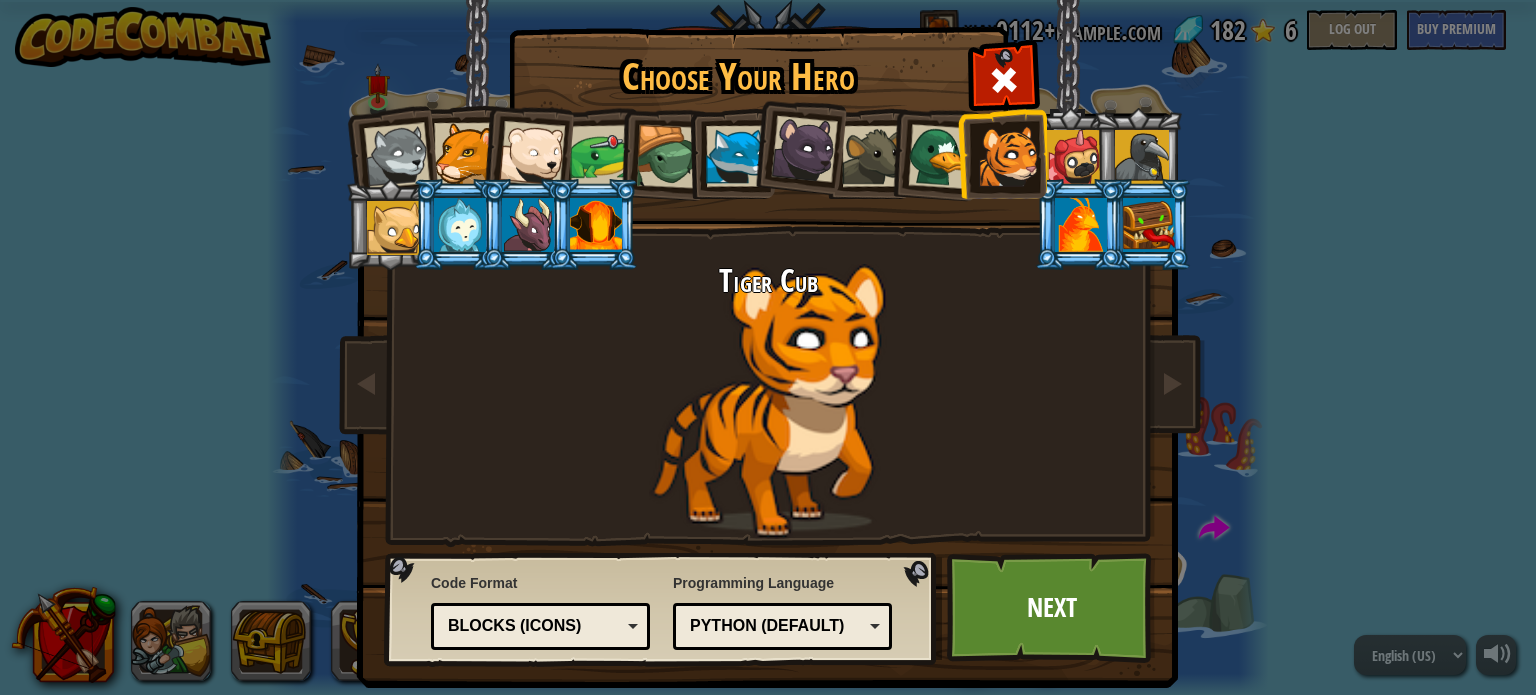 click at bounding box center (872, 156) 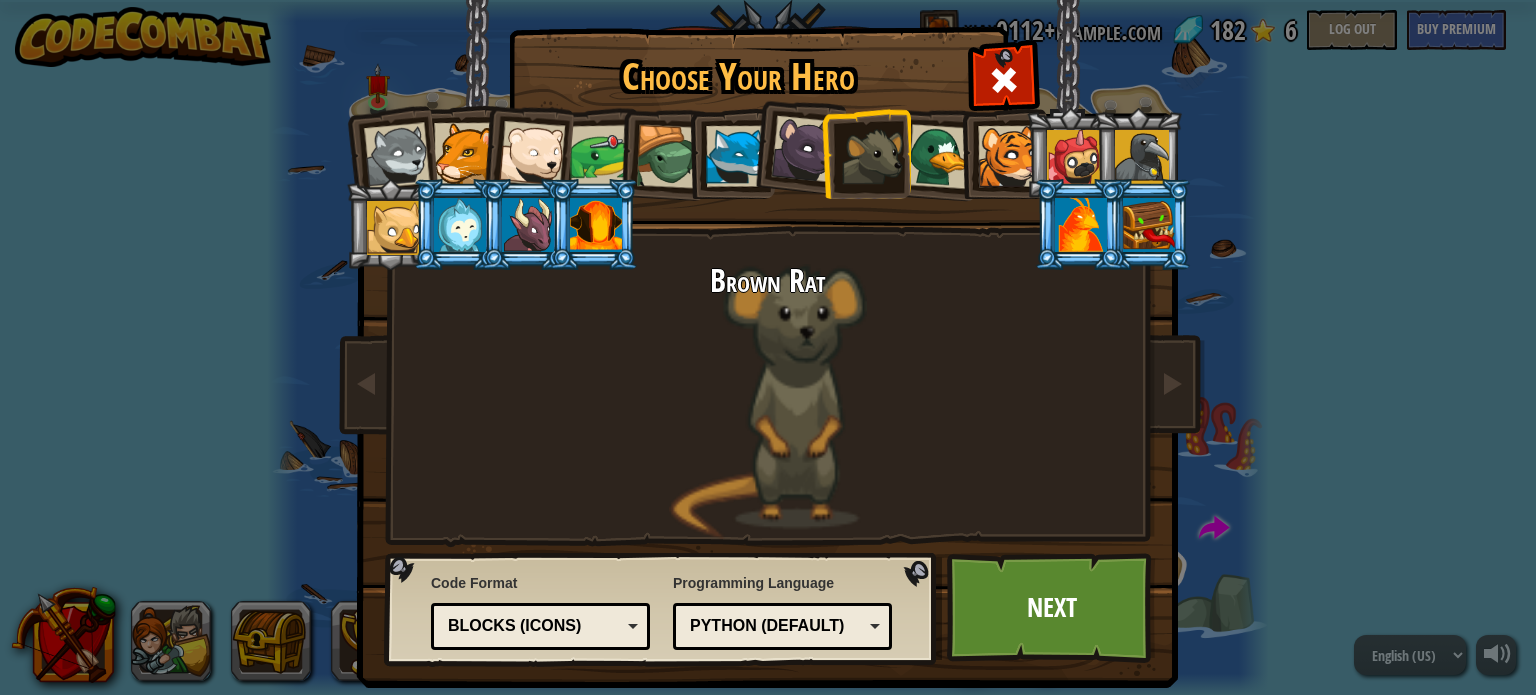 click at bounding box center [940, 156] 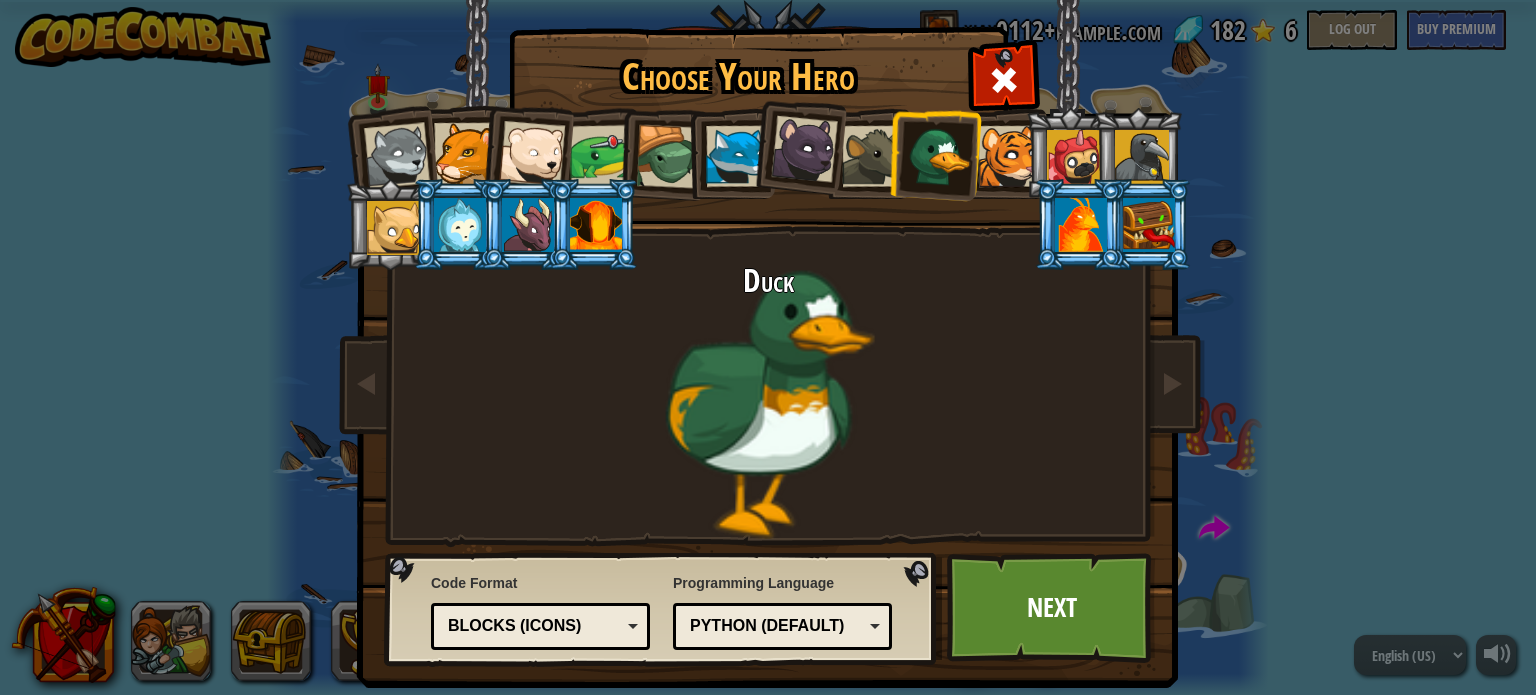 click at bounding box center (736, 156) 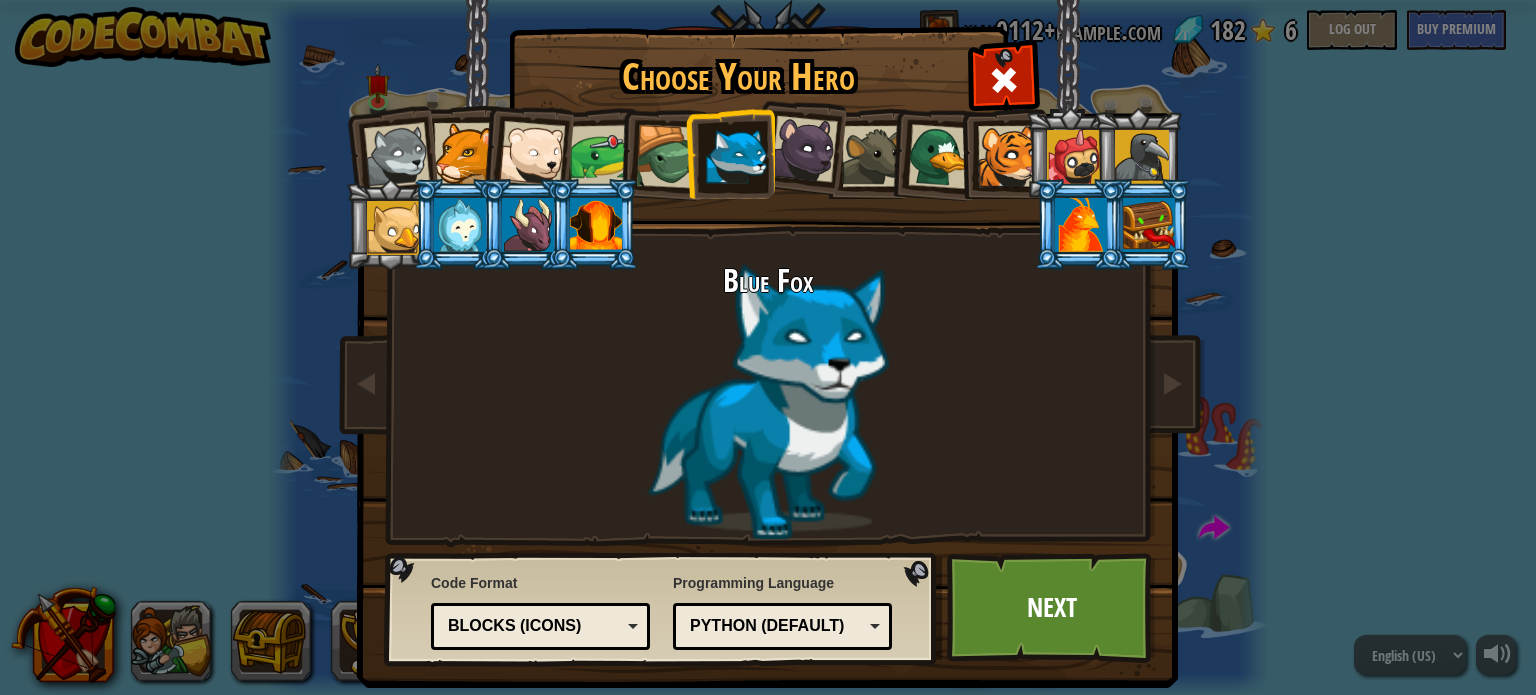 click at bounding box center (397, 156) 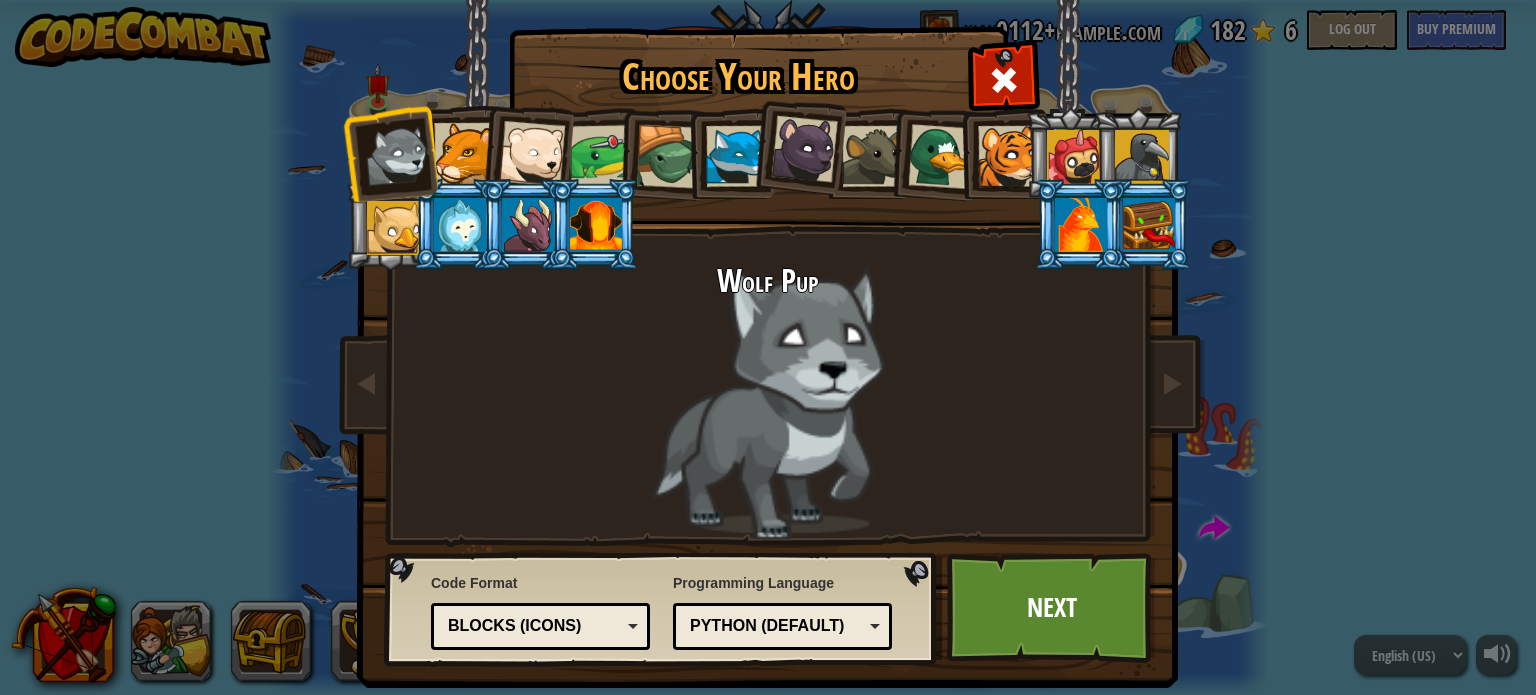 click at bounding box center (1008, 156) 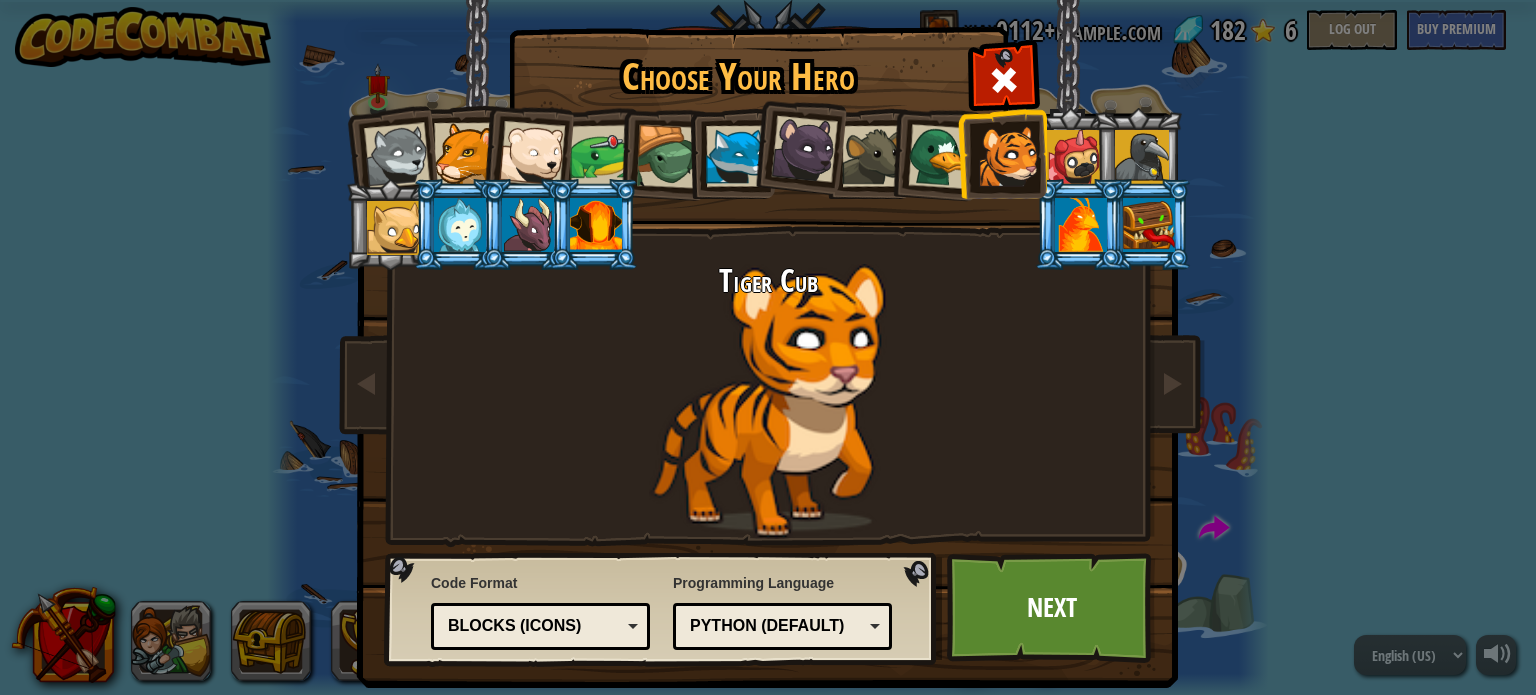 click on "Blocks (Icons)" at bounding box center (534, 626) 